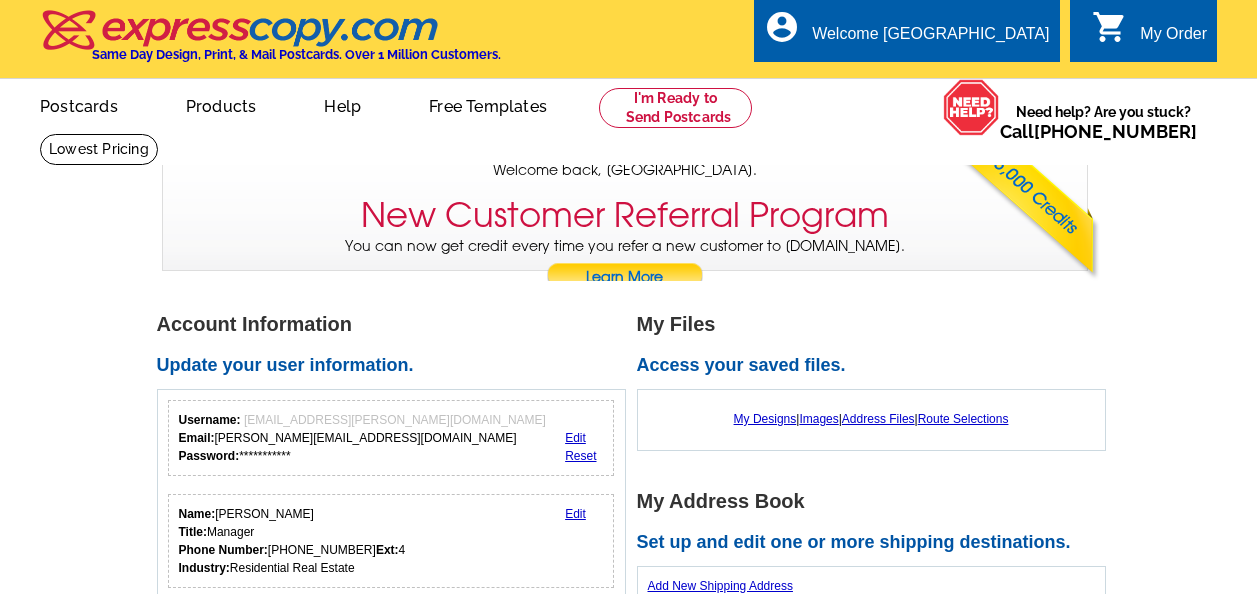 scroll, scrollTop: 0, scrollLeft: 0, axis: both 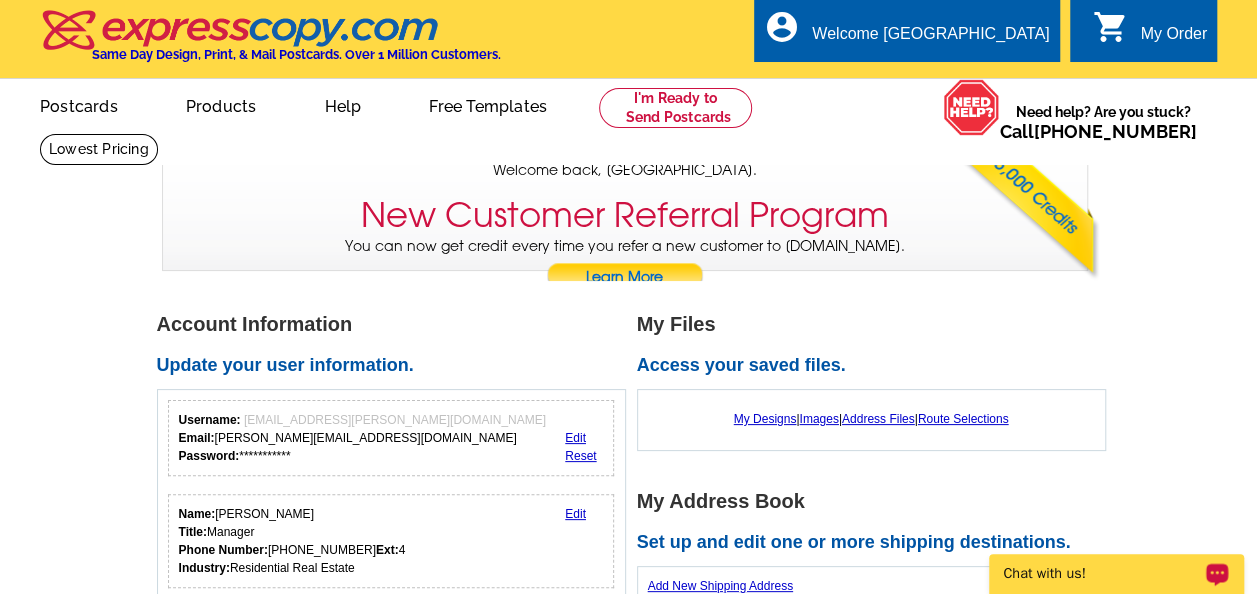 click on "Chat with us!" at bounding box center (1103, 574) 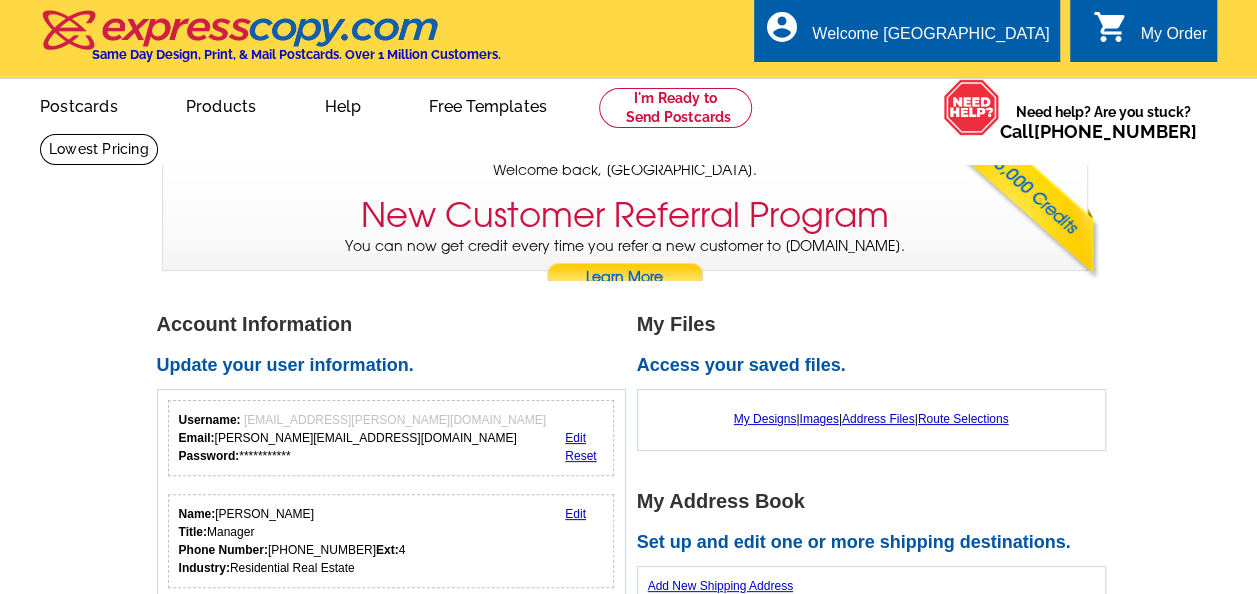 click on "0
shopping_cart
My Order" at bounding box center [1143, 30] 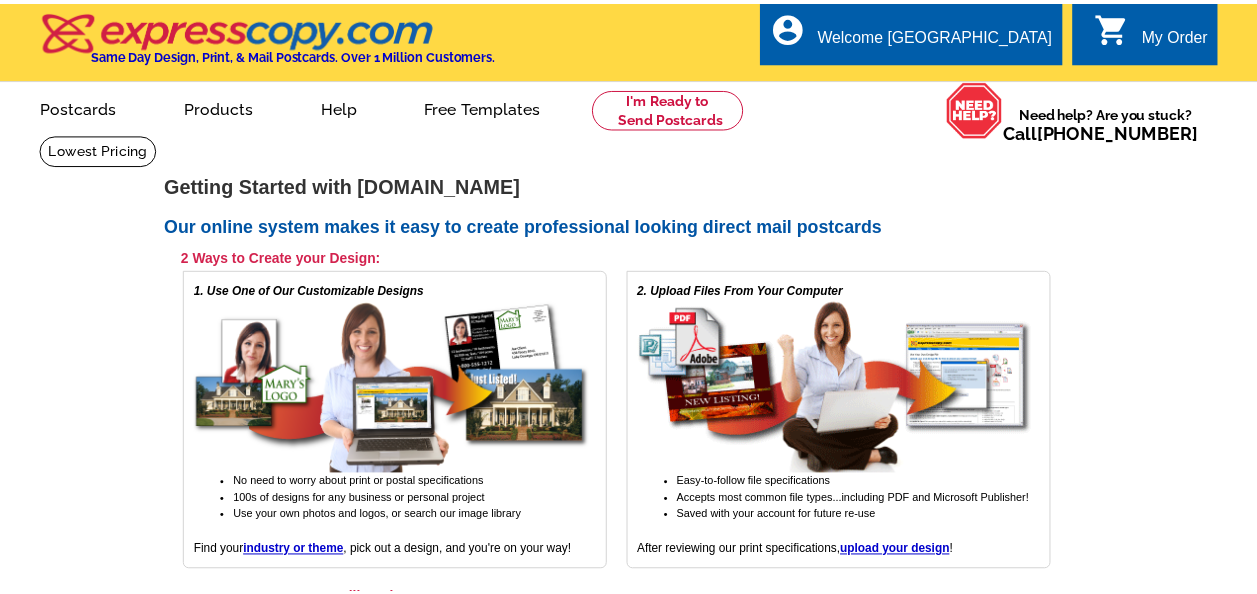 scroll, scrollTop: 0, scrollLeft: 0, axis: both 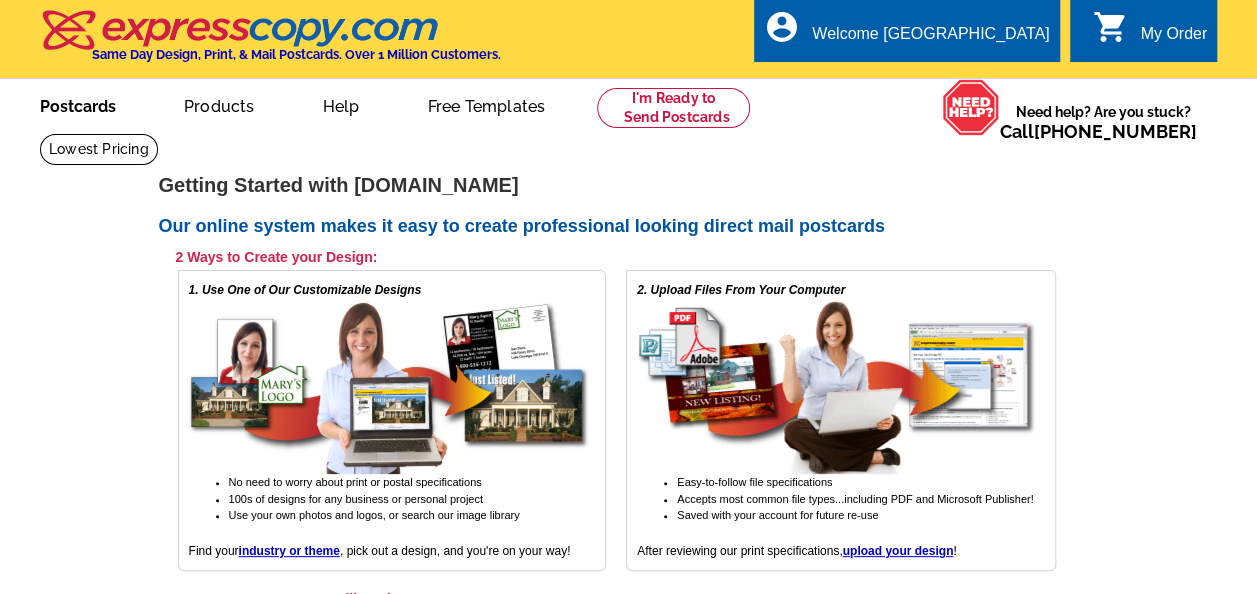 click on "Postcards" at bounding box center [78, 104] 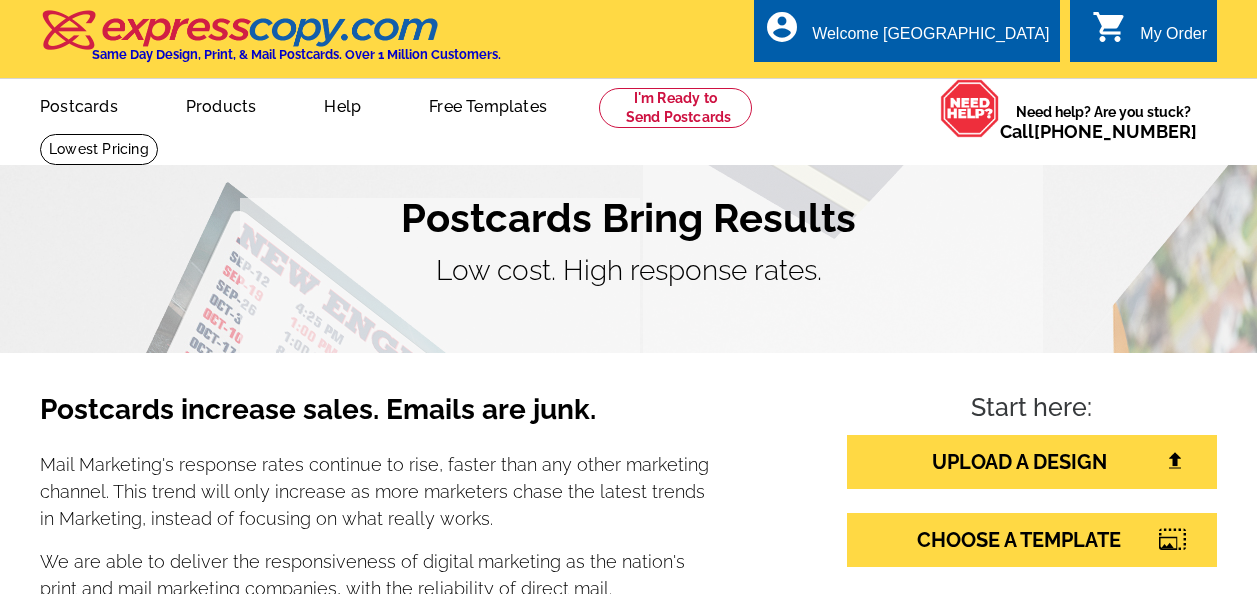 scroll, scrollTop: 0, scrollLeft: 0, axis: both 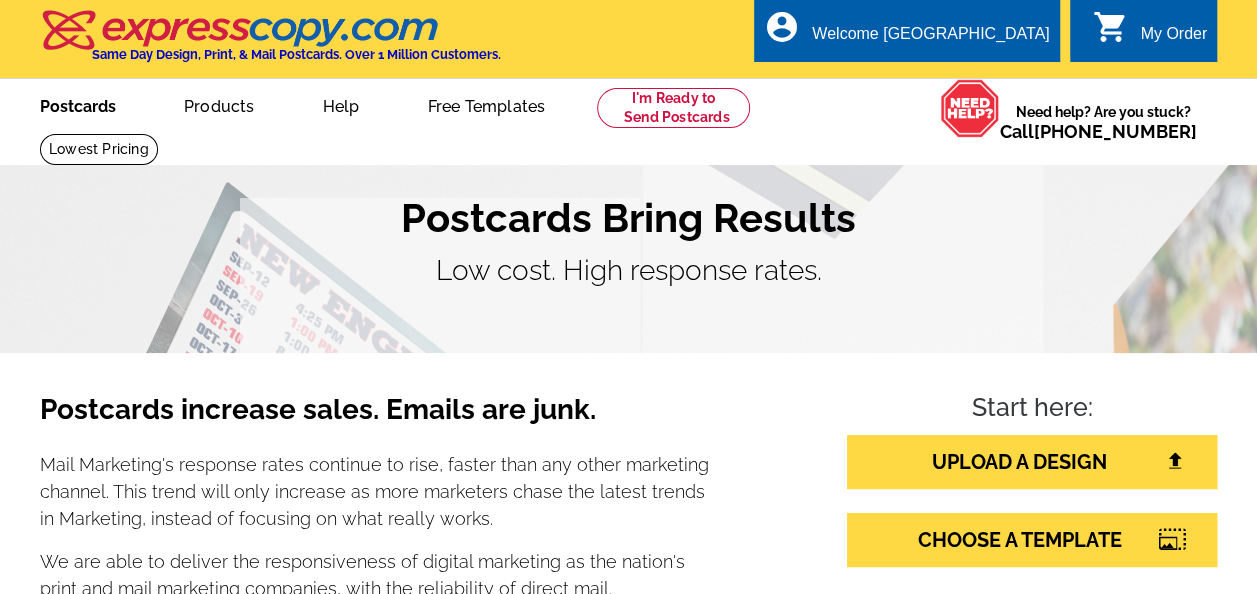 click on "Postcards" at bounding box center [78, 104] 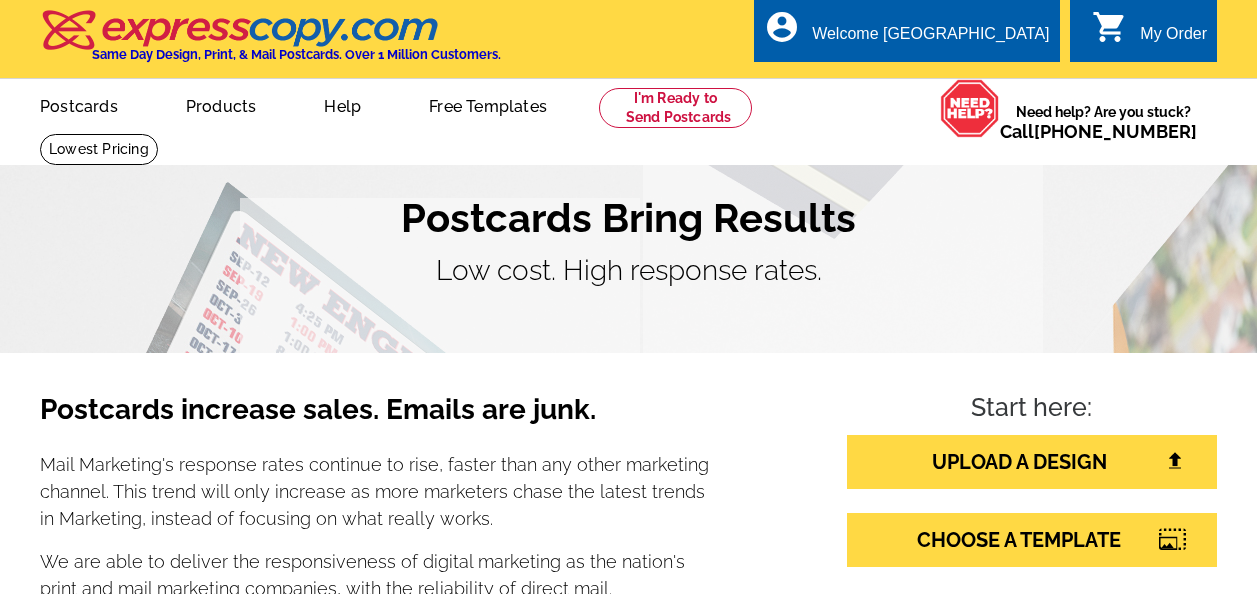 scroll, scrollTop: 0, scrollLeft: 0, axis: both 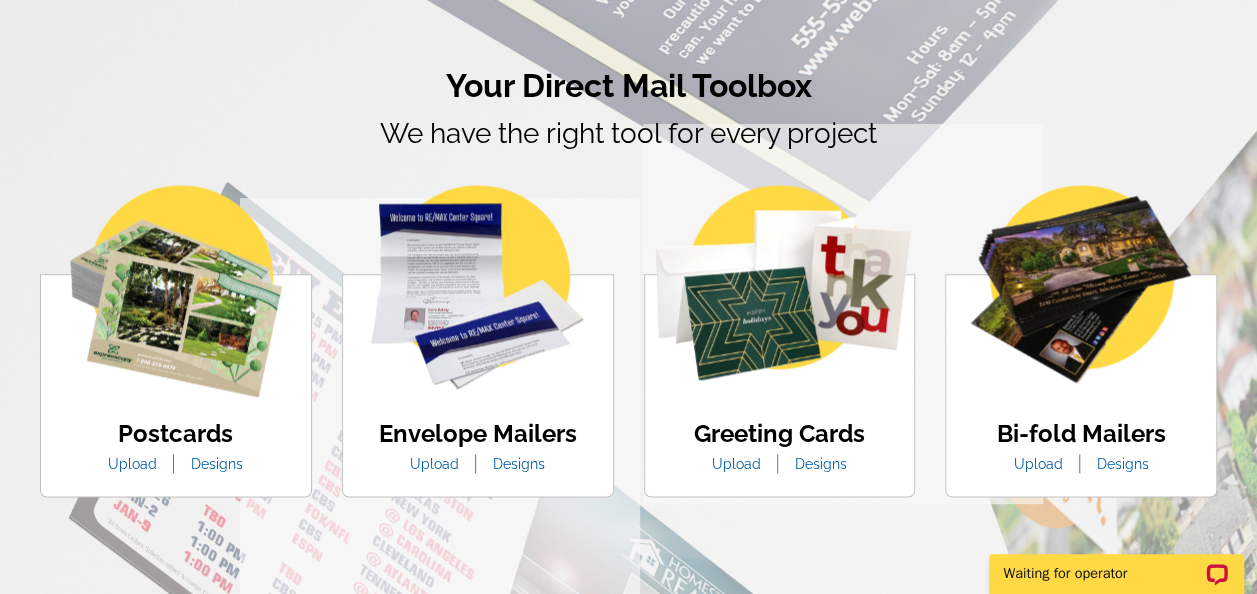 click at bounding box center (176, 291) 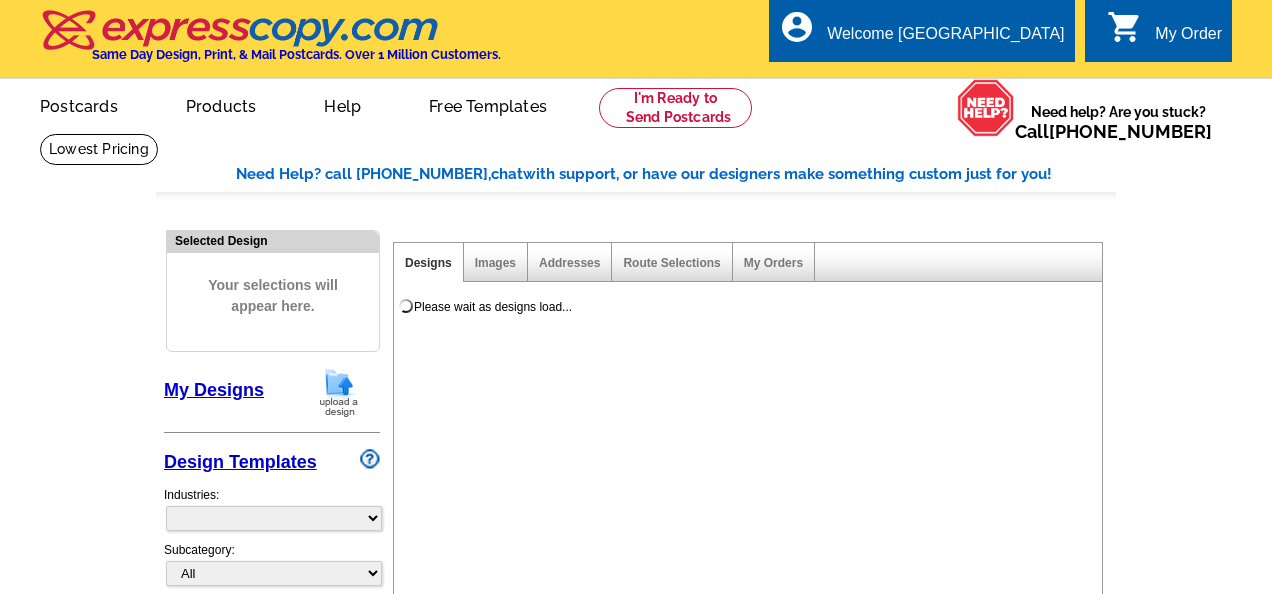 select on "1" 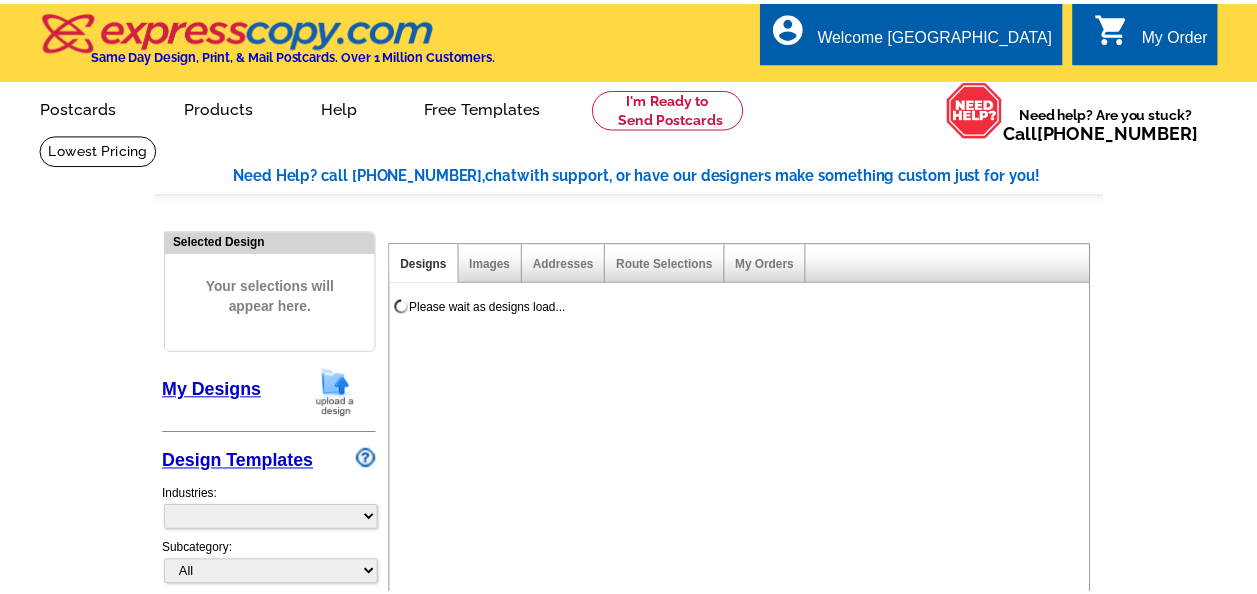 scroll, scrollTop: 0, scrollLeft: 0, axis: both 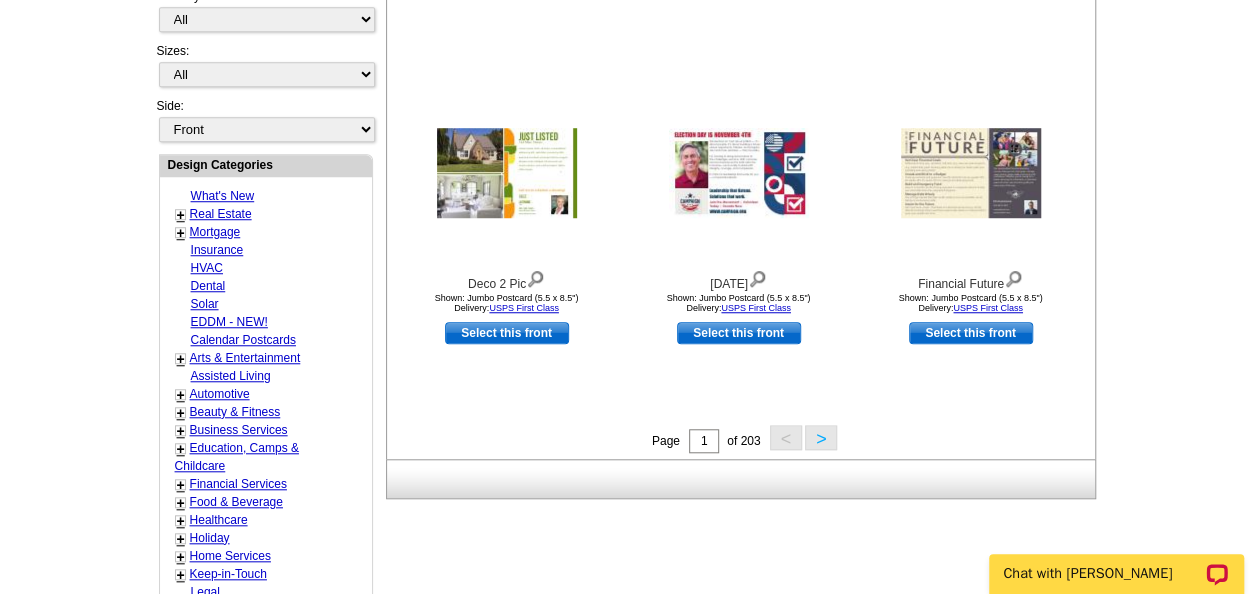 click on "Real Estate" at bounding box center (221, 214) 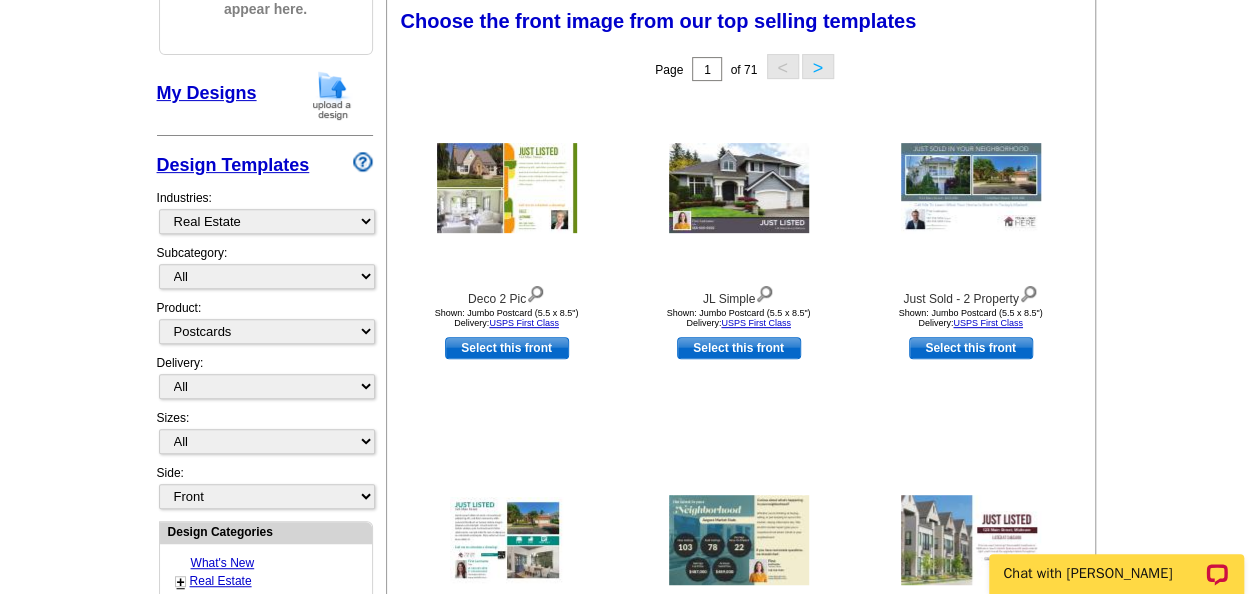 scroll, scrollTop: 295, scrollLeft: 0, axis: vertical 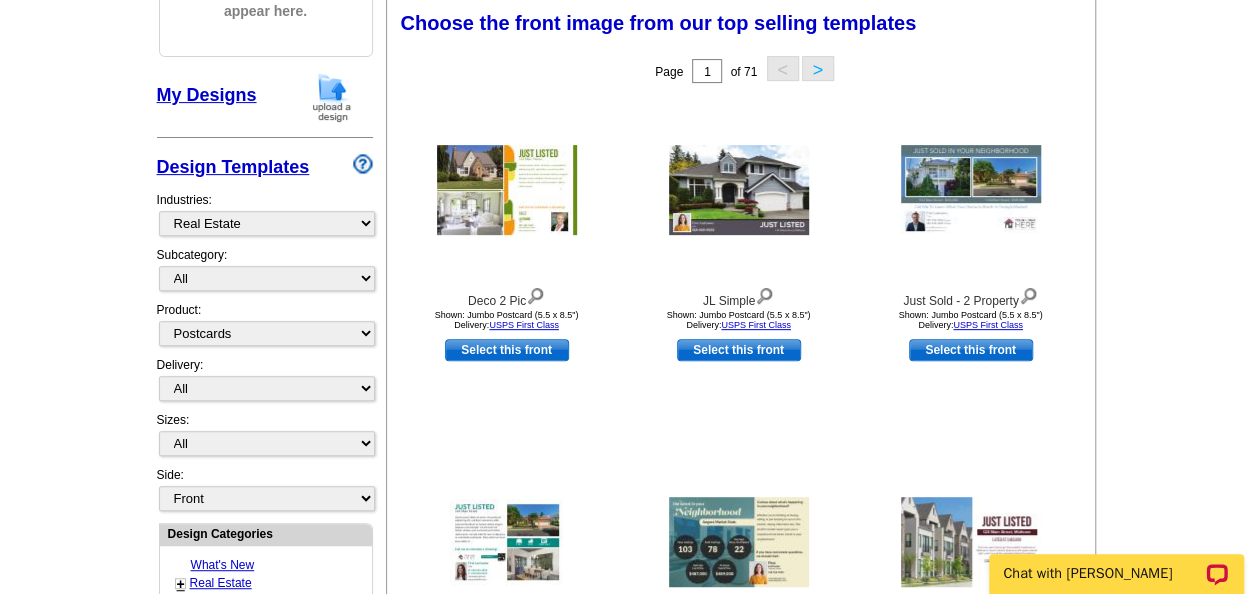 click on "+" at bounding box center (181, 584) 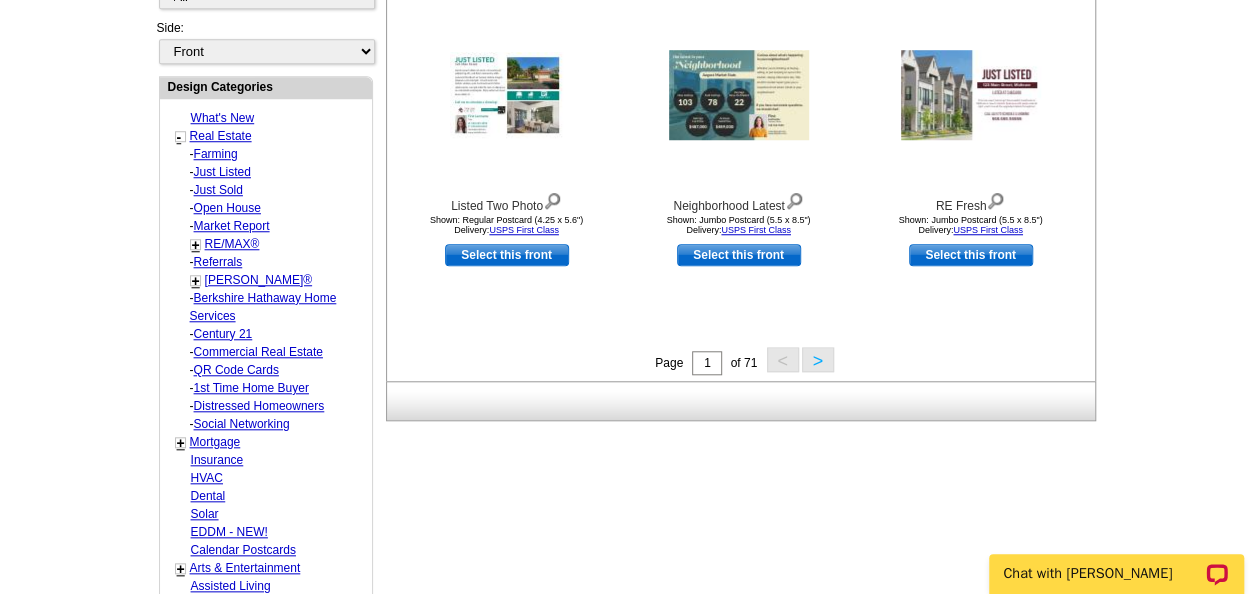 scroll, scrollTop: 764, scrollLeft: 0, axis: vertical 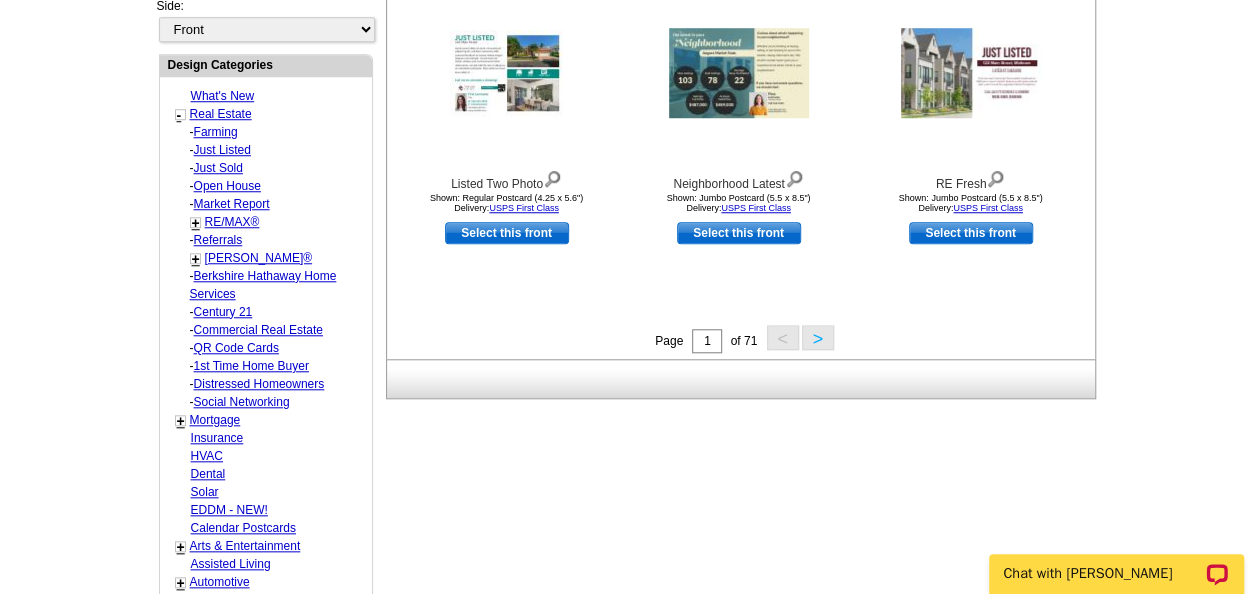 click on "Just Sold" at bounding box center (216, 132) 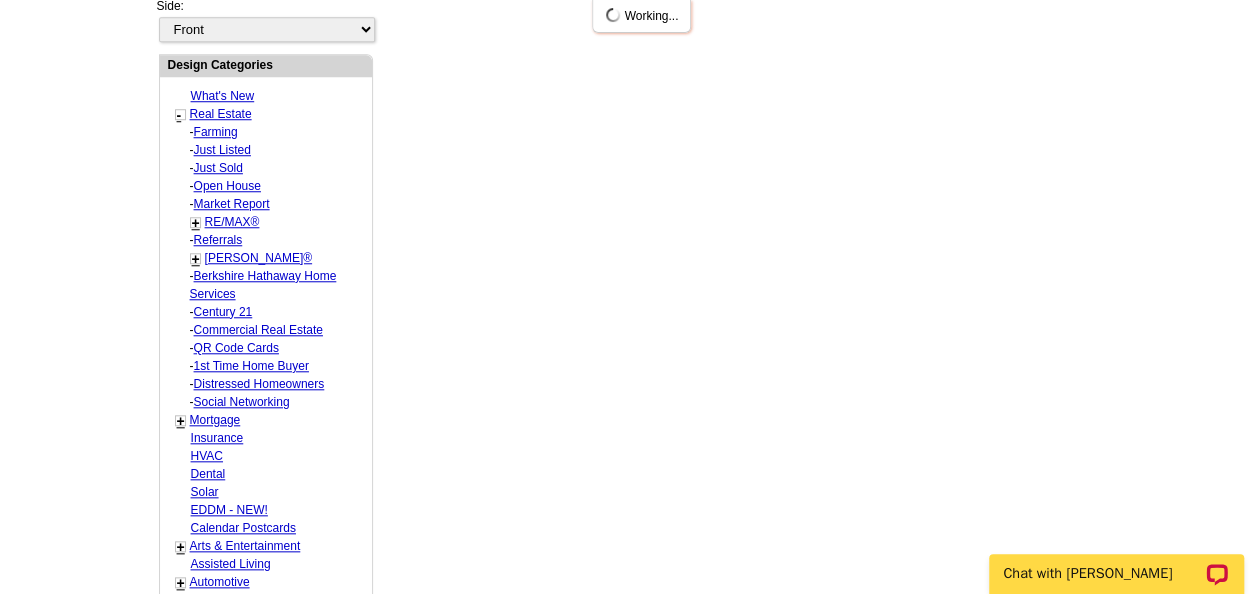 select on "789" 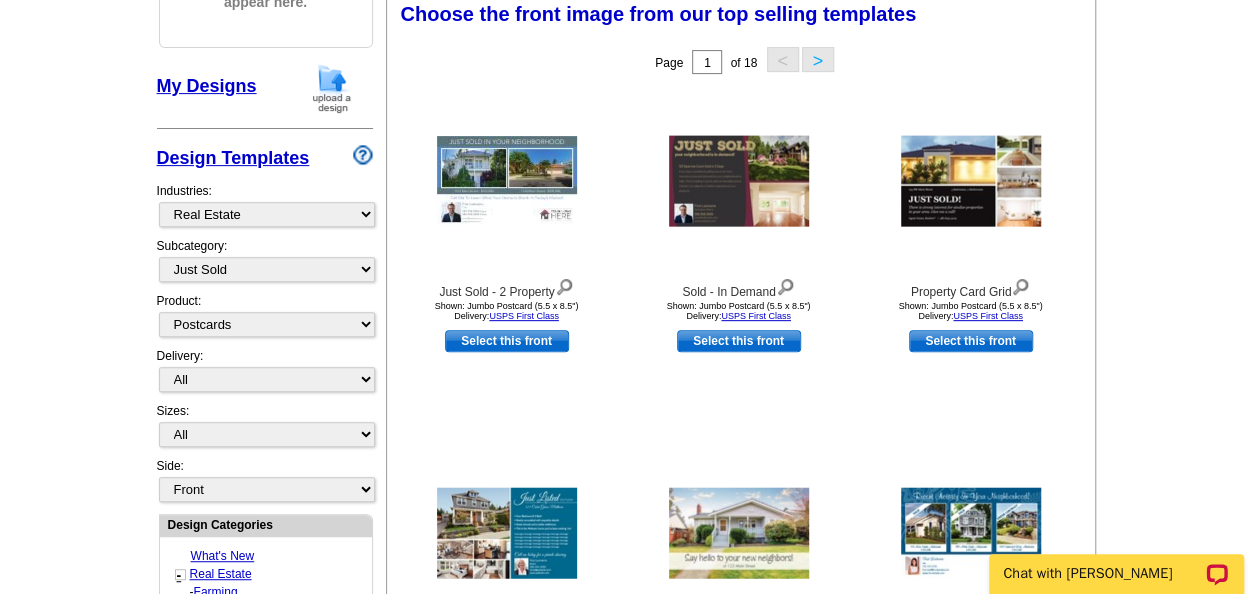 scroll, scrollTop: 295, scrollLeft: 0, axis: vertical 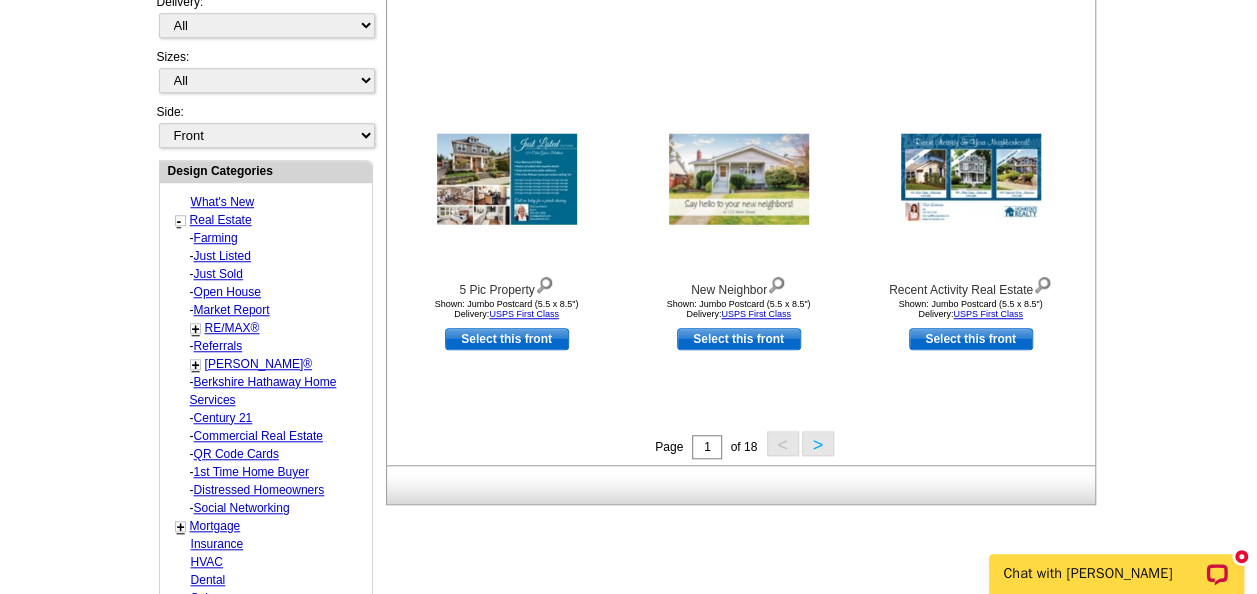click on ">" at bounding box center (818, 443) 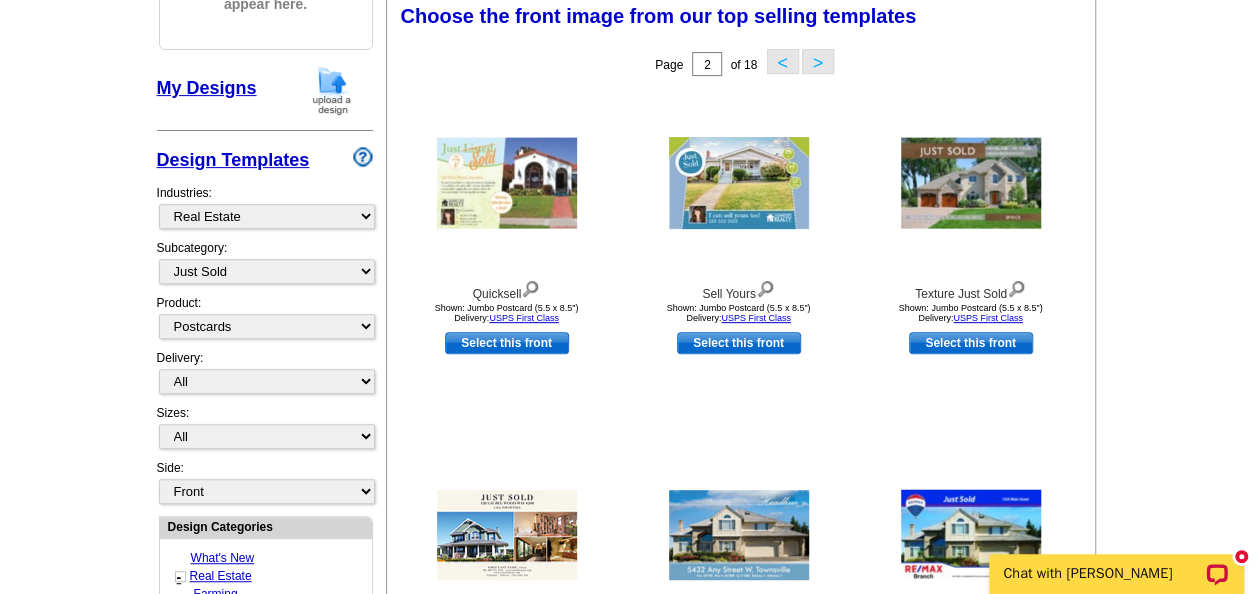 scroll, scrollTop: 295, scrollLeft: 0, axis: vertical 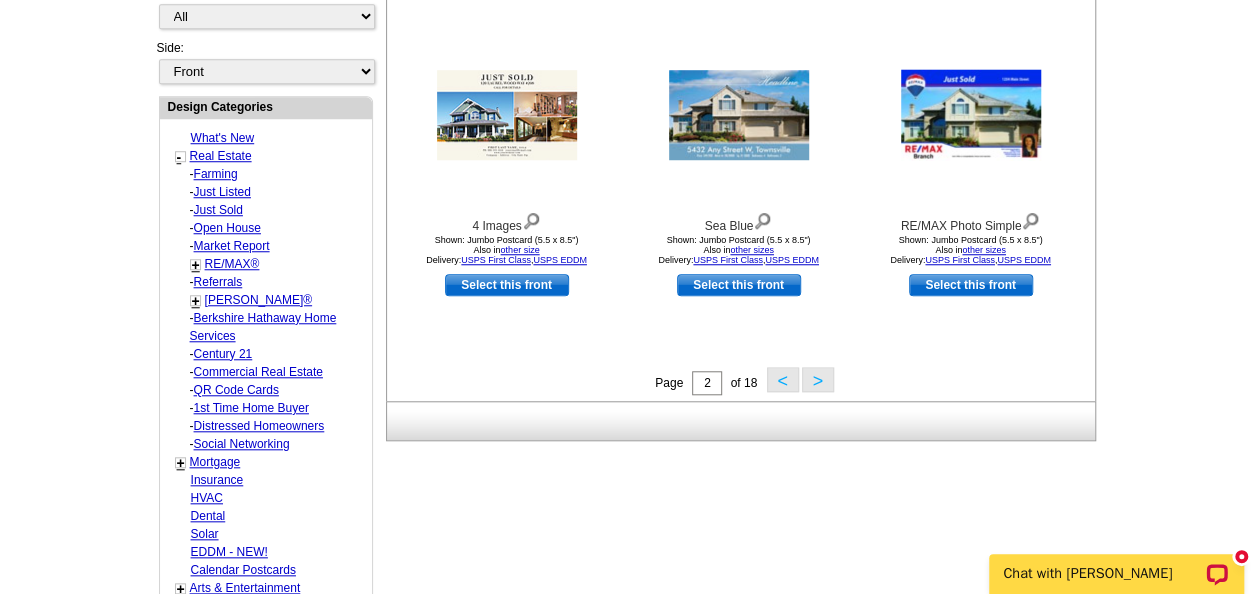 click on ">" at bounding box center [818, 379] 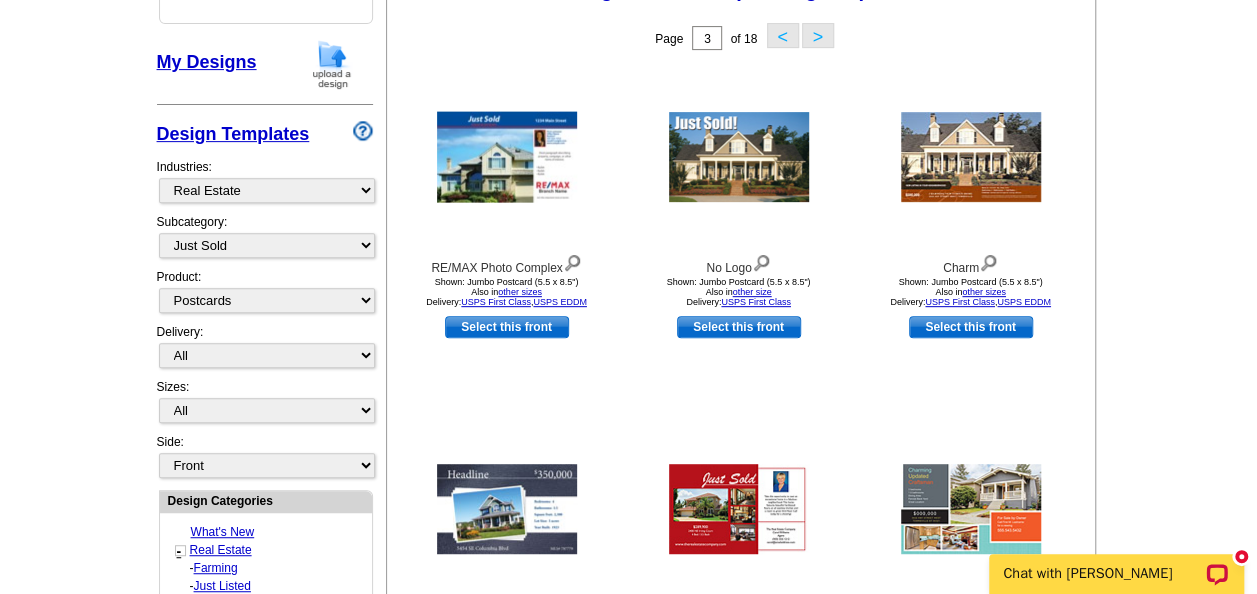 scroll, scrollTop: 295, scrollLeft: 0, axis: vertical 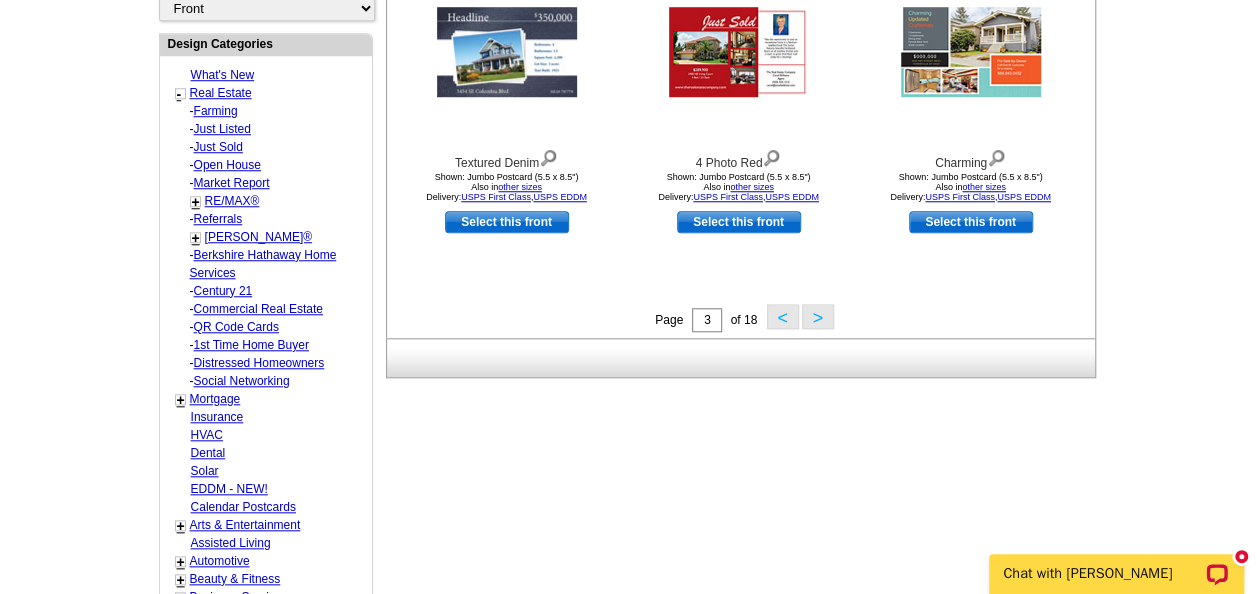 click on ">" at bounding box center (818, 316) 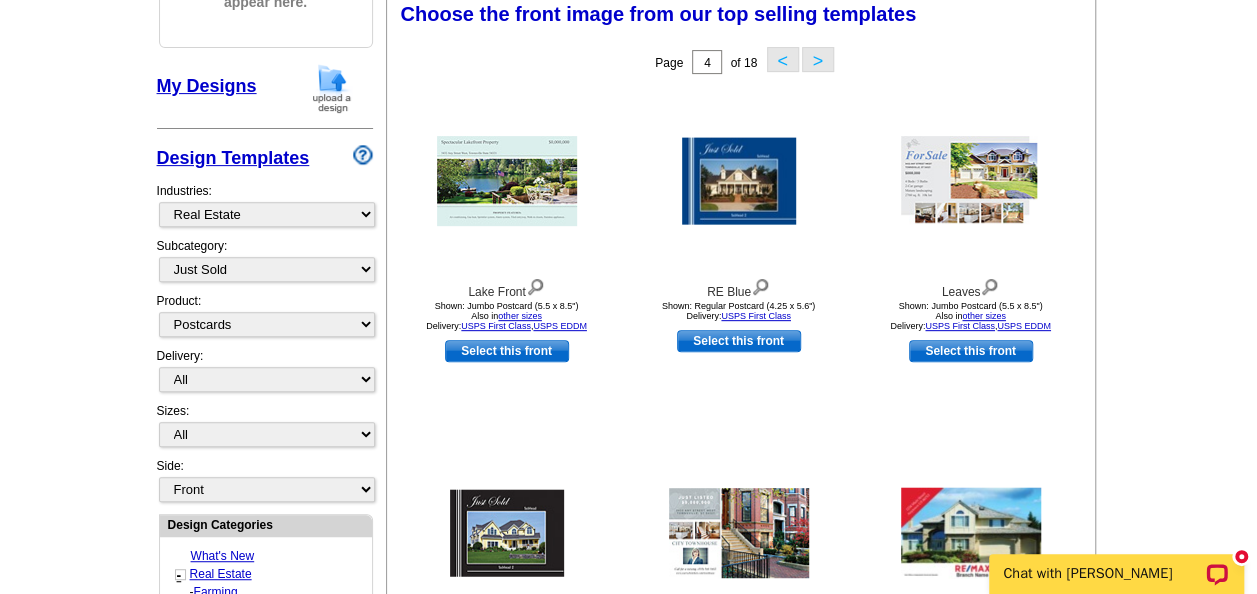 scroll, scrollTop: 295, scrollLeft: 0, axis: vertical 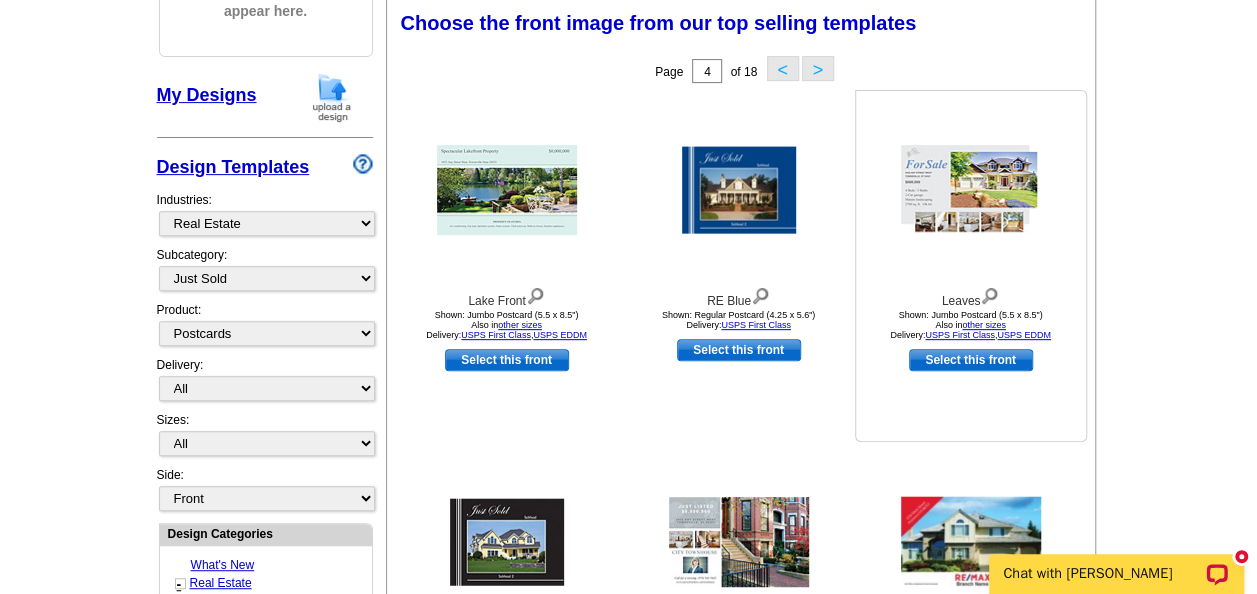 click at bounding box center [971, 190] 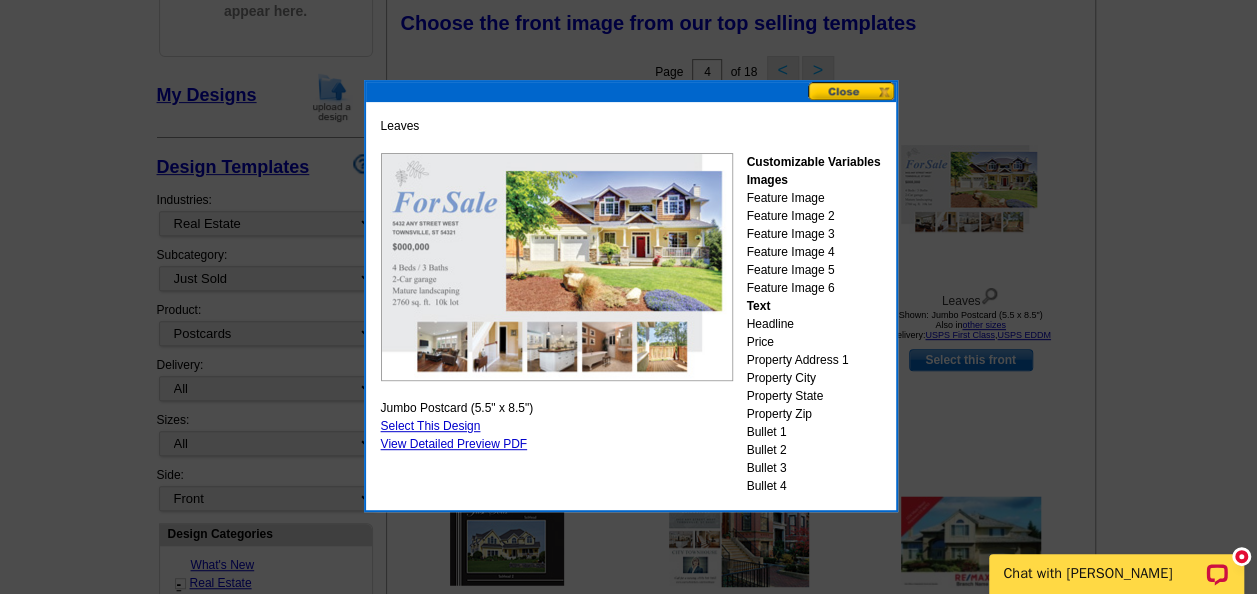 click at bounding box center (852, 91) 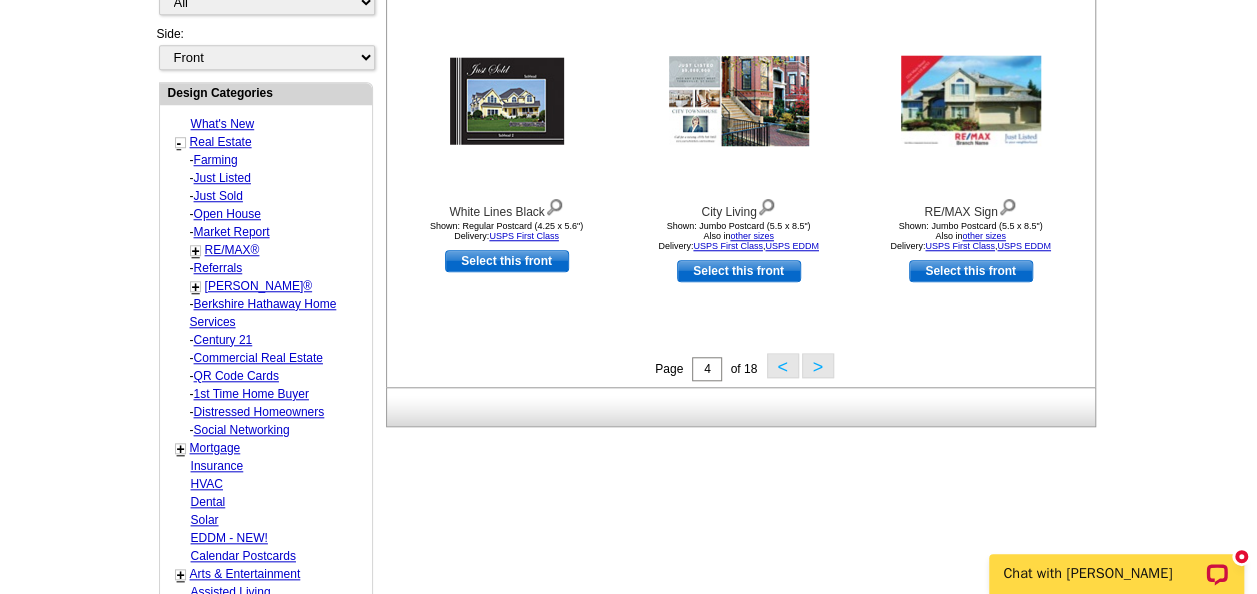 scroll, scrollTop: 744, scrollLeft: 0, axis: vertical 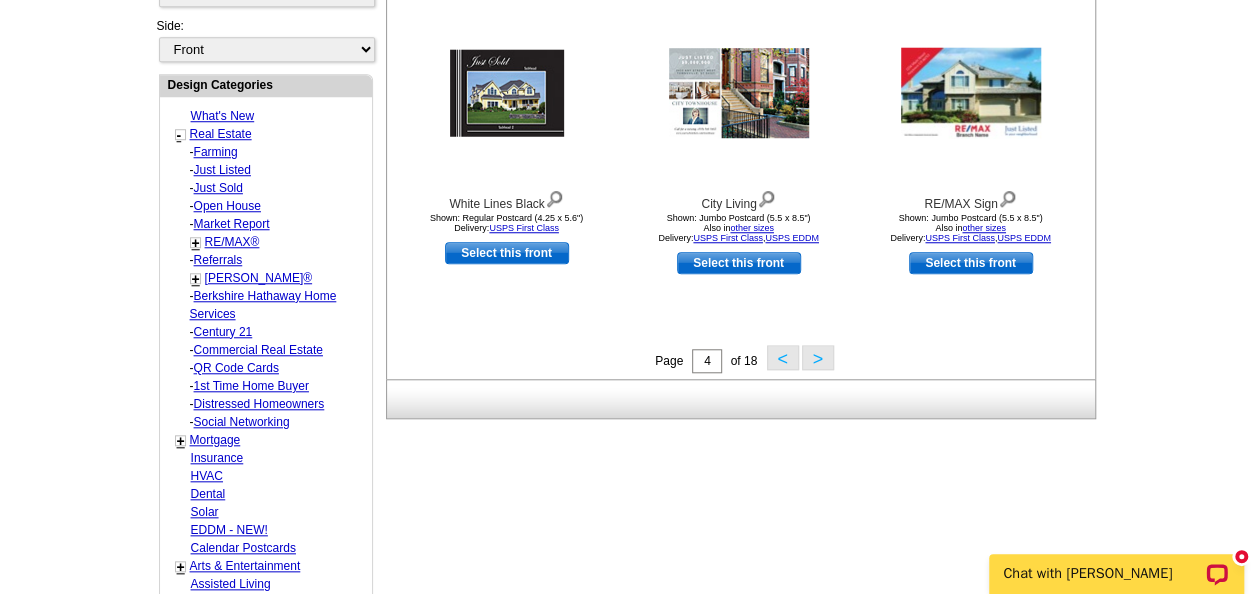 click on ">" at bounding box center (818, 357) 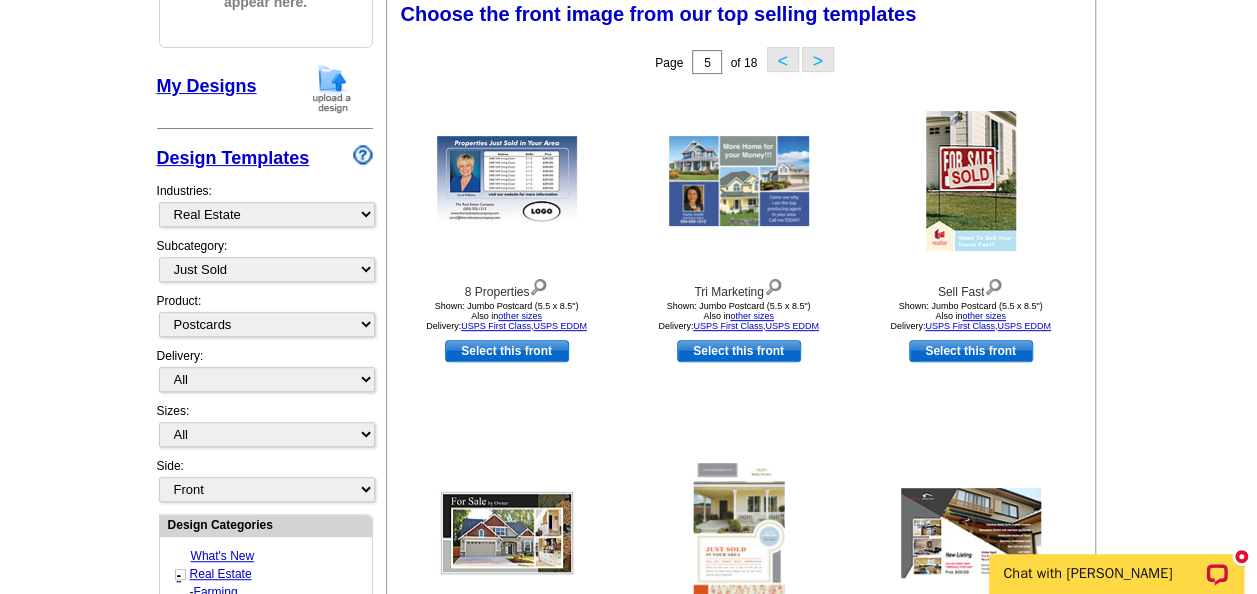 scroll, scrollTop: 295, scrollLeft: 0, axis: vertical 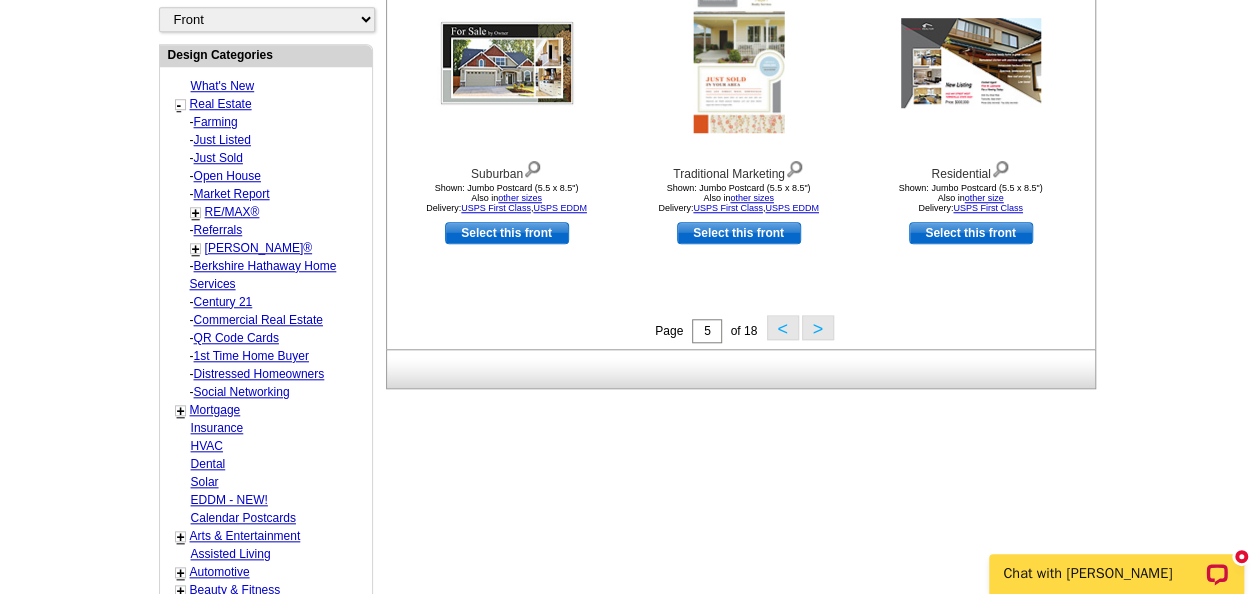 click on ">" at bounding box center (818, 327) 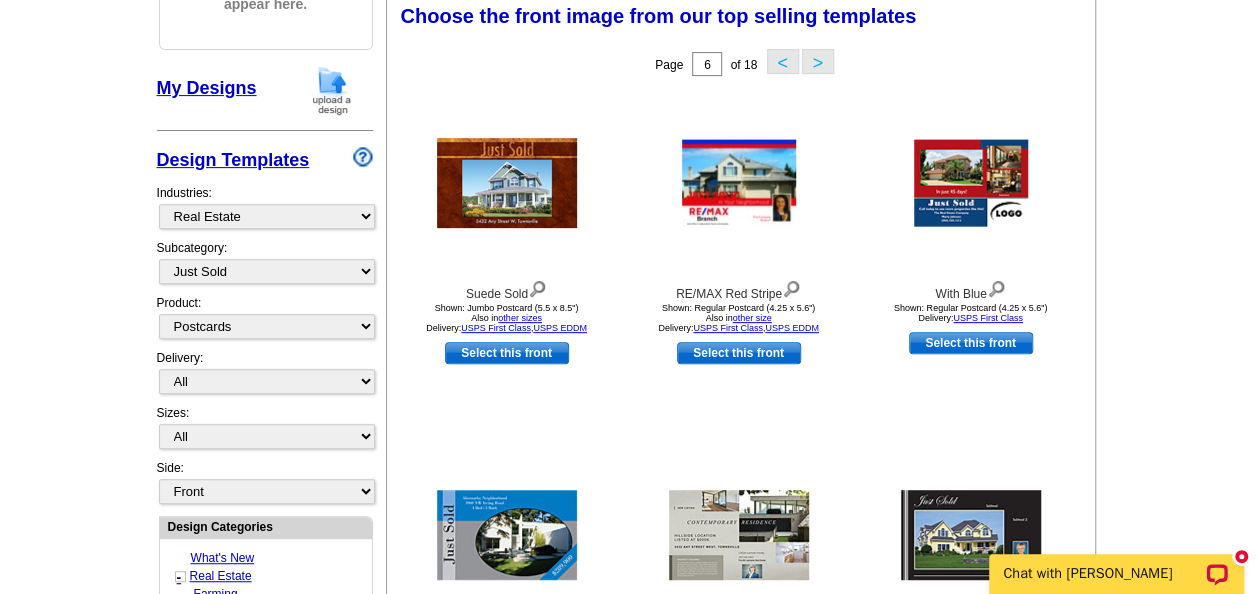 scroll, scrollTop: 295, scrollLeft: 0, axis: vertical 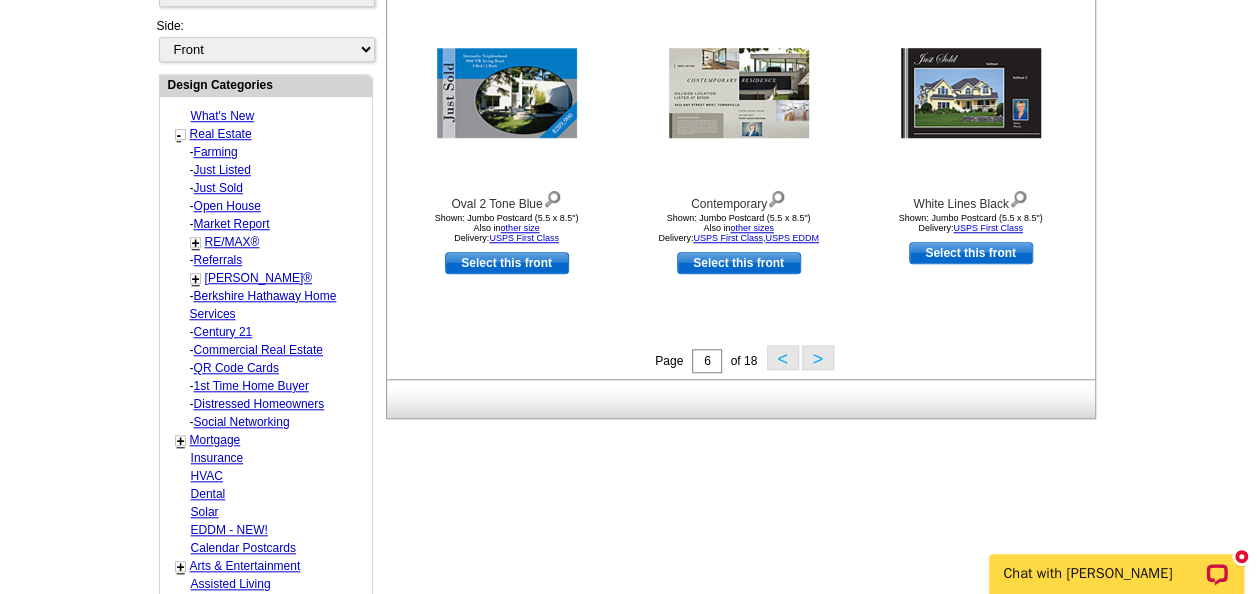 click on ">" at bounding box center (818, 357) 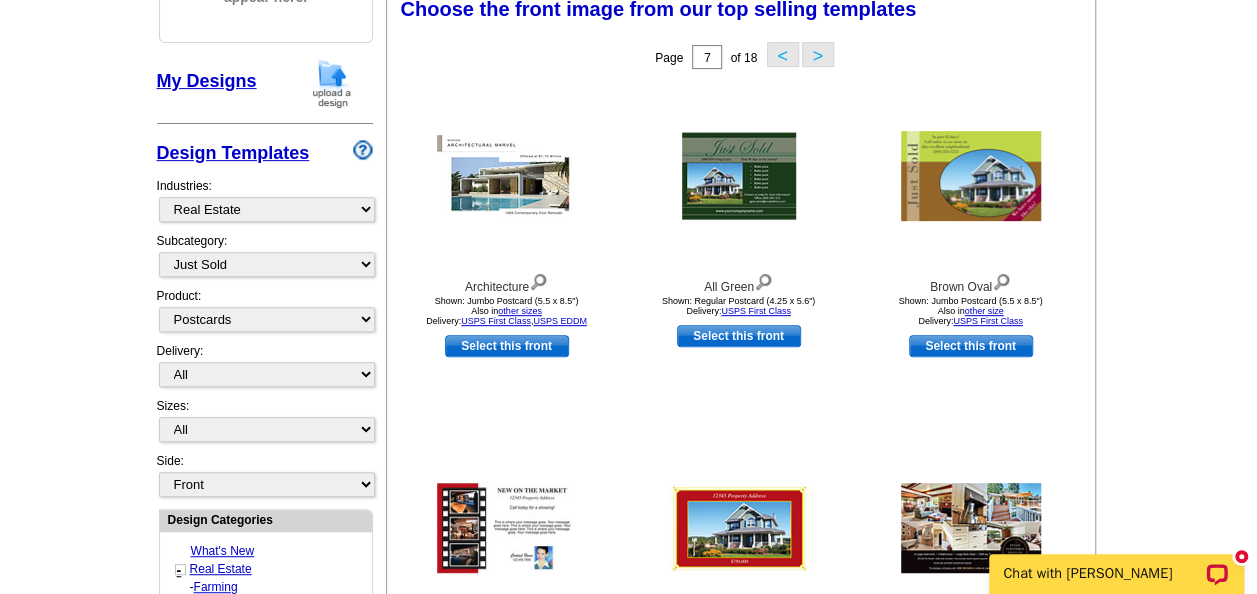 scroll, scrollTop: 295, scrollLeft: 0, axis: vertical 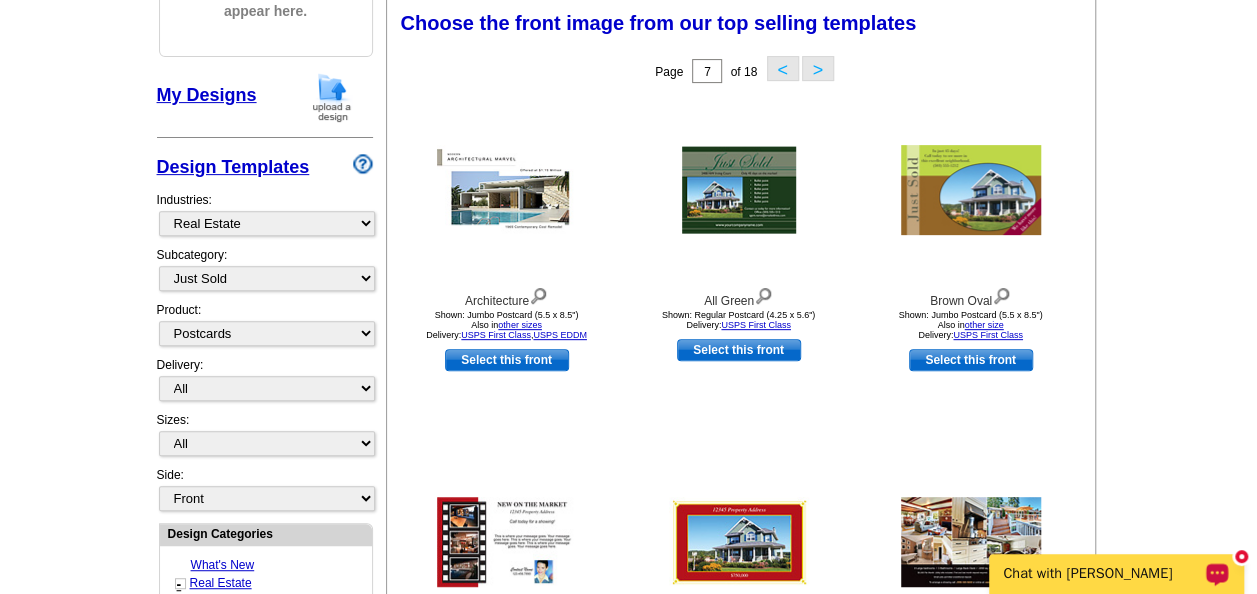 click on "Chat with Marianne" at bounding box center [1103, 574] 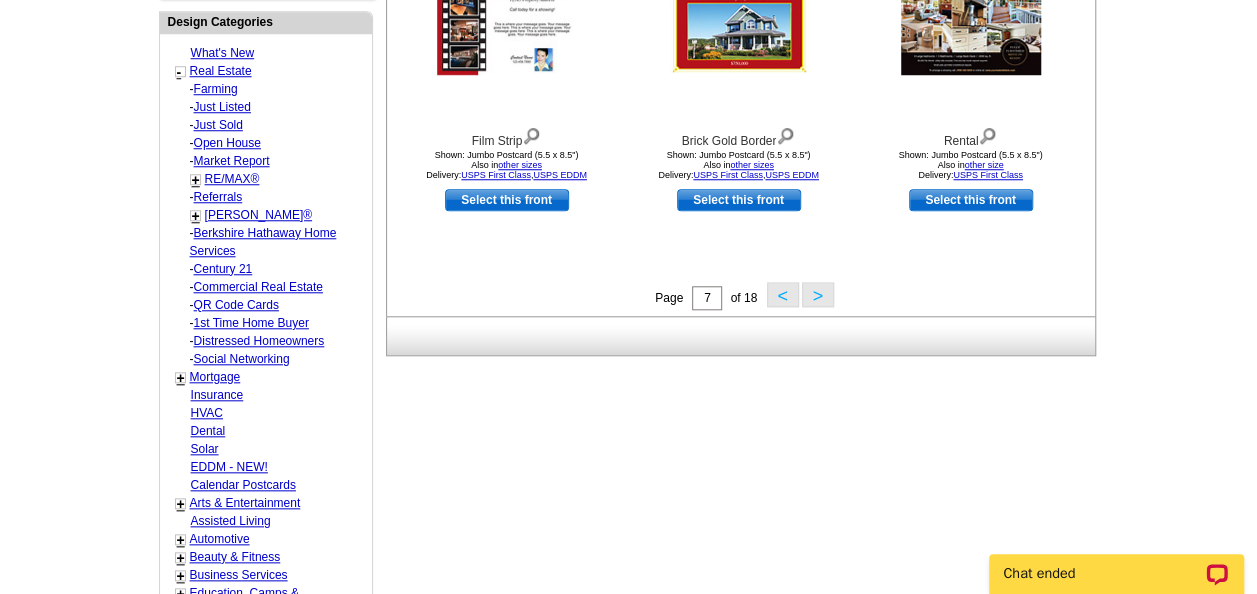 scroll, scrollTop: 813, scrollLeft: 0, axis: vertical 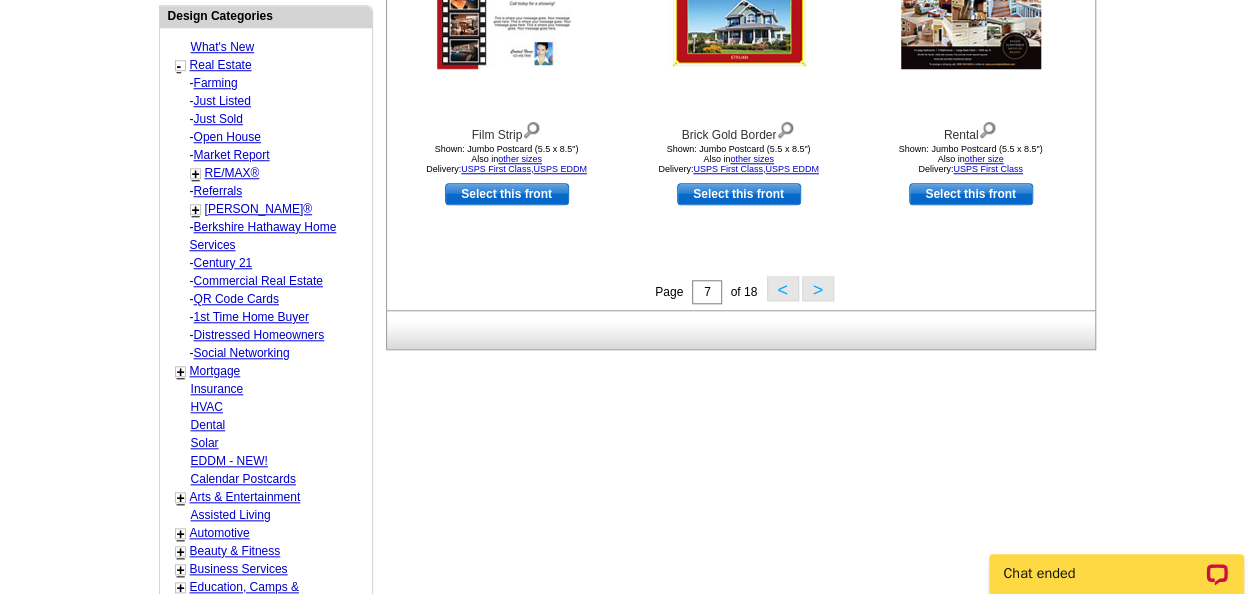 click on ">" at bounding box center [818, 288] 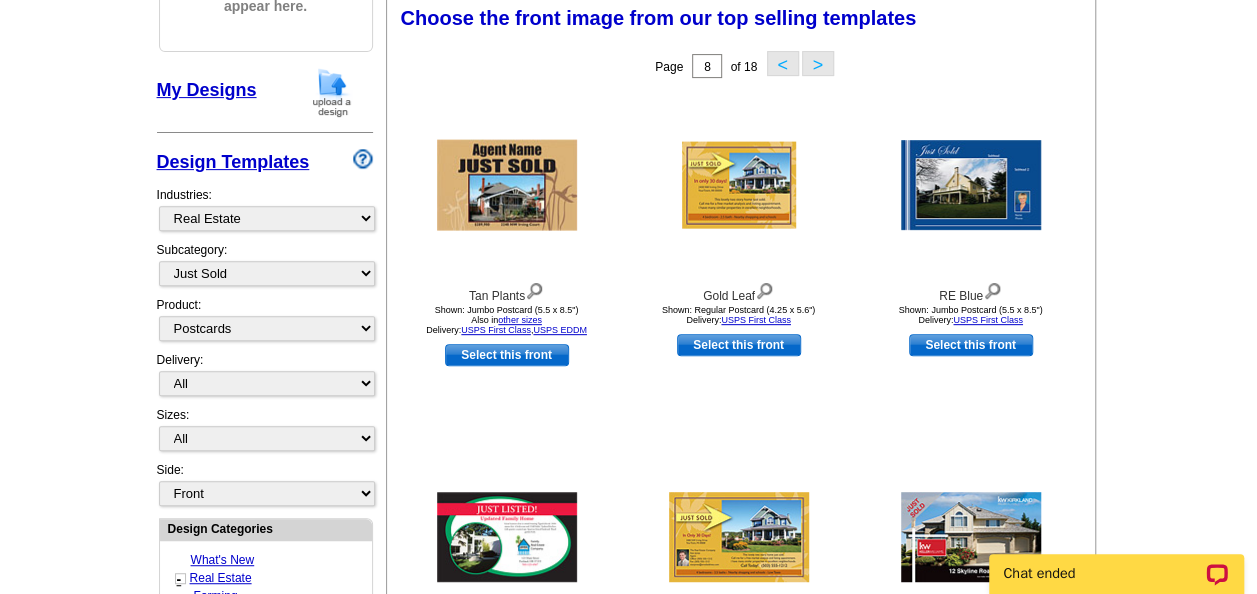 scroll, scrollTop: 295, scrollLeft: 0, axis: vertical 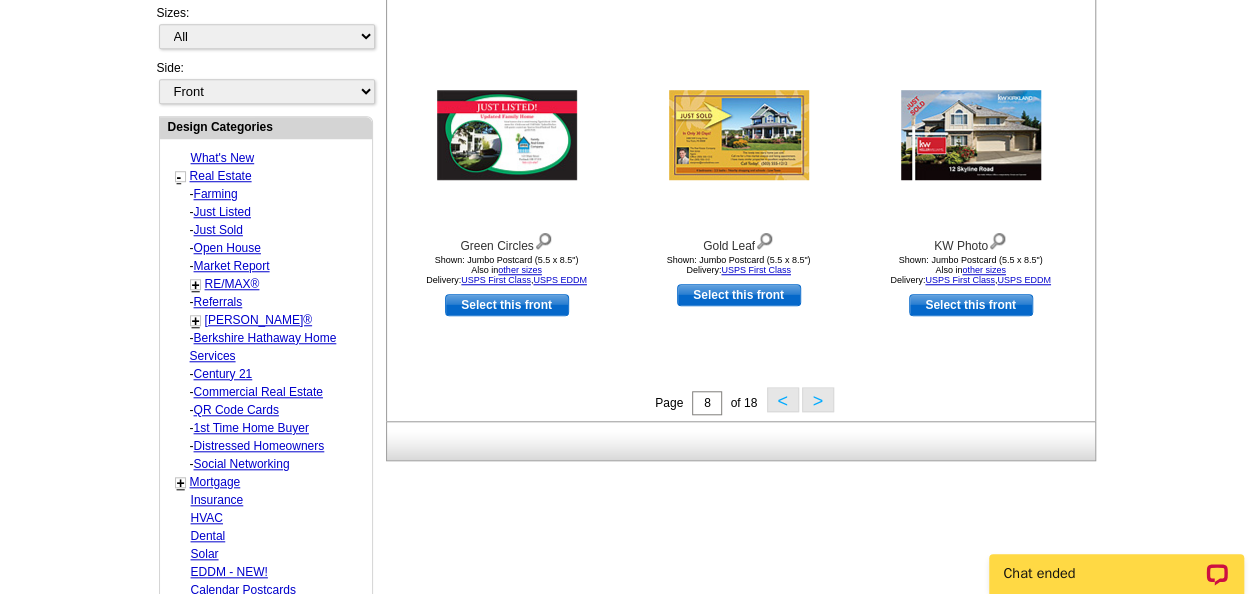 click on ">" at bounding box center (818, 399) 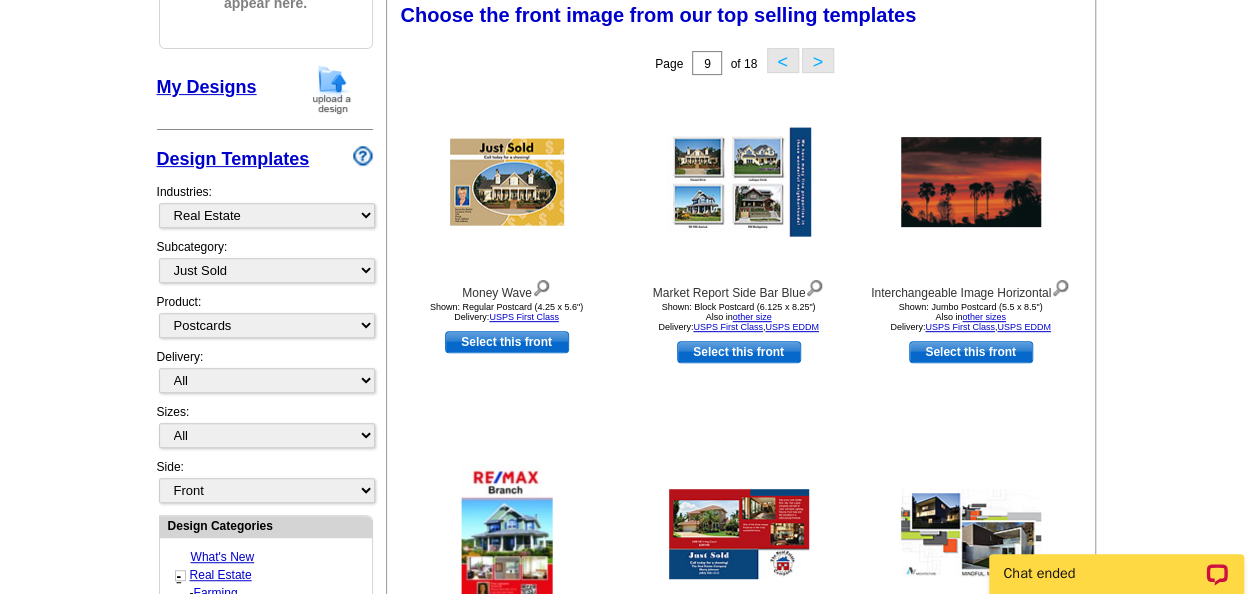 scroll, scrollTop: 295, scrollLeft: 0, axis: vertical 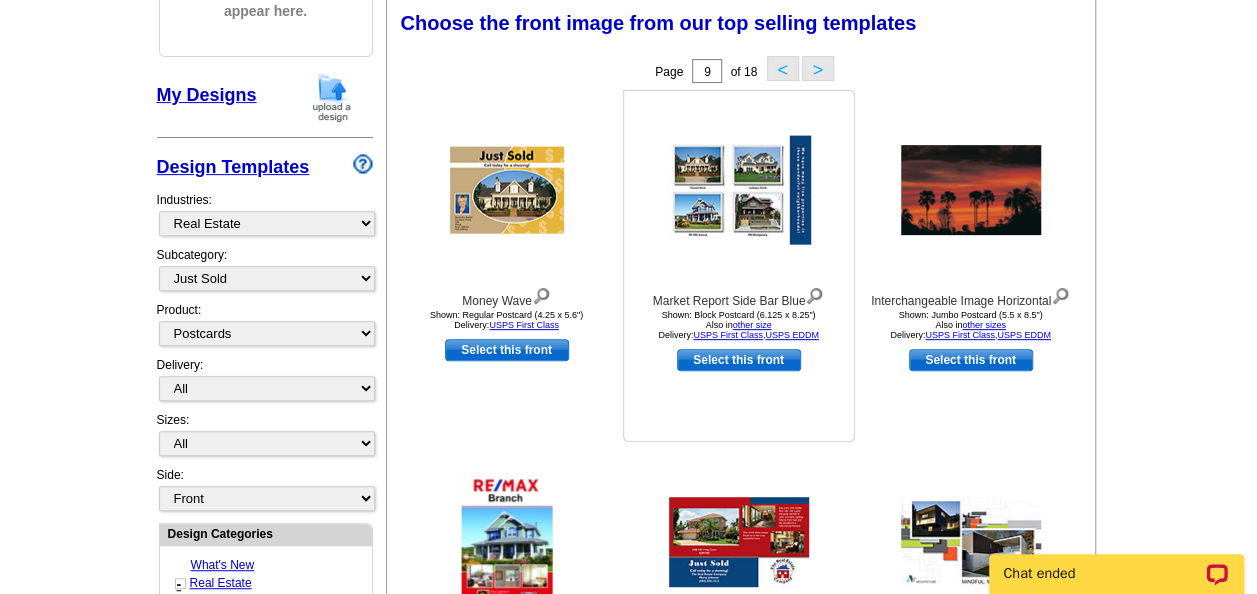 click on "Select this front" at bounding box center [739, 360] 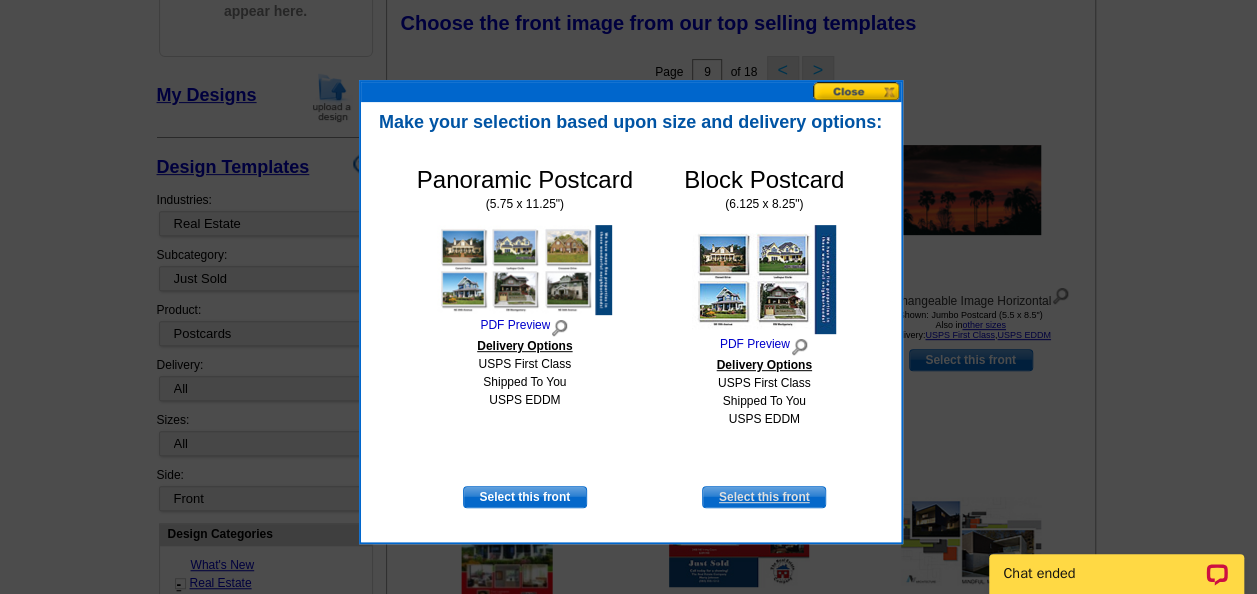 click on "Select this front" at bounding box center [764, 497] 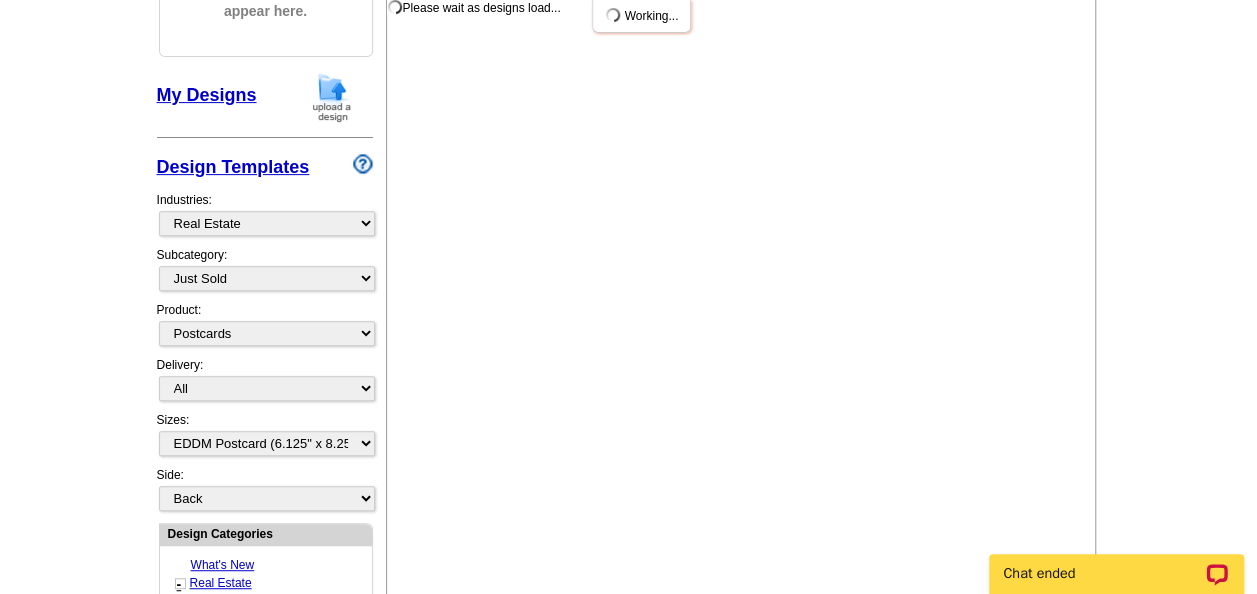 scroll, scrollTop: 0, scrollLeft: 0, axis: both 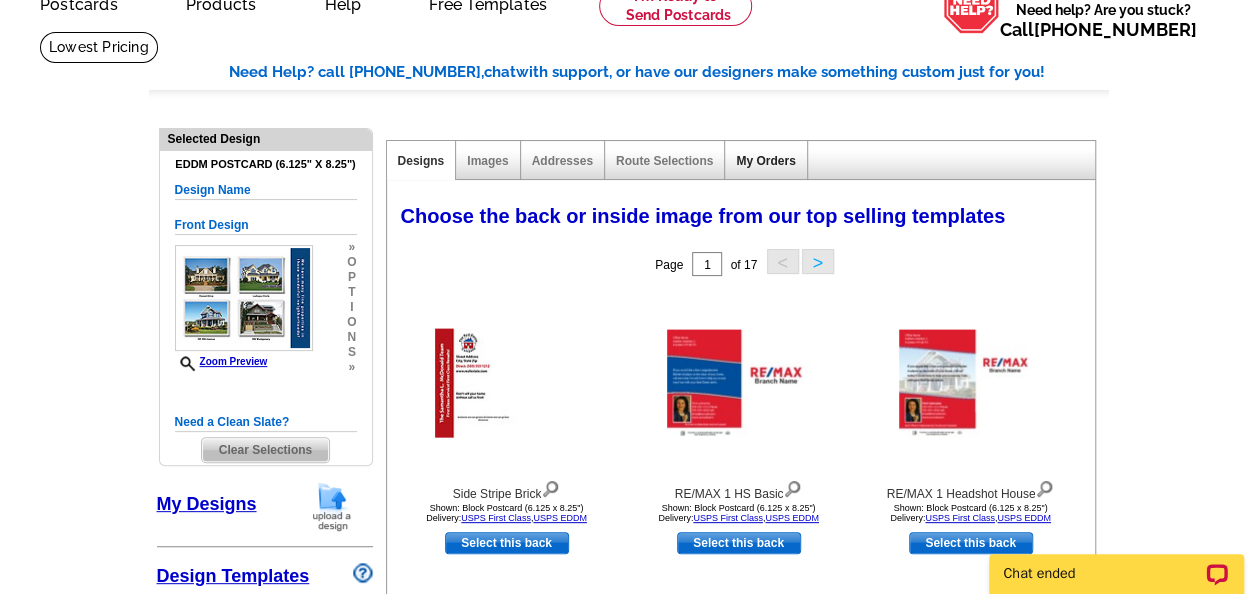 click on "My Orders" at bounding box center [765, 161] 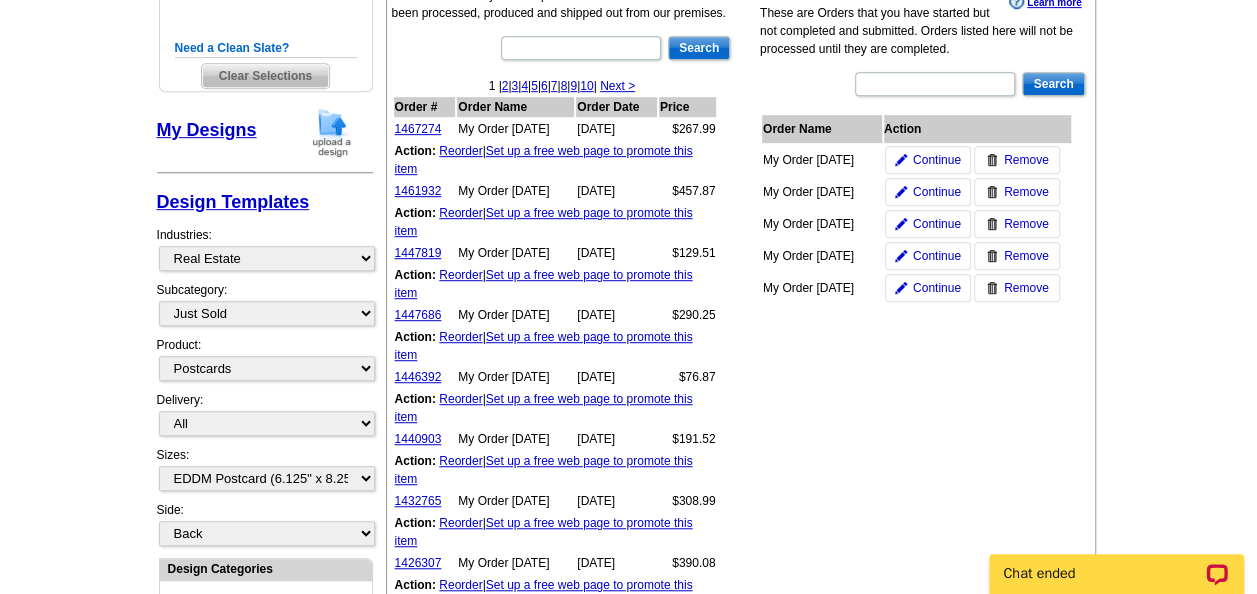 scroll, scrollTop: 497, scrollLeft: 0, axis: vertical 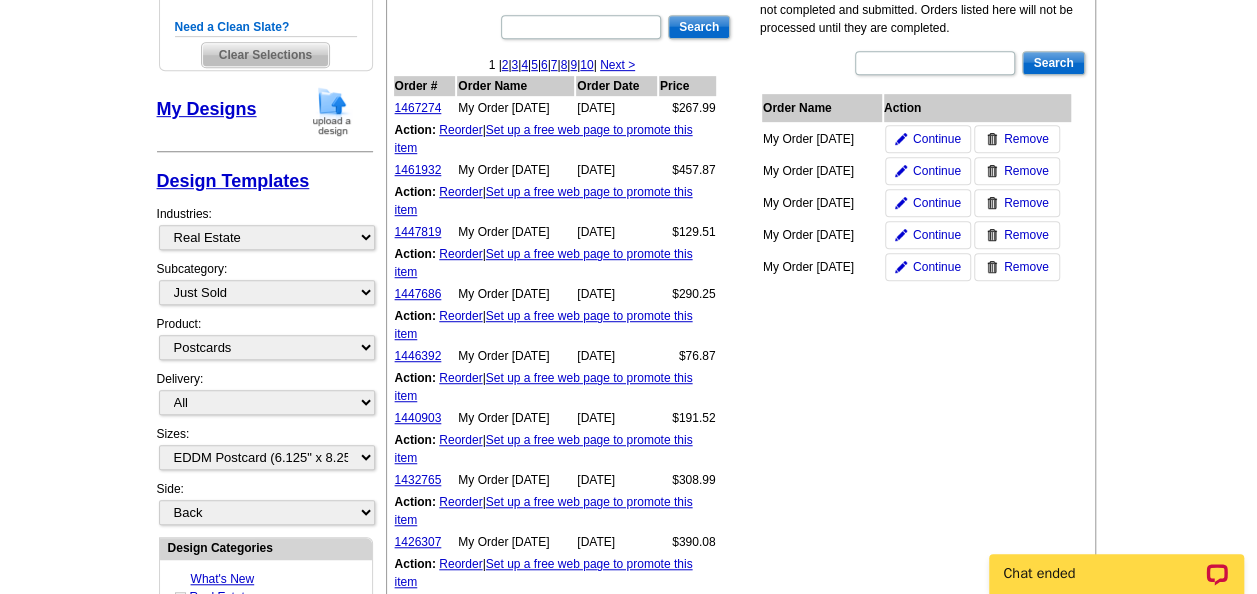 click on "My Designs" at bounding box center [207, 109] 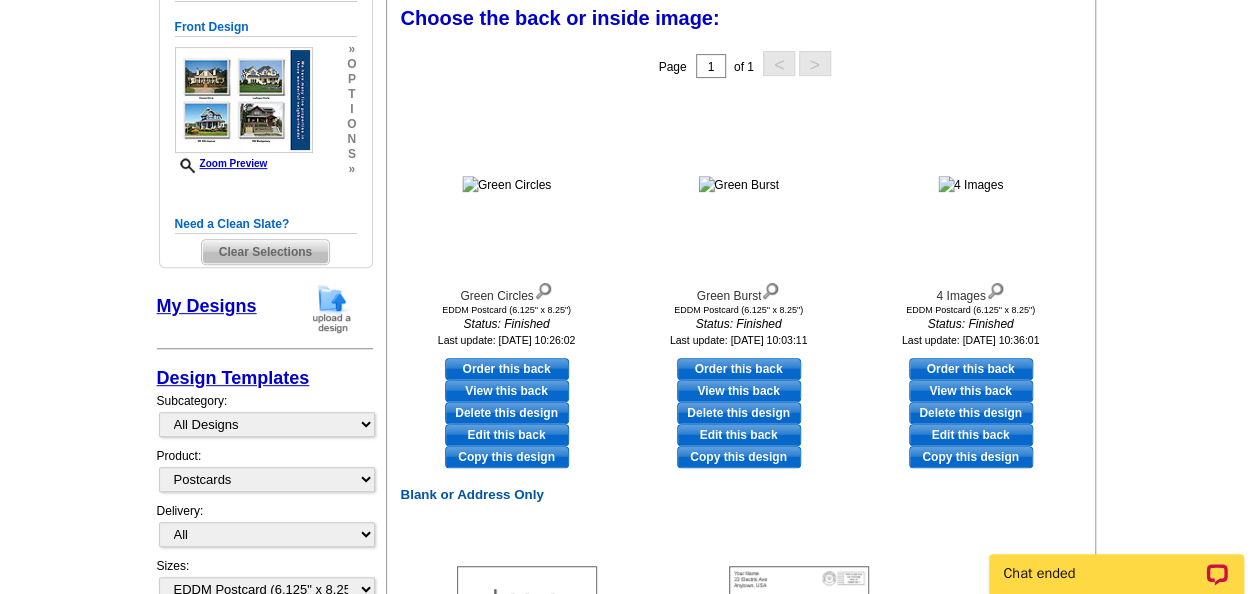 scroll, scrollTop: 295, scrollLeft: 0, axis: vertical 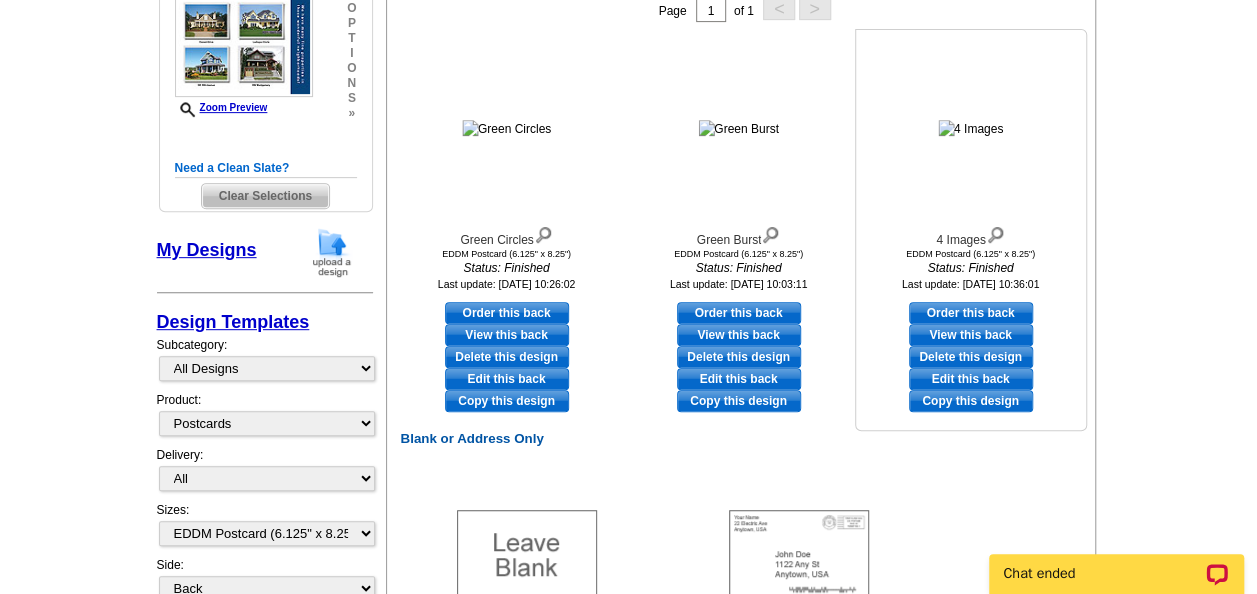 click at bounding box center (971, 129) 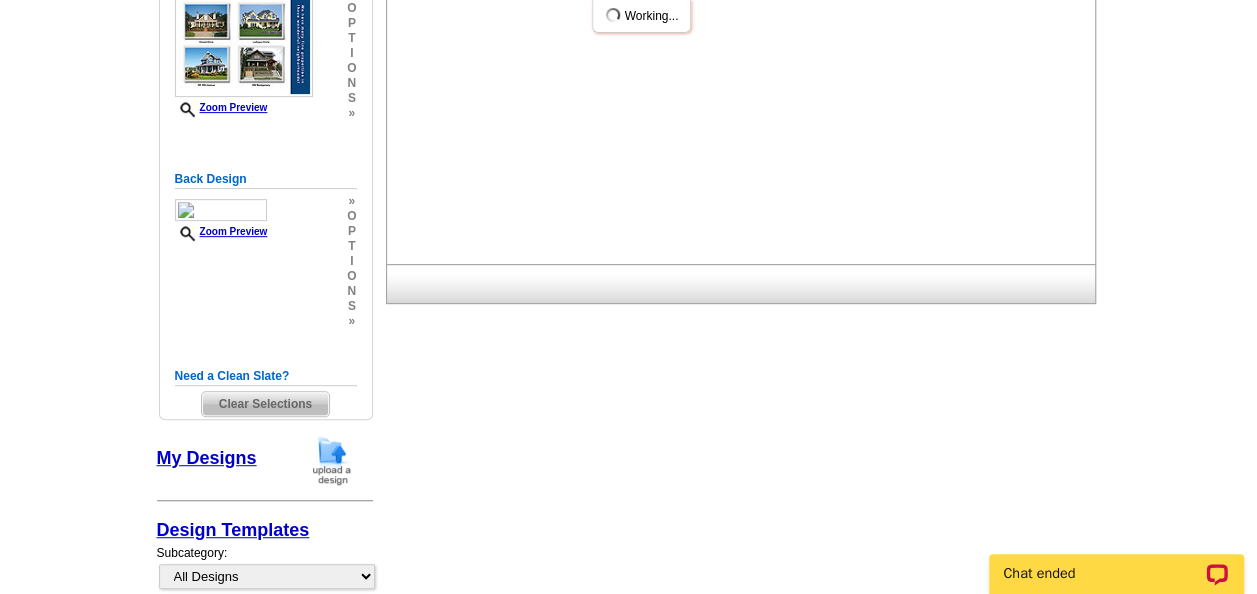 scroll, scrollTop: 0, scrollLeft: 0, axis: both 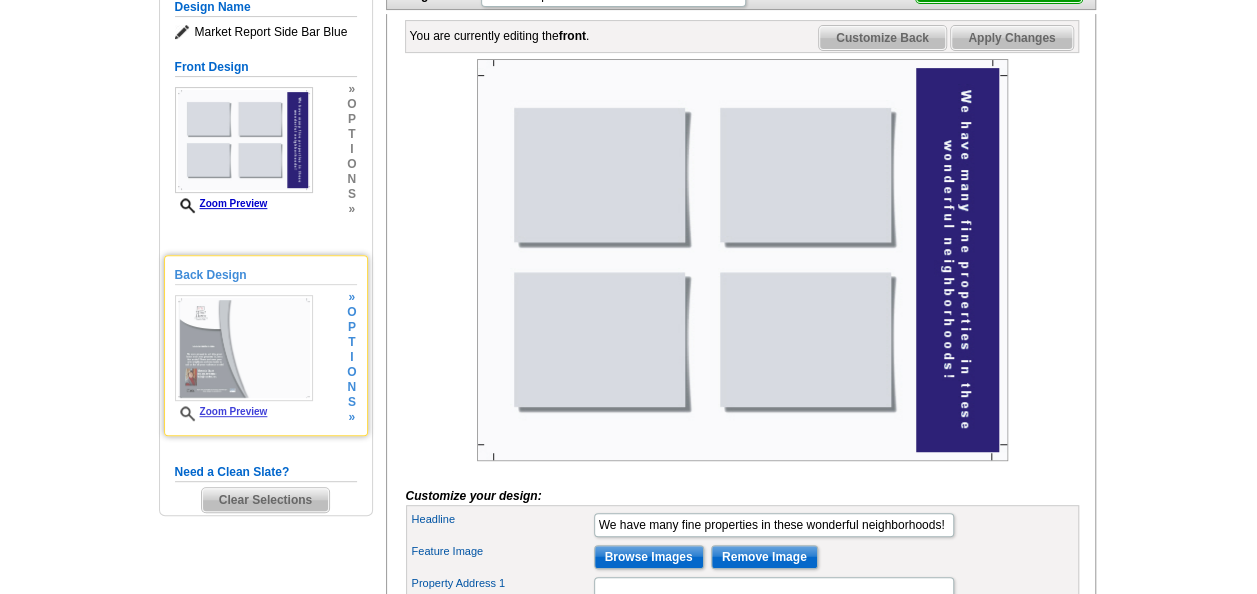 click at bounding box center [244, 348] 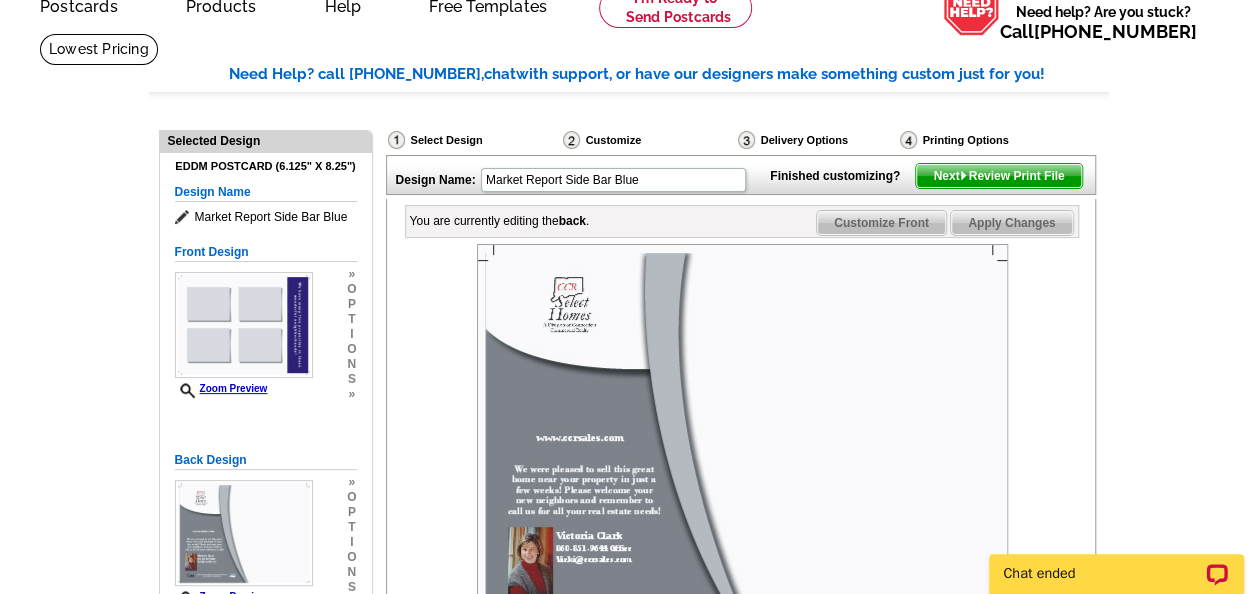 scroll, scrollTop: 0, scrollLeft: 0, axis: both 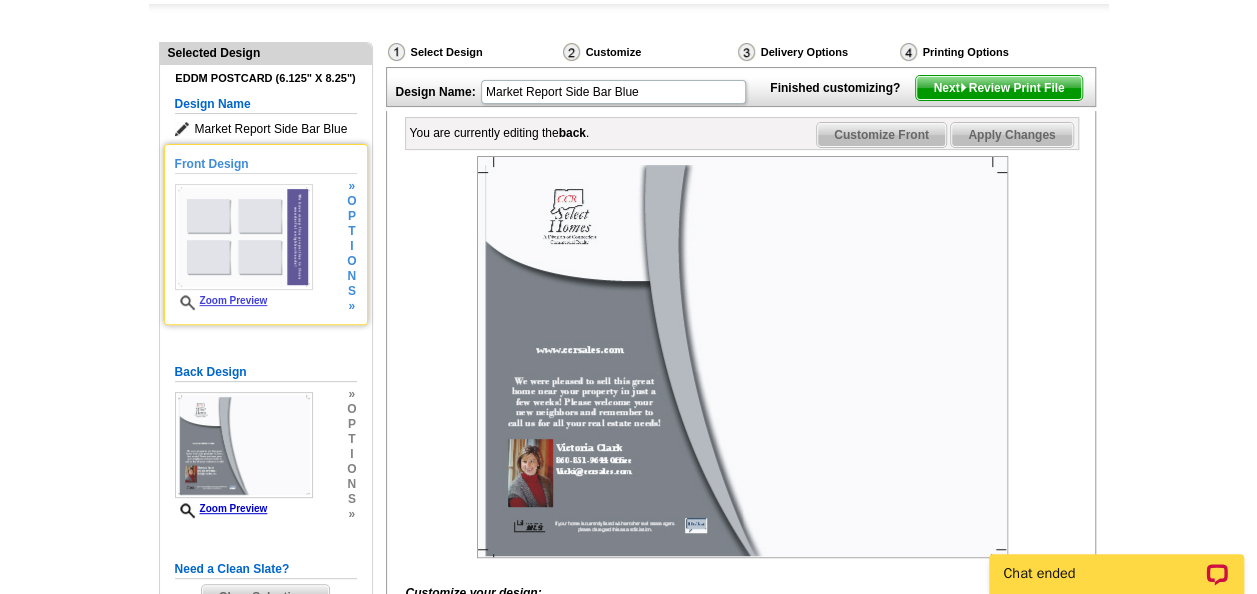 click on "Zoom Preview" at bounding box center (221, 300) 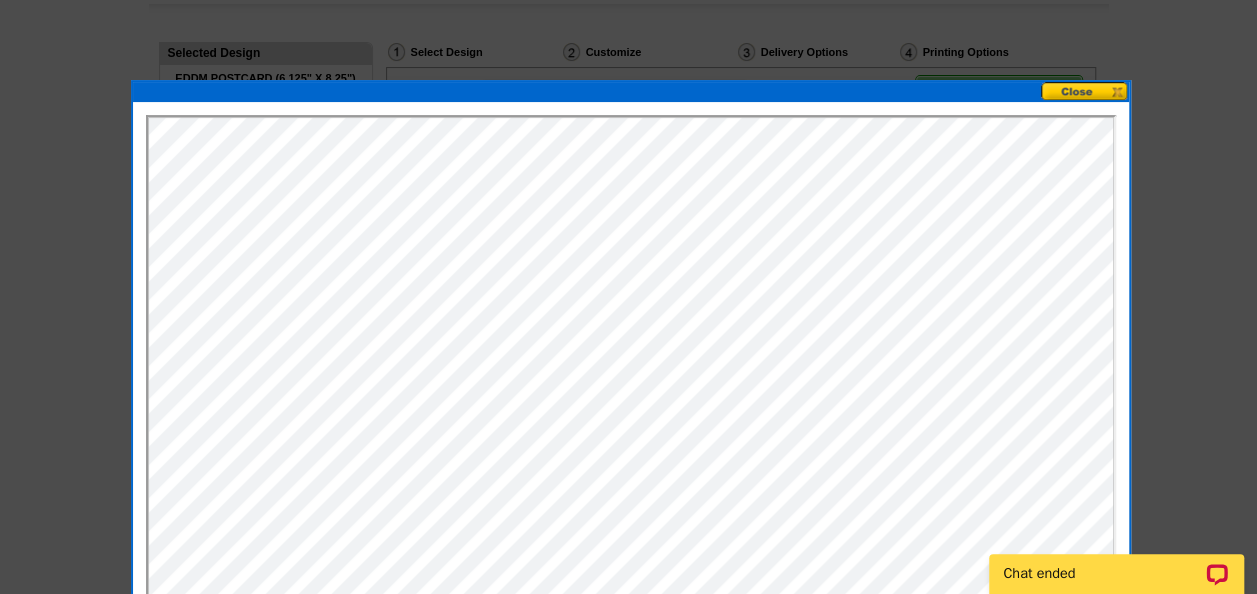 scroll, scrollTop: 0, scrollLeft: 0, axis: both 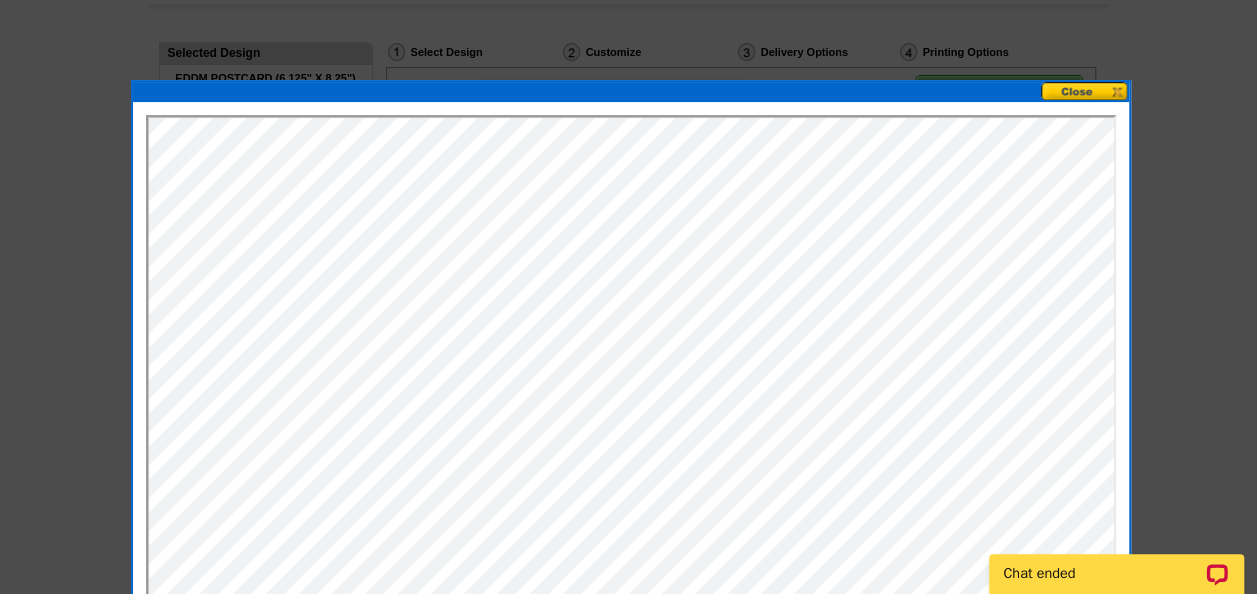 click at bounding box center [1085, 91] 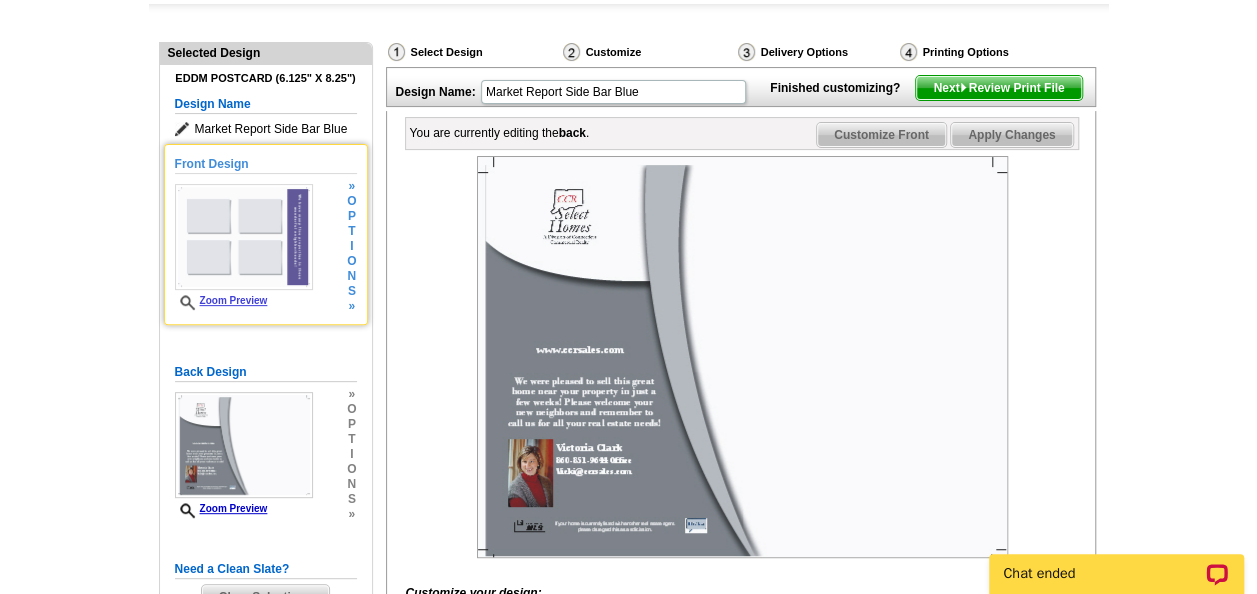 click at bounding box center [244, 237] 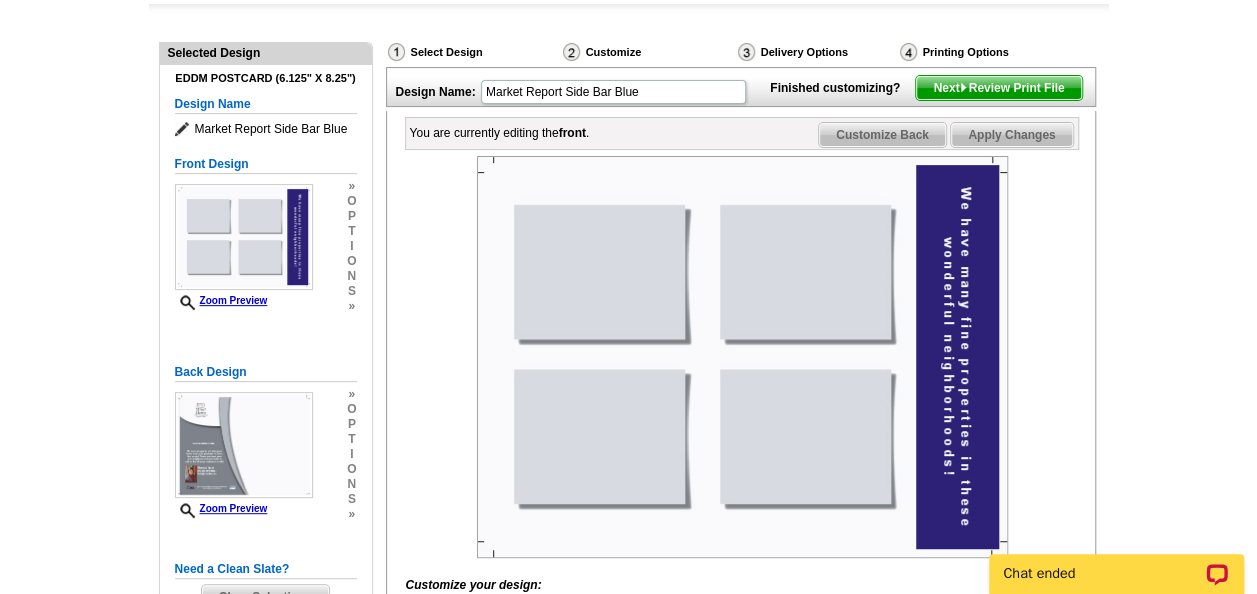 scroll, scrollTop: 186, scrollLeft: 0, axis: vertical 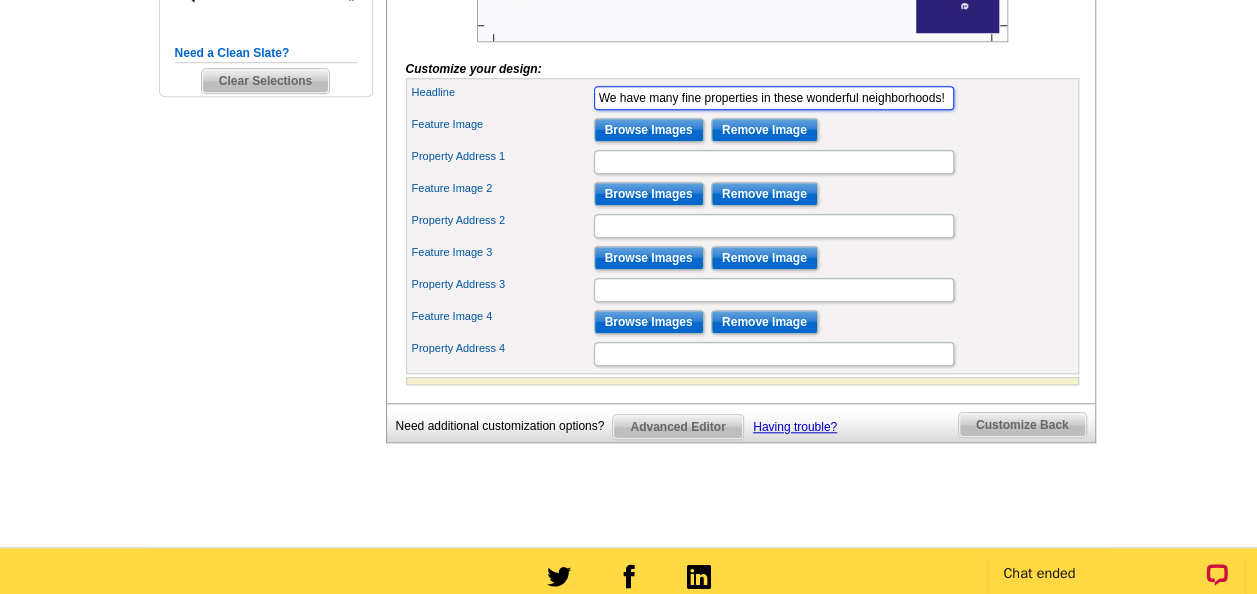 click on "We have many fine properties in these wonderful neighborhoods!" at bounding box center [774, 98] 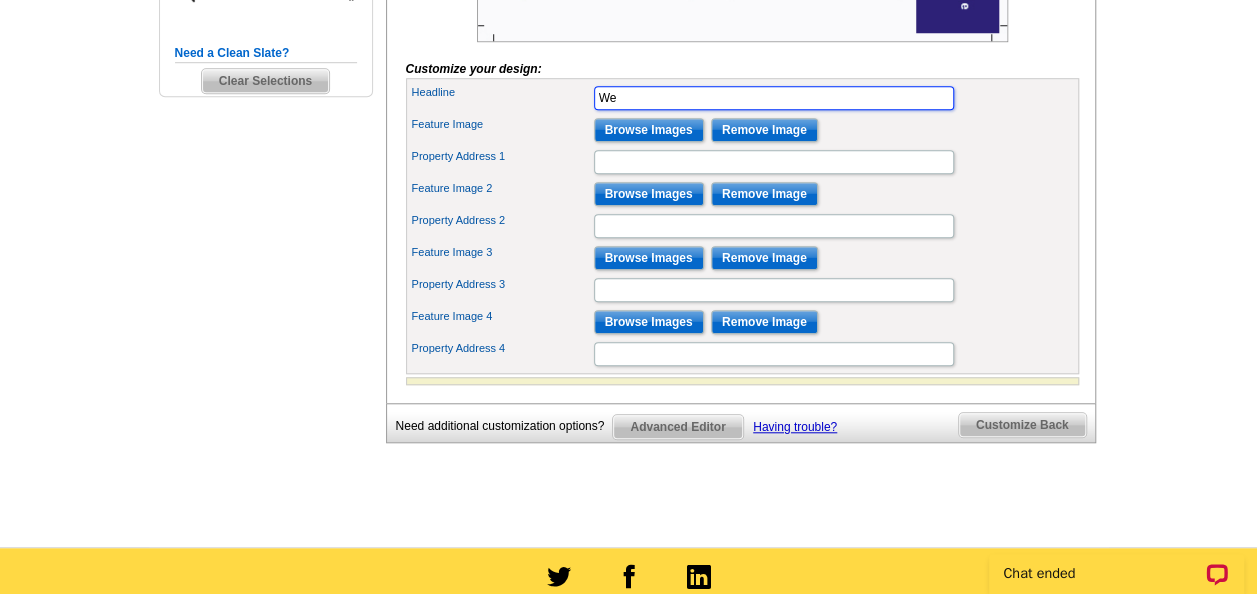type on "W" 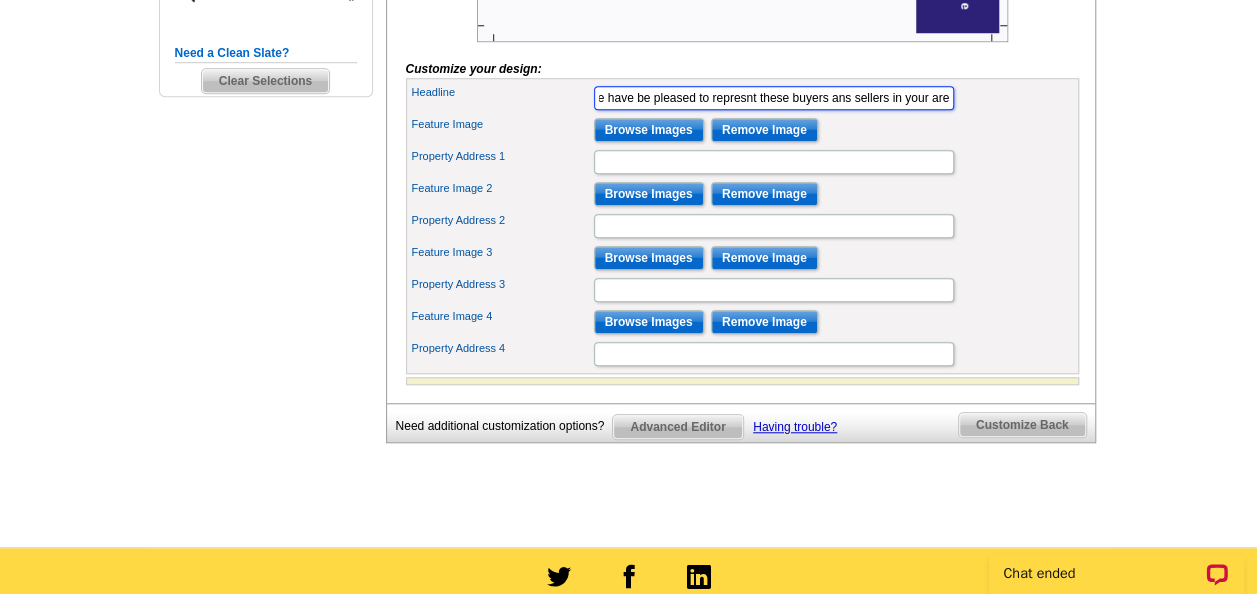 scroll, scrollTop: 0, scrollLeft: 19, axis: horizontal 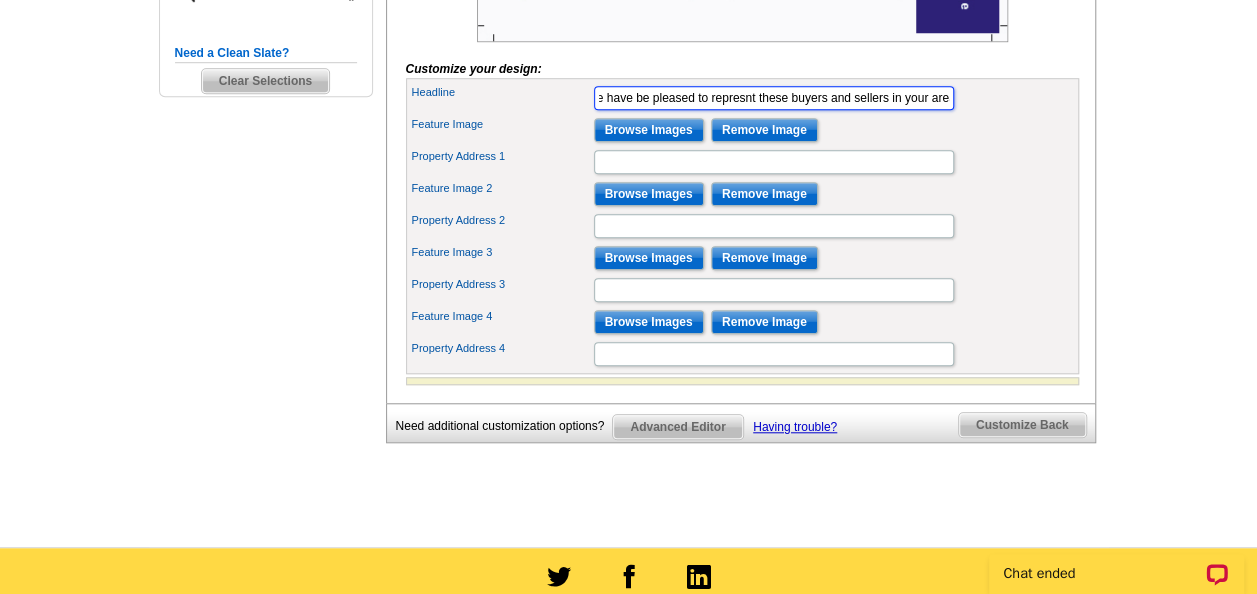 type on "We have be pleased to represnt these buyers and sellers in your area" 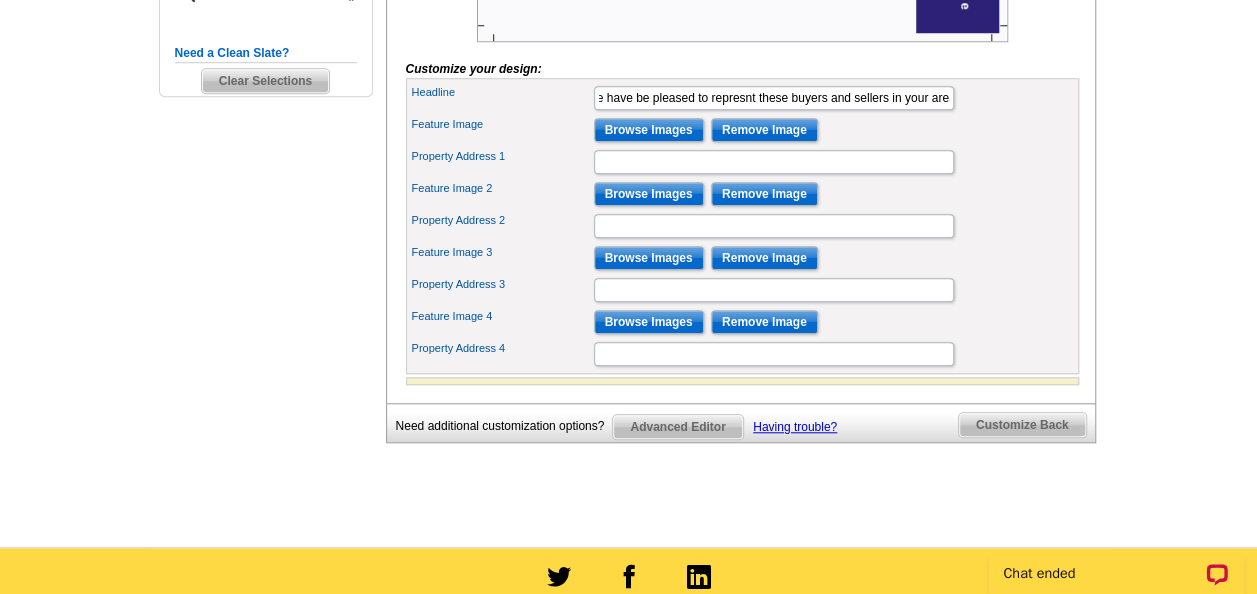 scroll, scrollTop: 0, scrollLeft: 0, axis: both 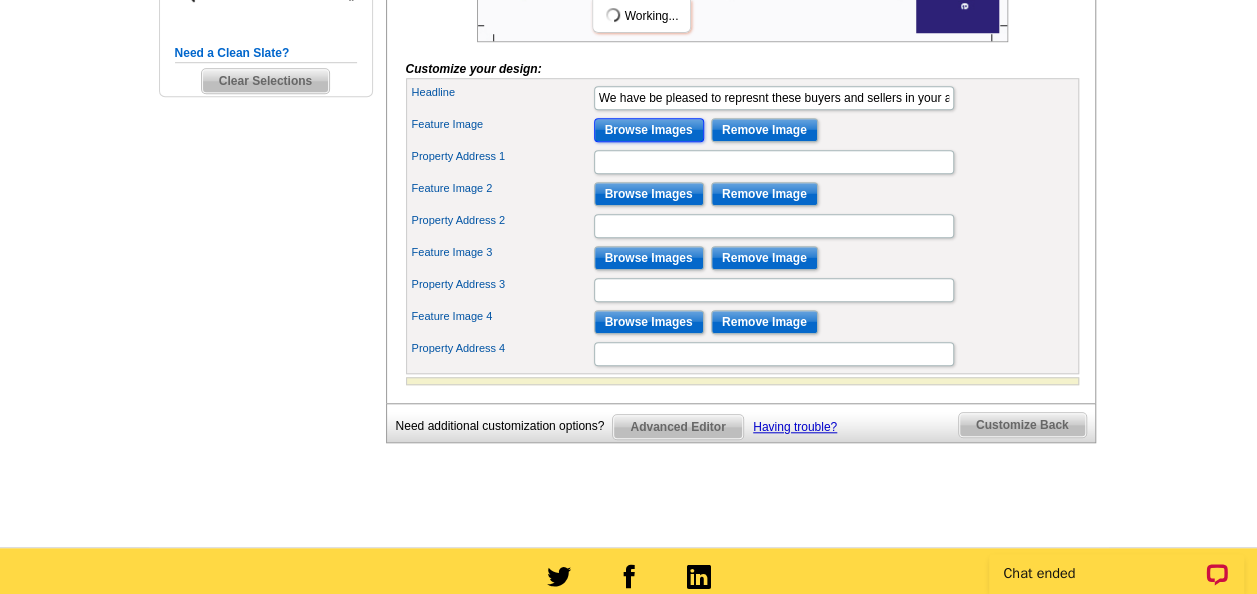 click on "Browse Images" at bounding box center [649, 130] 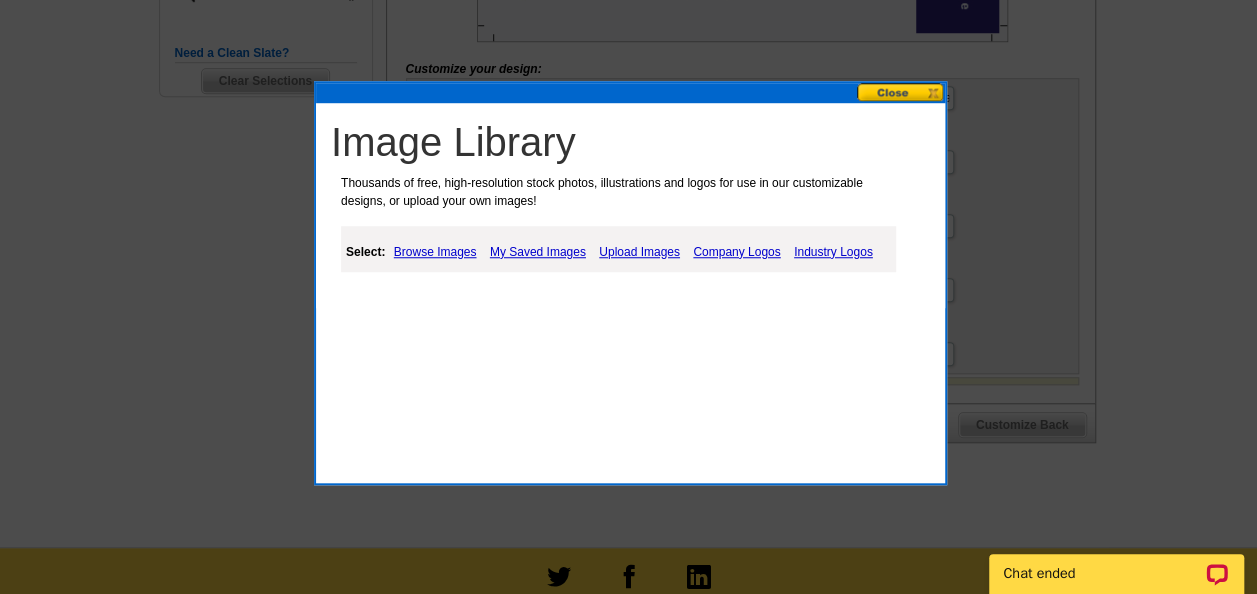 click on "My Saved Images" at bounding box center (538, 252) 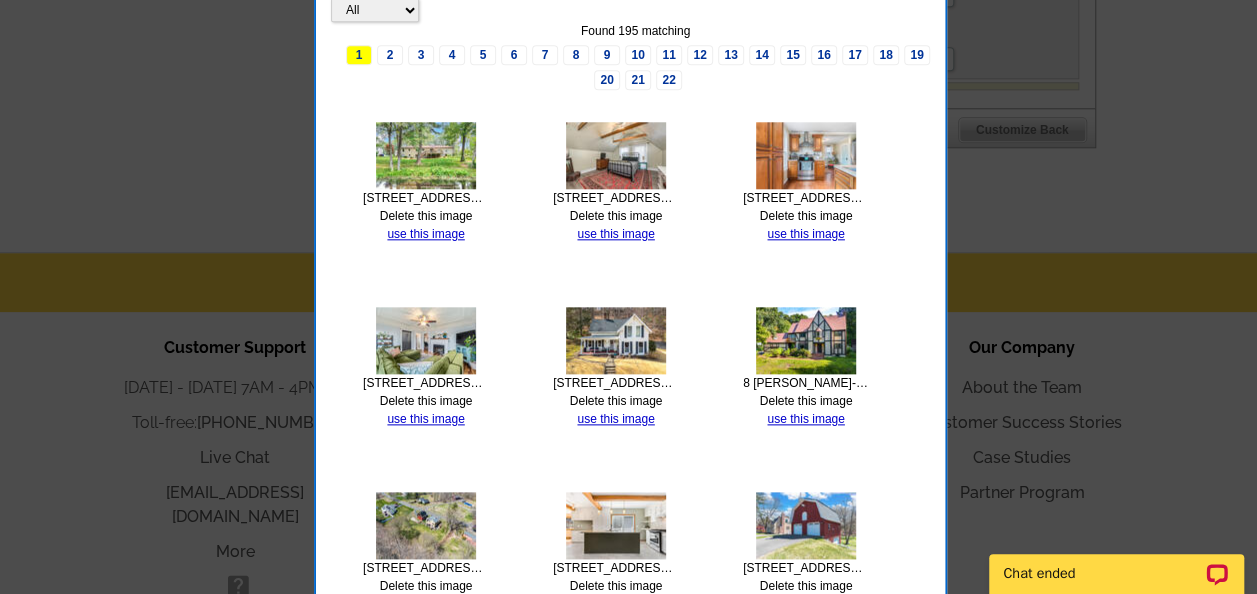 scroll, scrollTop: 1003, scrollLeft: 0, axis: vertical 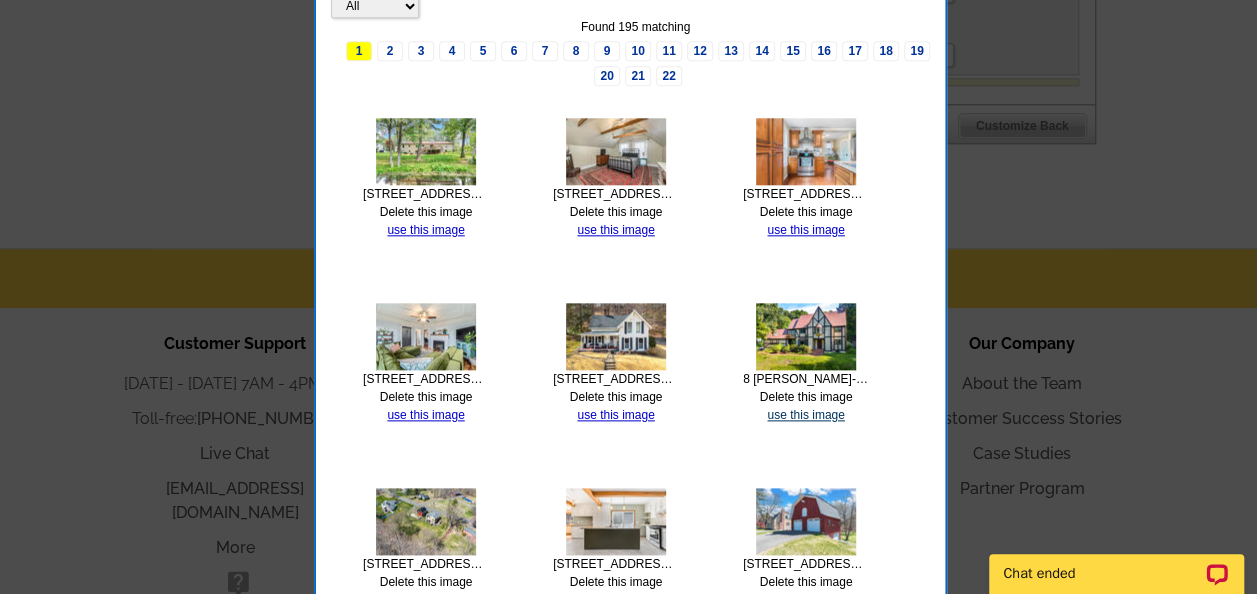 click on "use this image" at bounding box center (805, 415) 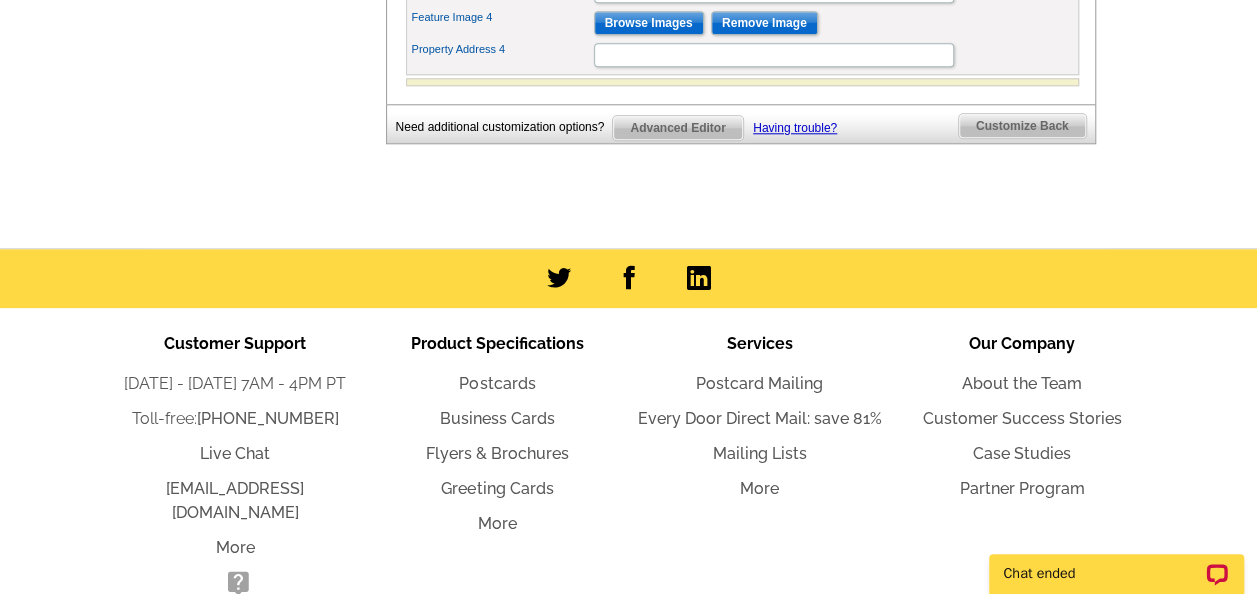scroll, scrollTop: 0, scrollLeft: 0, axis: both 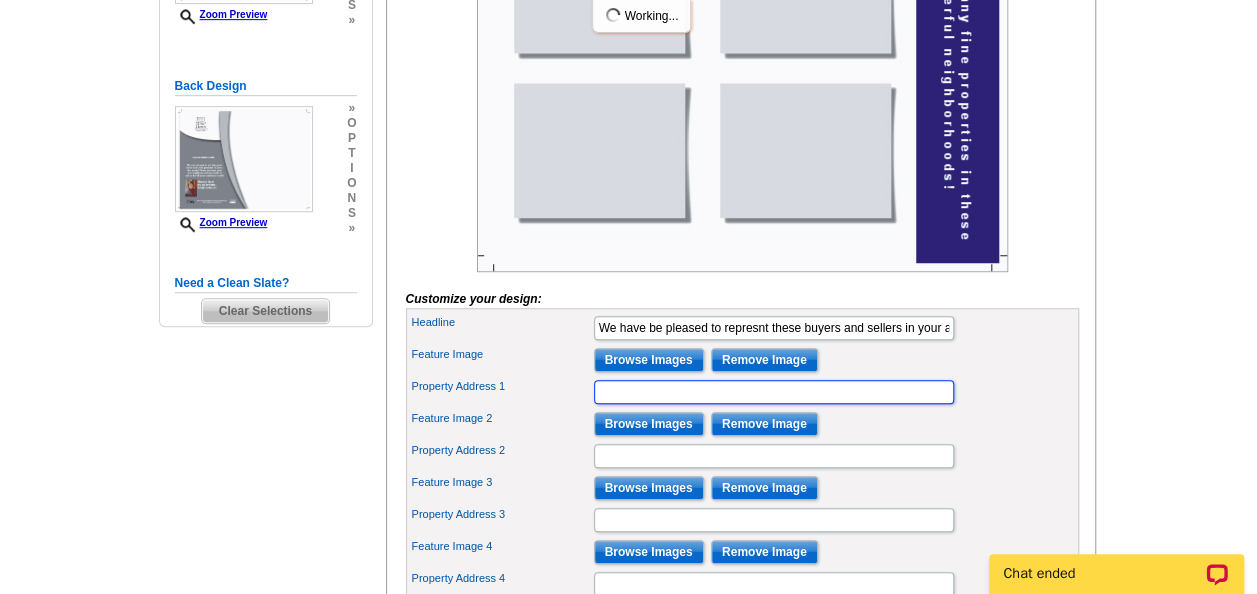 click on "Property Address 1" at bounding box center [774, 392] 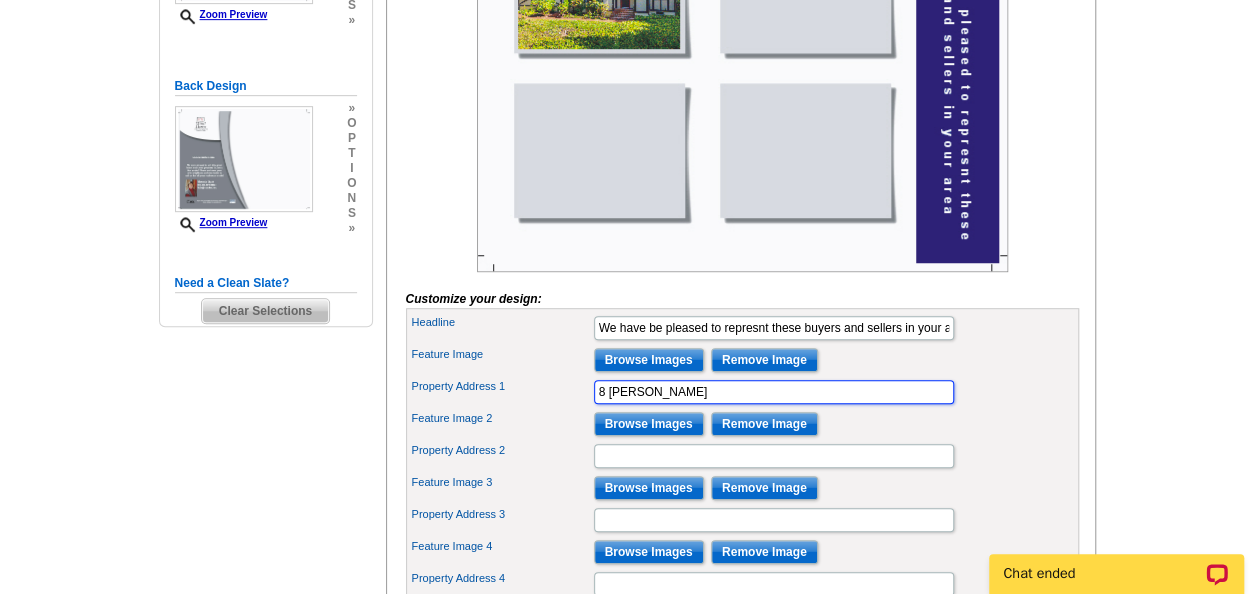 type on "8 Franklin Woods" 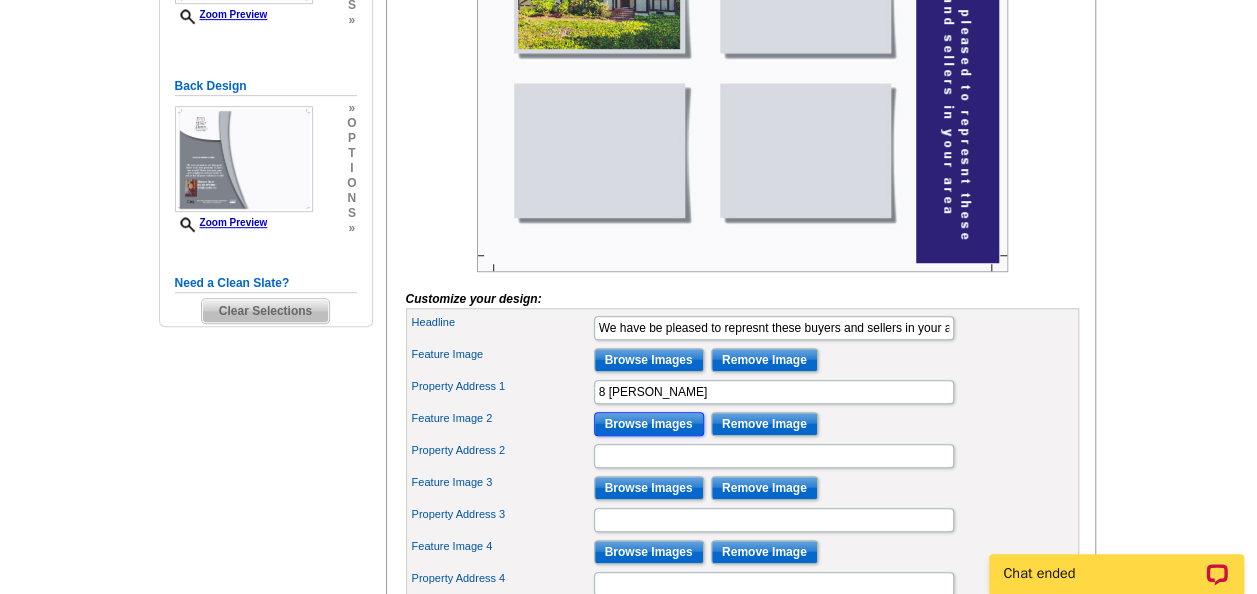 click on "Browse Images" at bounding box center [649, 424] 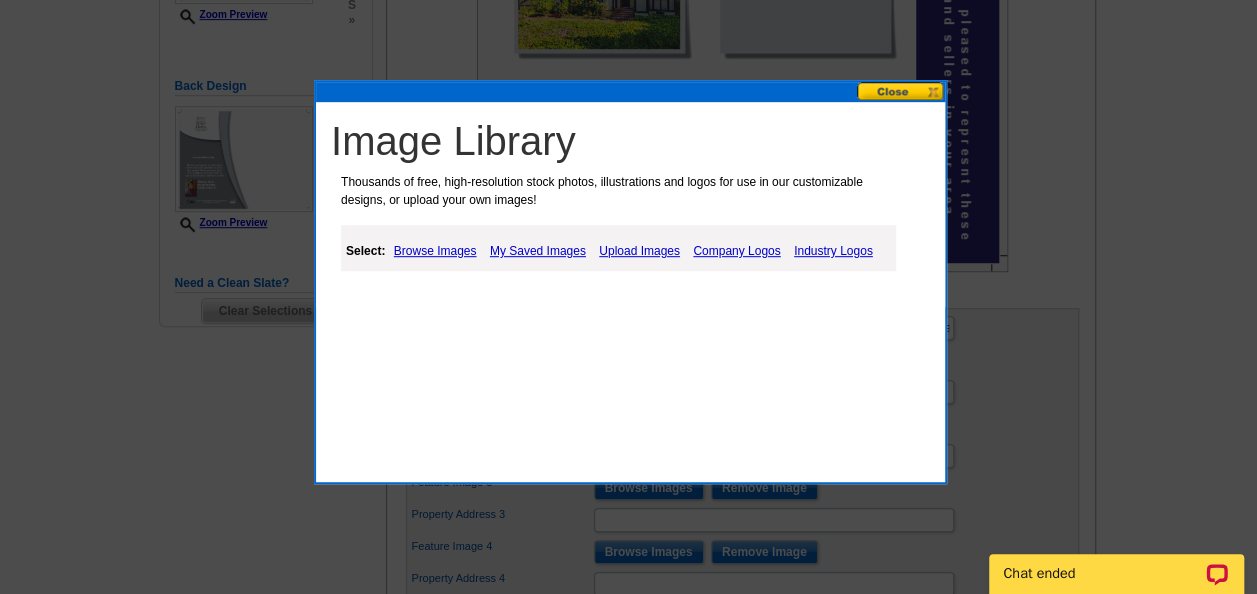 click on "My Saved Images" at bounding box center (538, 251) 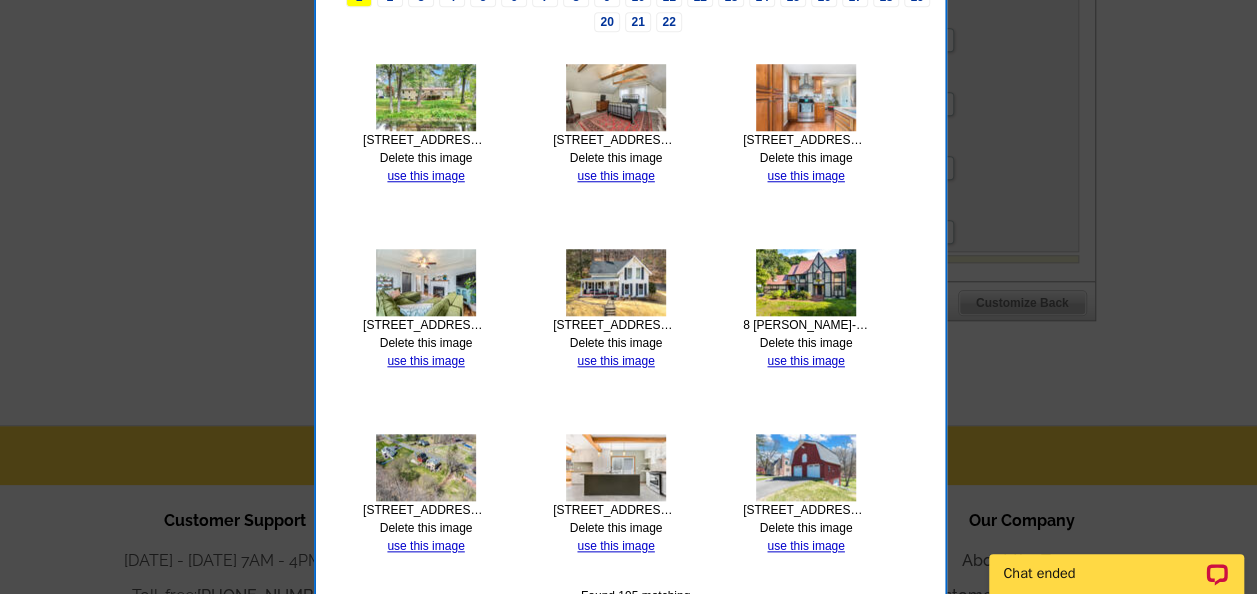 scroll, scrollTop: 834, scrollLeft: 0, axis: vertical 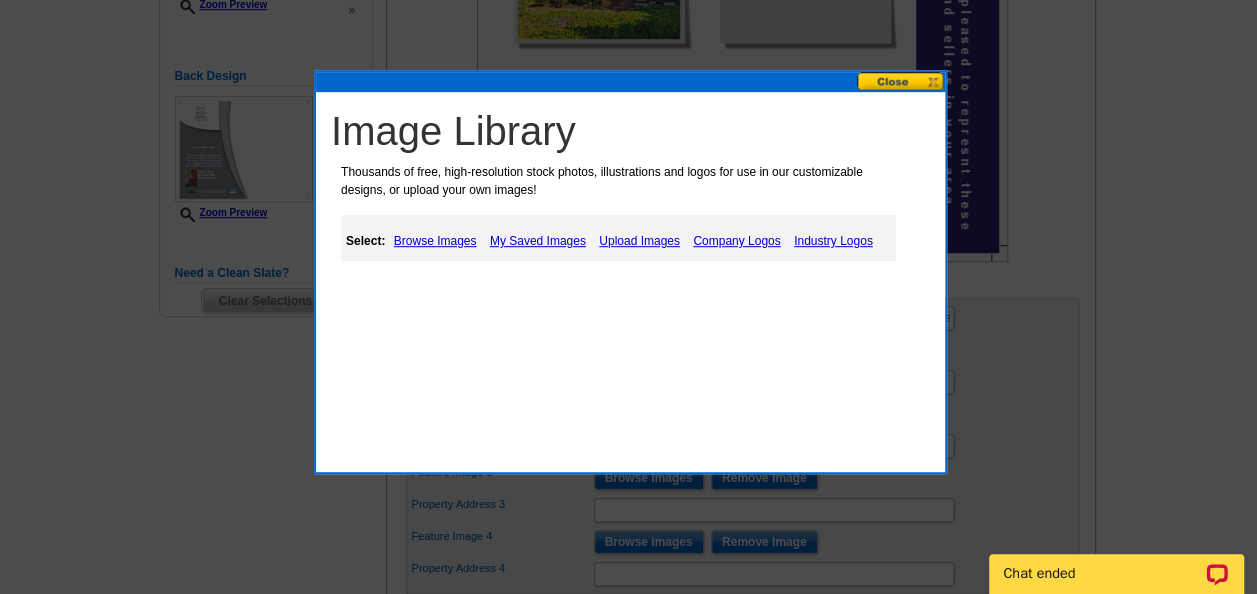 click on "Browse Images" at bounding box center (435, 241) 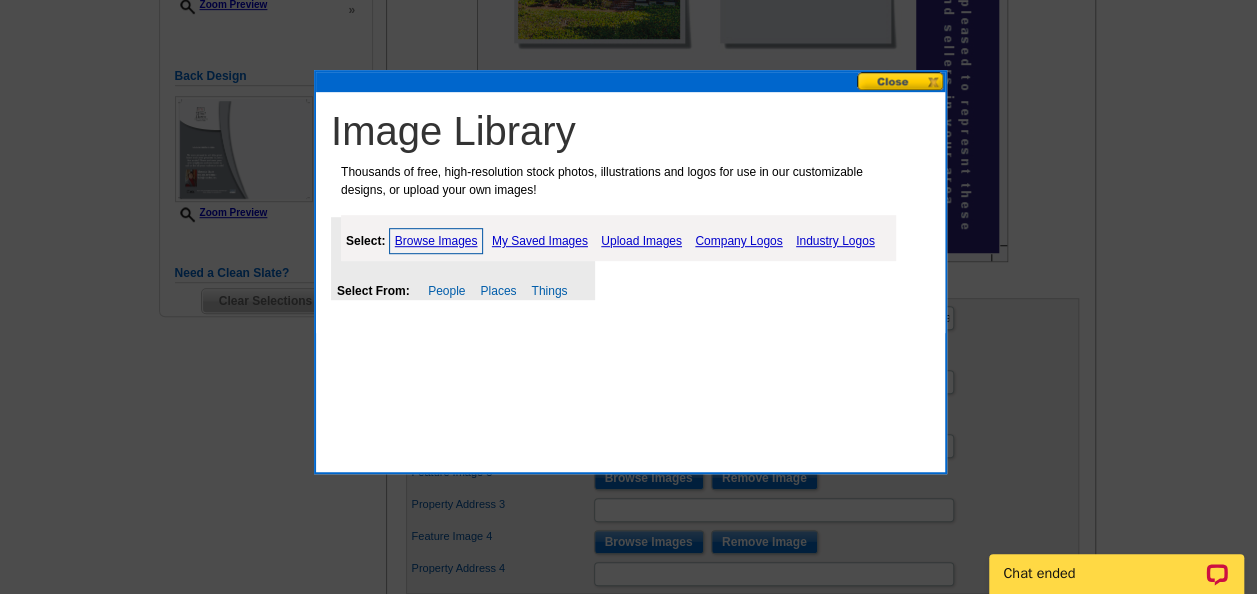 click on "Upload Images" at bounding box center [641, 241] 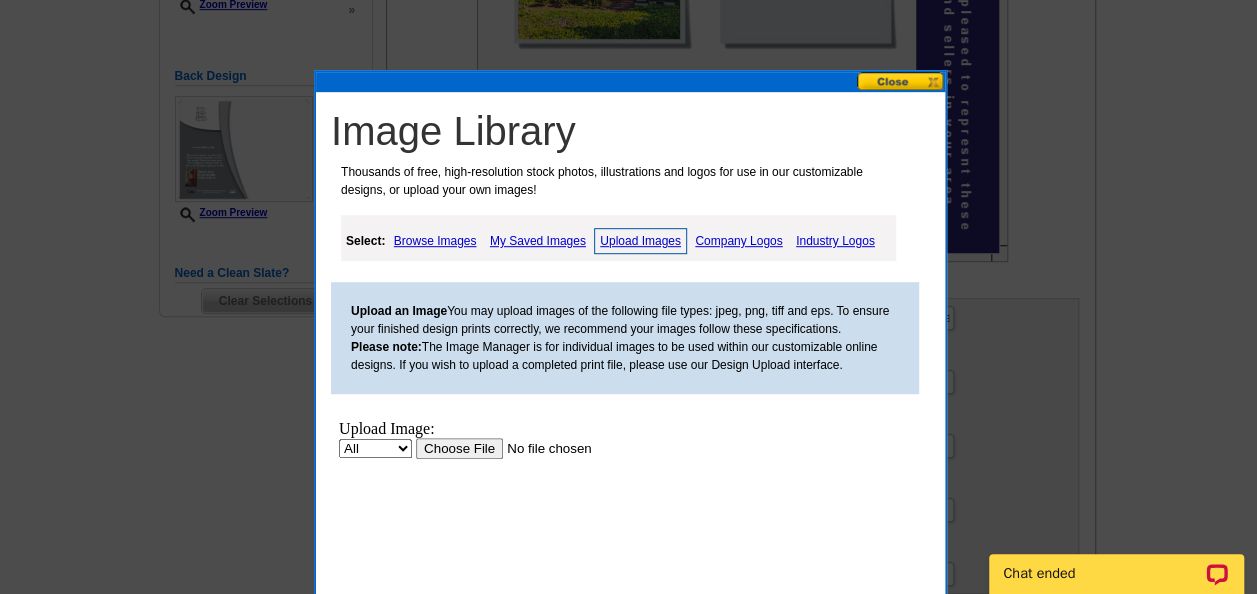 scroll, scrollTop: 0, scrollLeft: 0, axis: both 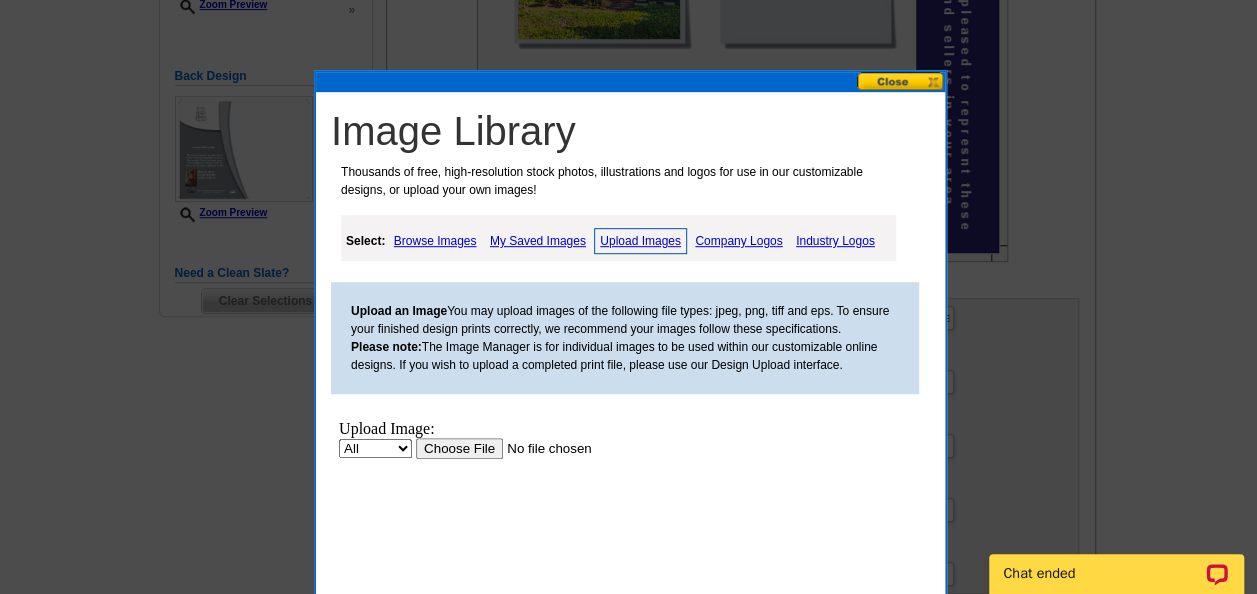 click at bounding box center (542, 448) 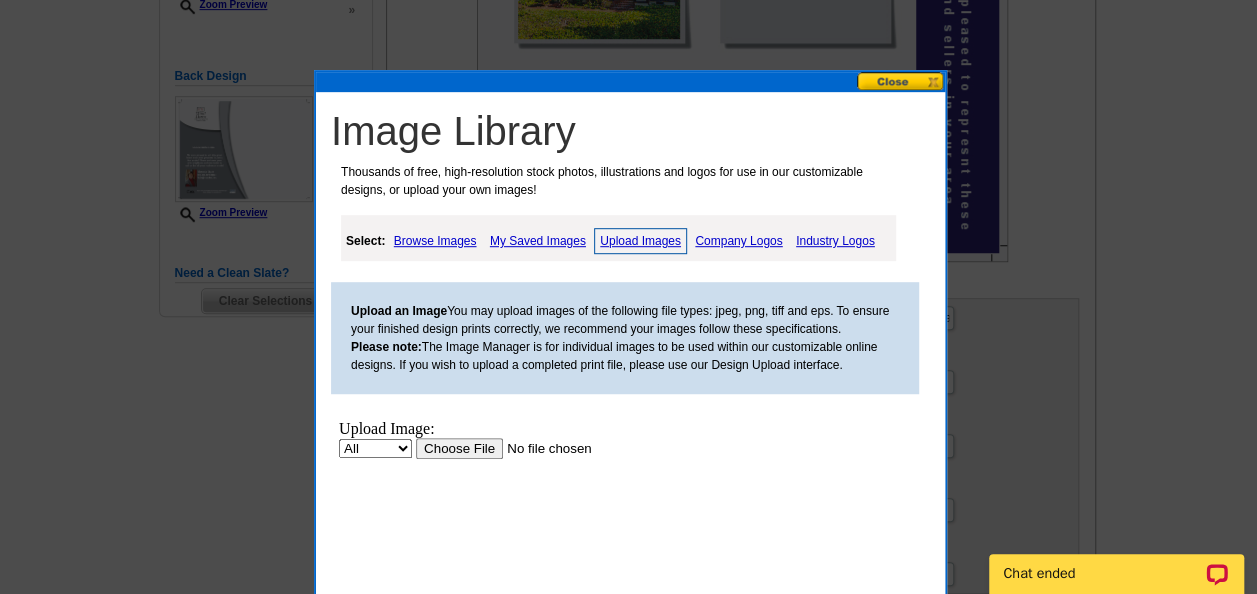 click at bounding box center [542, 448] 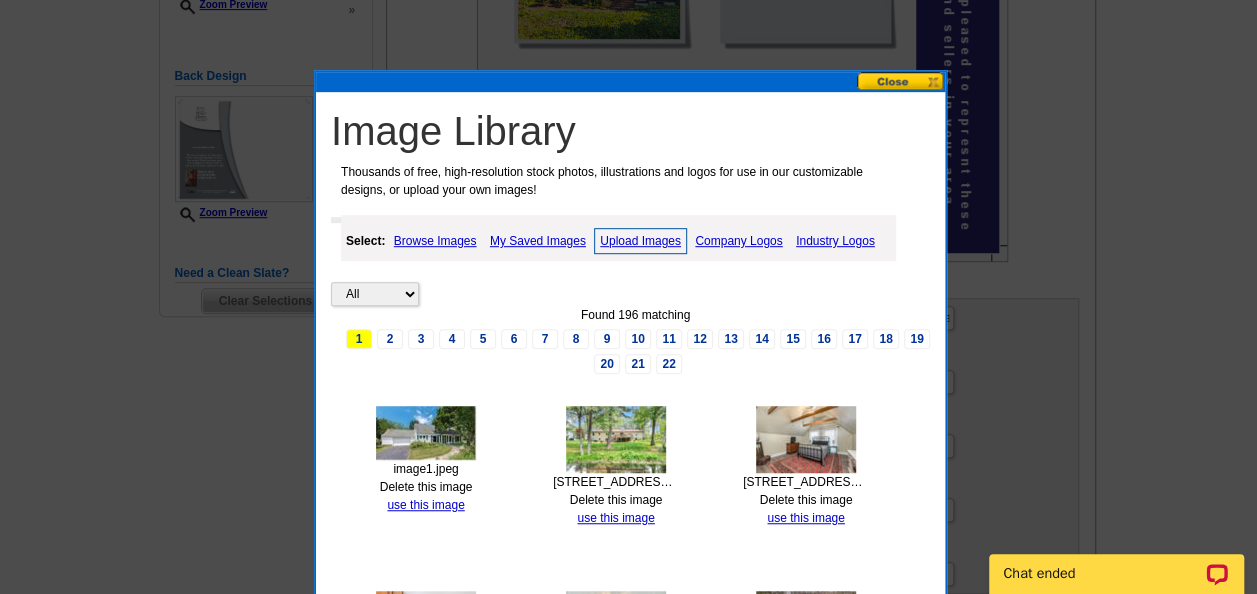 click on "Upload Images" at bounding box center (640, 241) 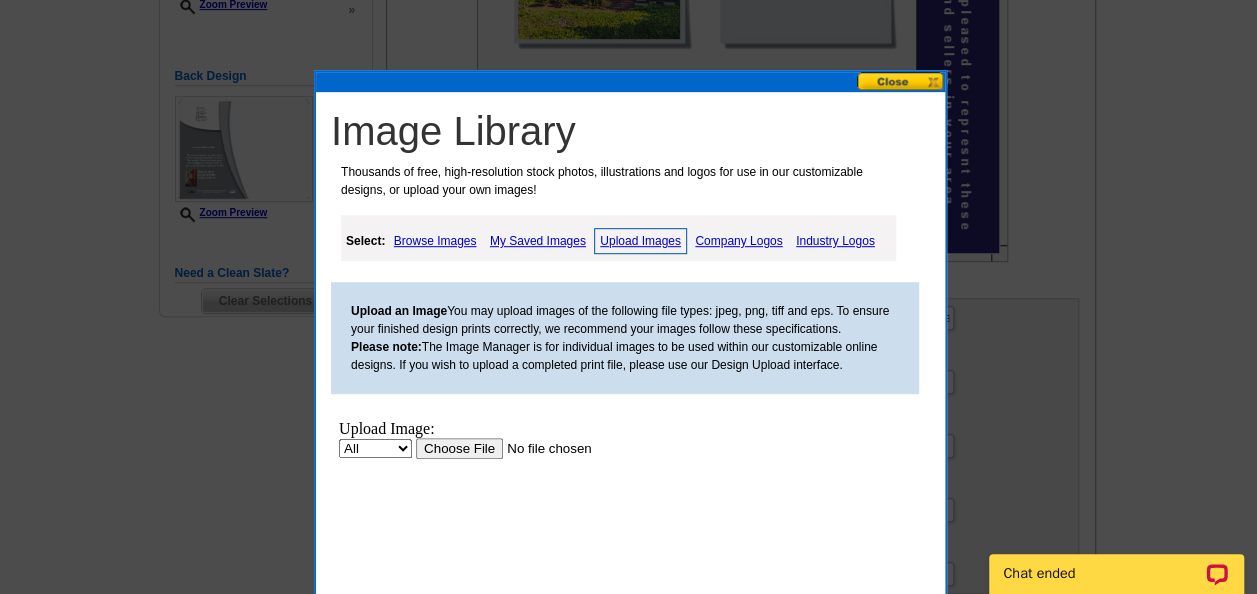 scroll, scrollTop: 0, scrollLeft: 0, axis: both 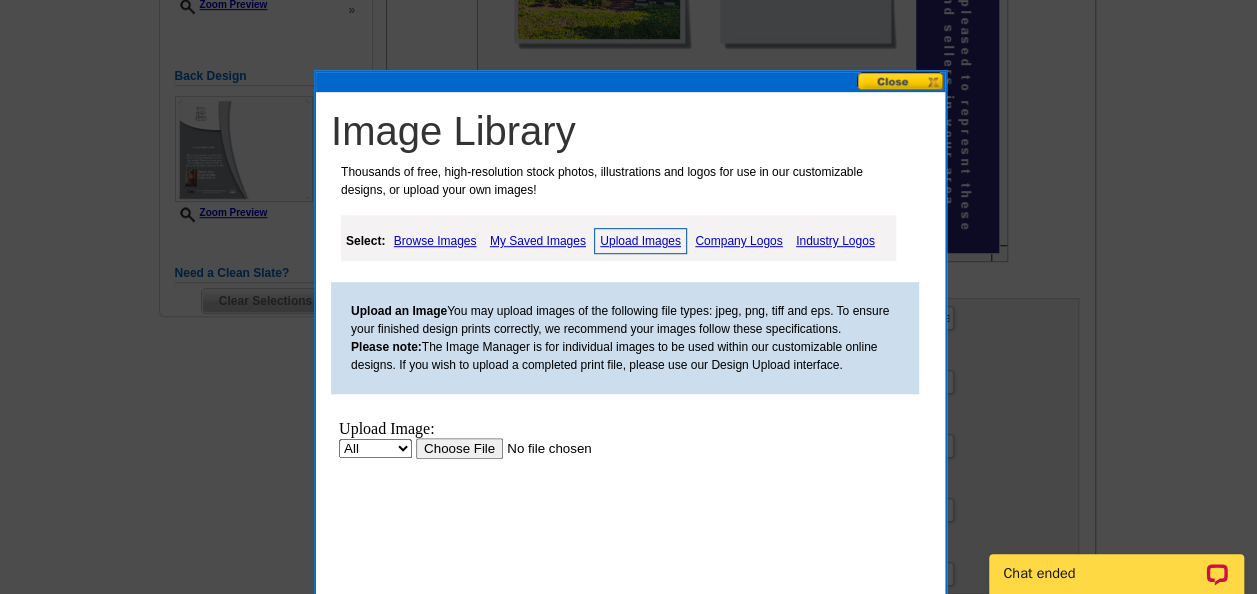 click at bounding box center [542, 448] 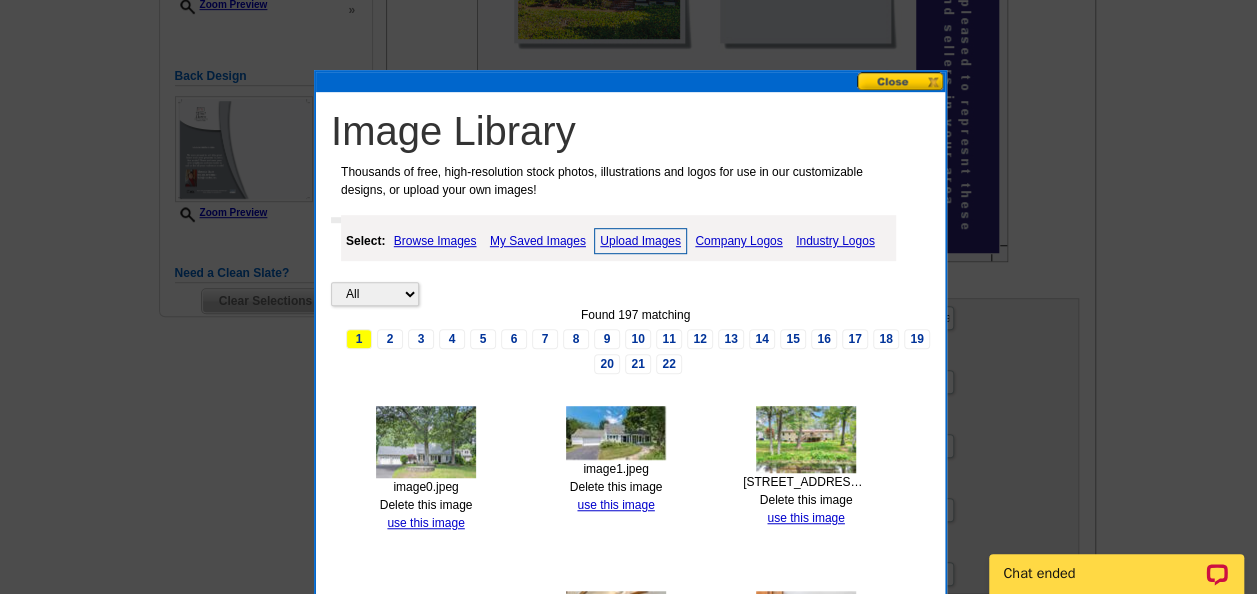 click on "My Saved Images" at bounding box center [538, 241] 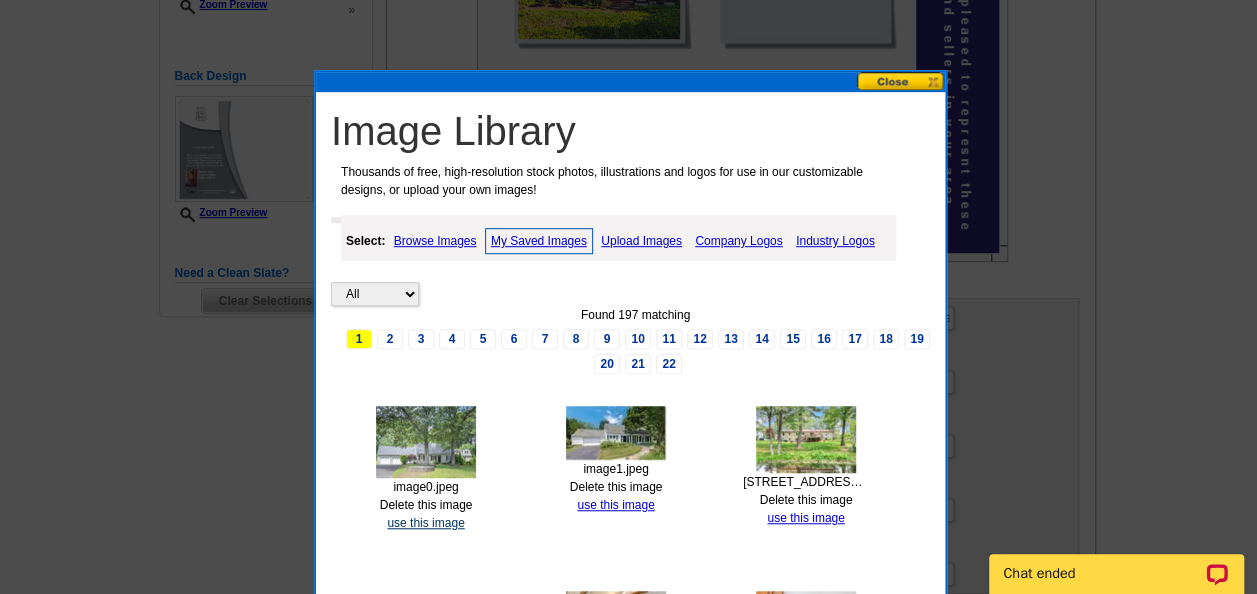 click on "use this image" at bounding box center (425, 523) 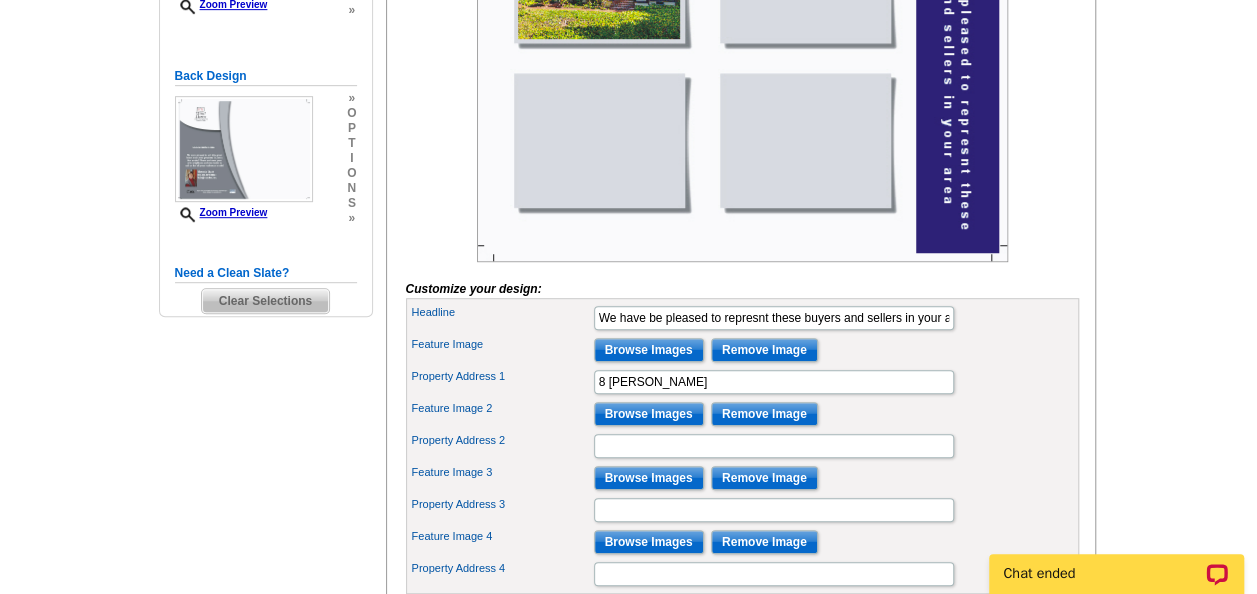scroll, scrollTop: 0, scrollLeft: 0, axis: both 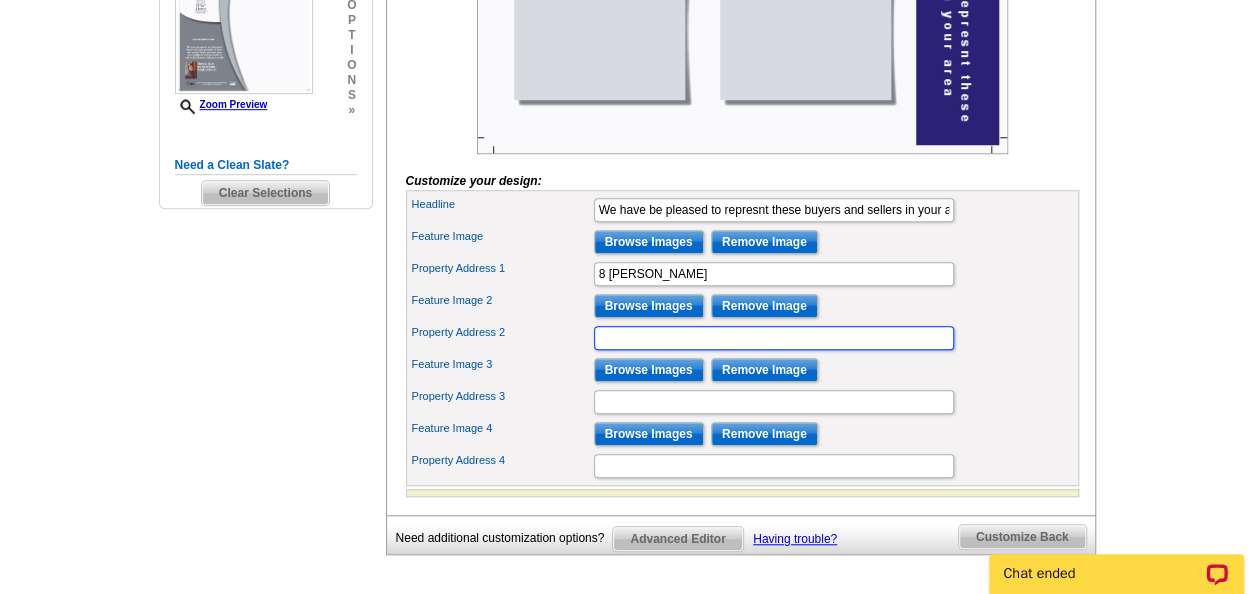 click on "Property Address 2" at bounding box center [774, 338] 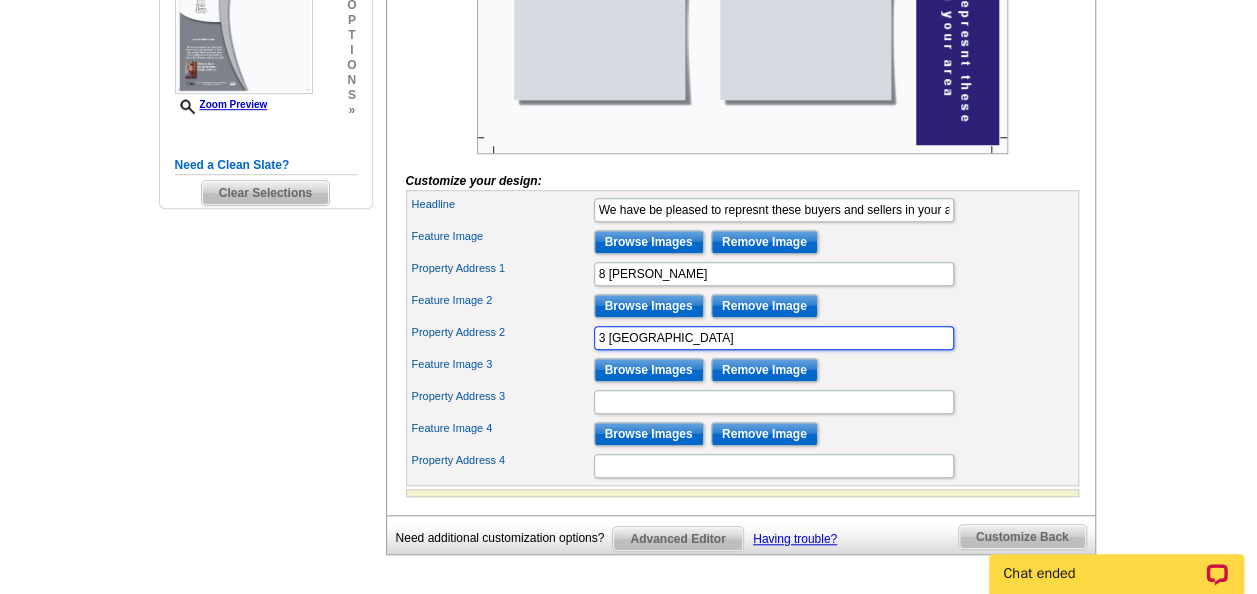 type on "3 Olde Salem" 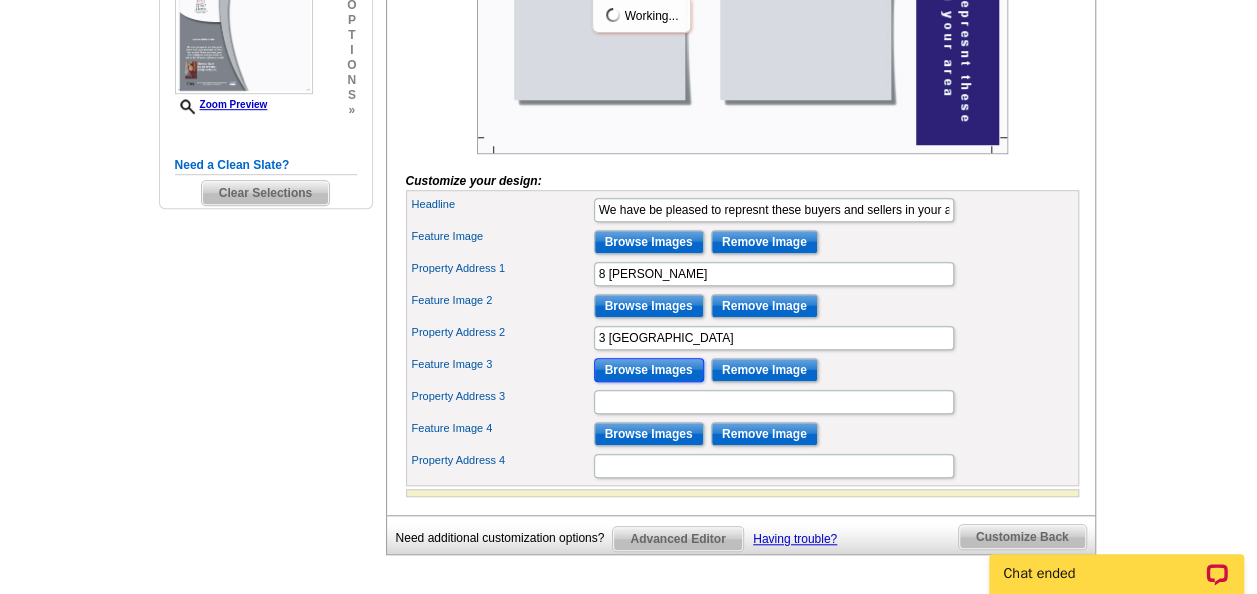 click on "Browse Images" at bounding box center (649, 370) 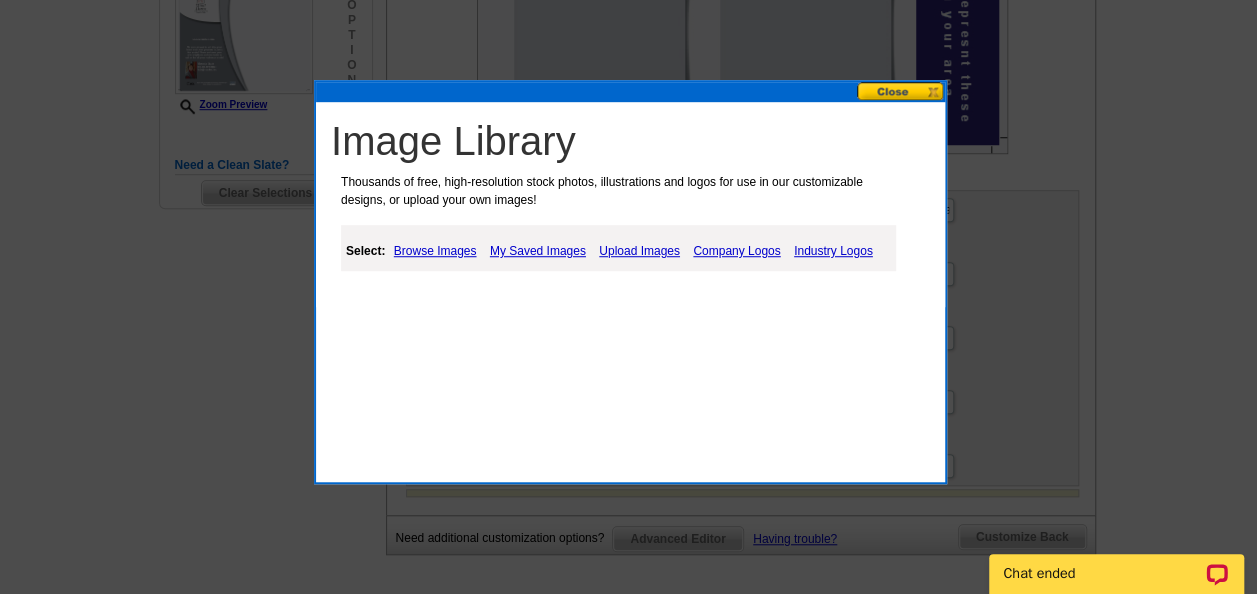 click on "My Saved Images" at bounding box center [538, 251] 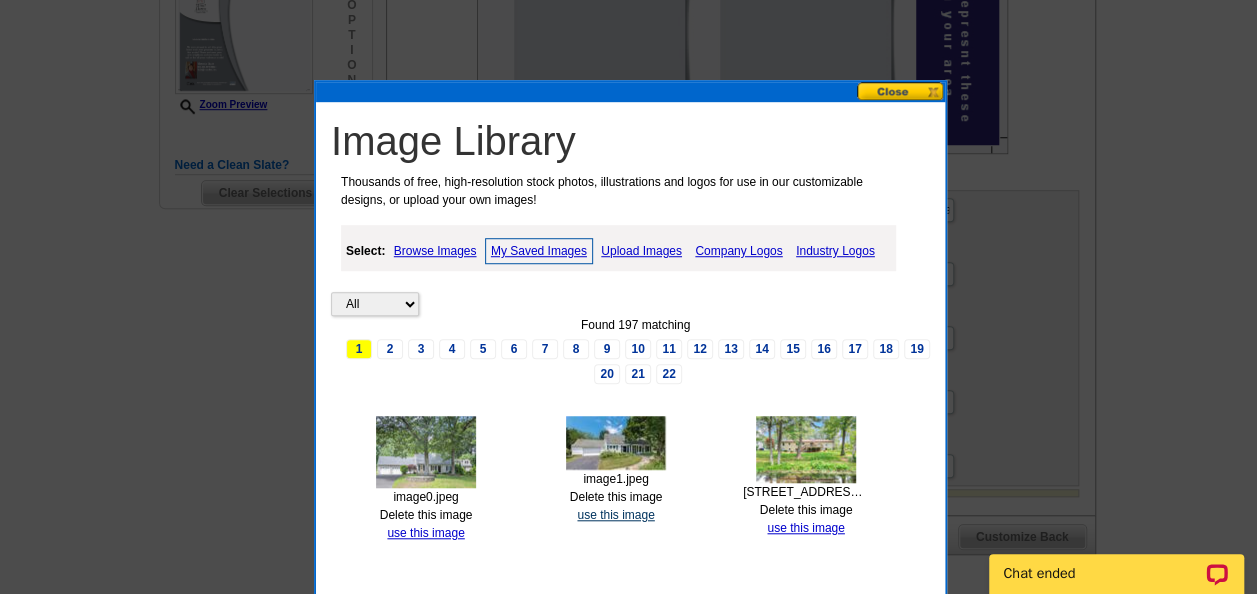 click on "use this image" at bounding box center (615, 515) 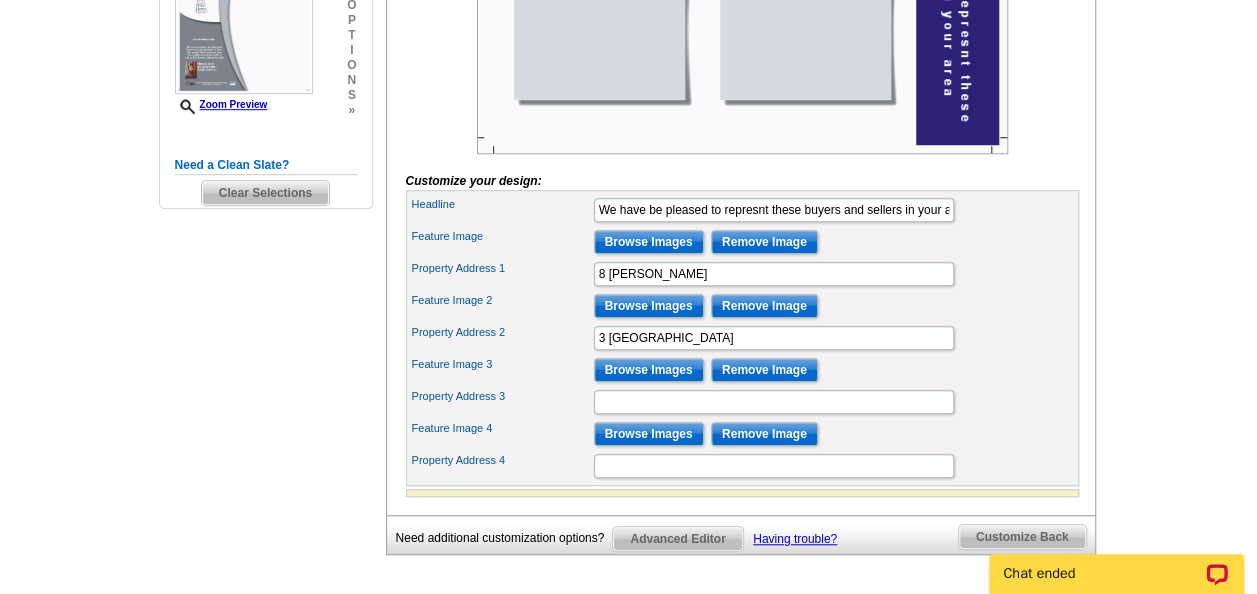 scroll, scrollTop: 0, scrollLeft: 0, axis: both 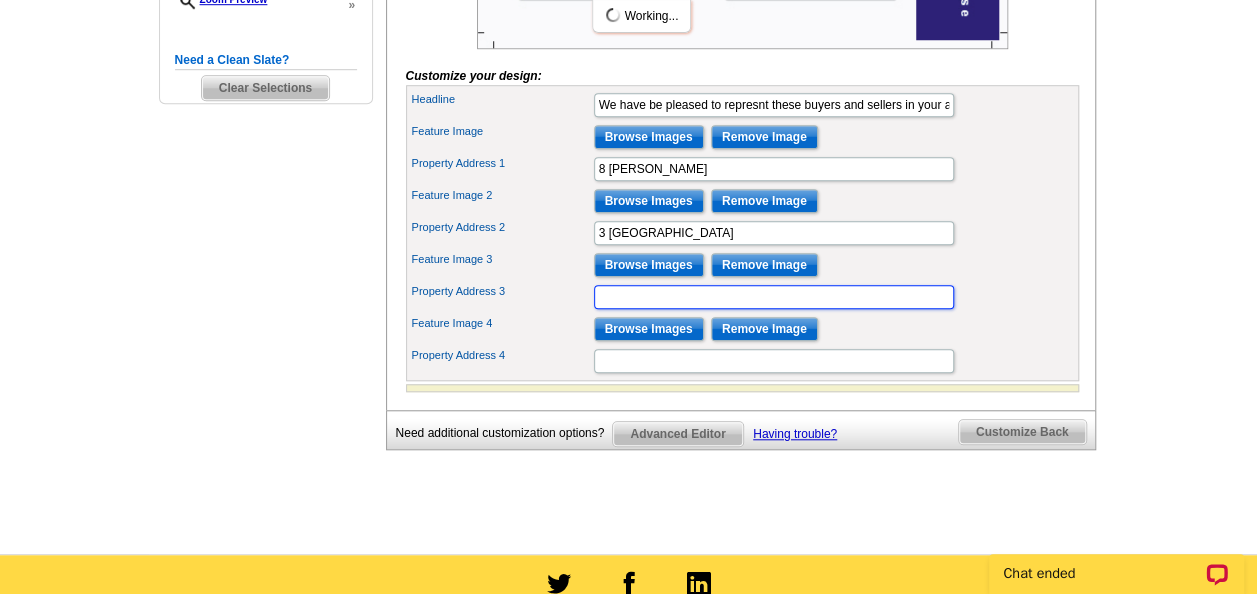click on "Property Address 3" at bounding box center [774, 297] 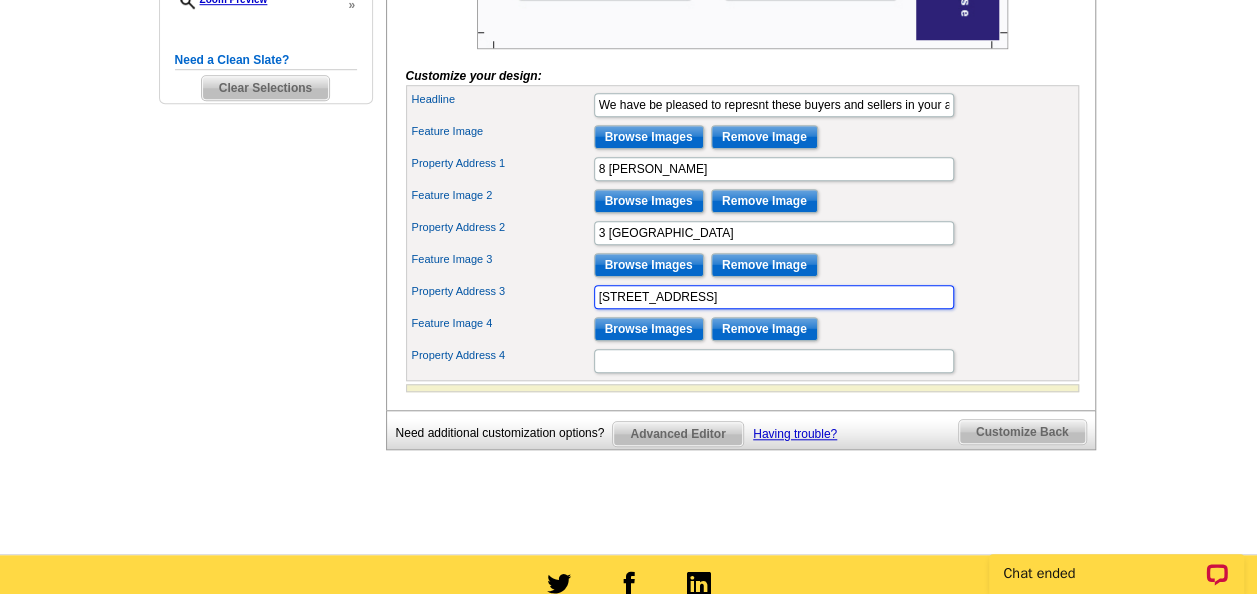 type on "23 Mountain Road" 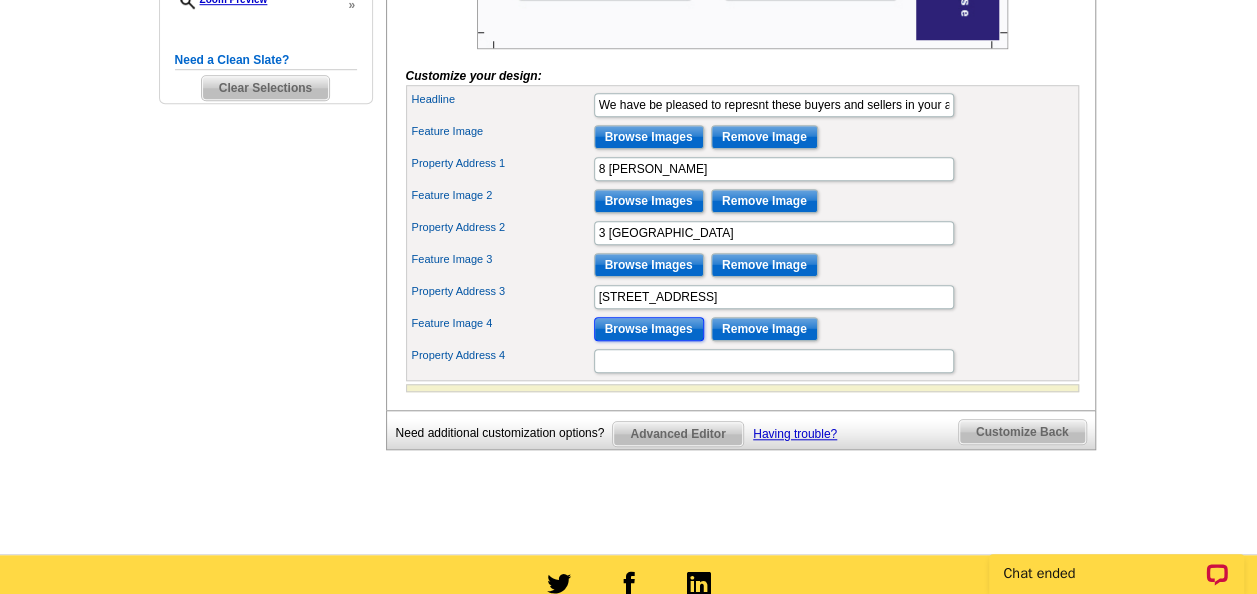 click on "Browse Images" at bounding box center [649, 329] 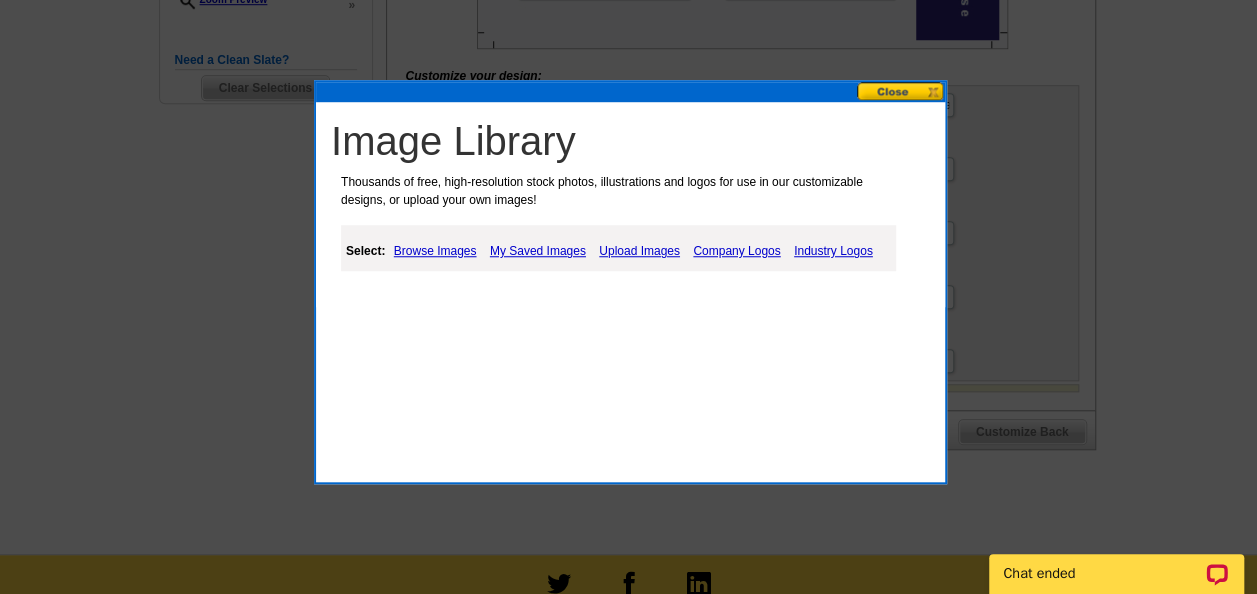 click on "My Saved Images" at bounding box center [538, 251] 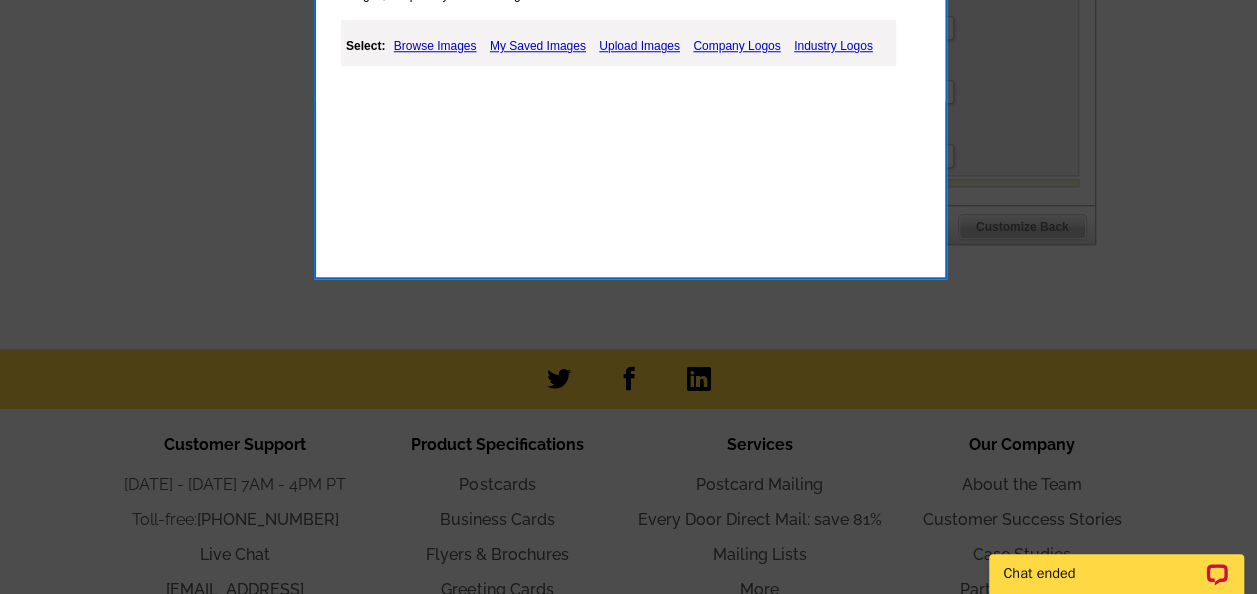 scroll, scrollTop: 927, scrollLeft: 0, axis: vertical 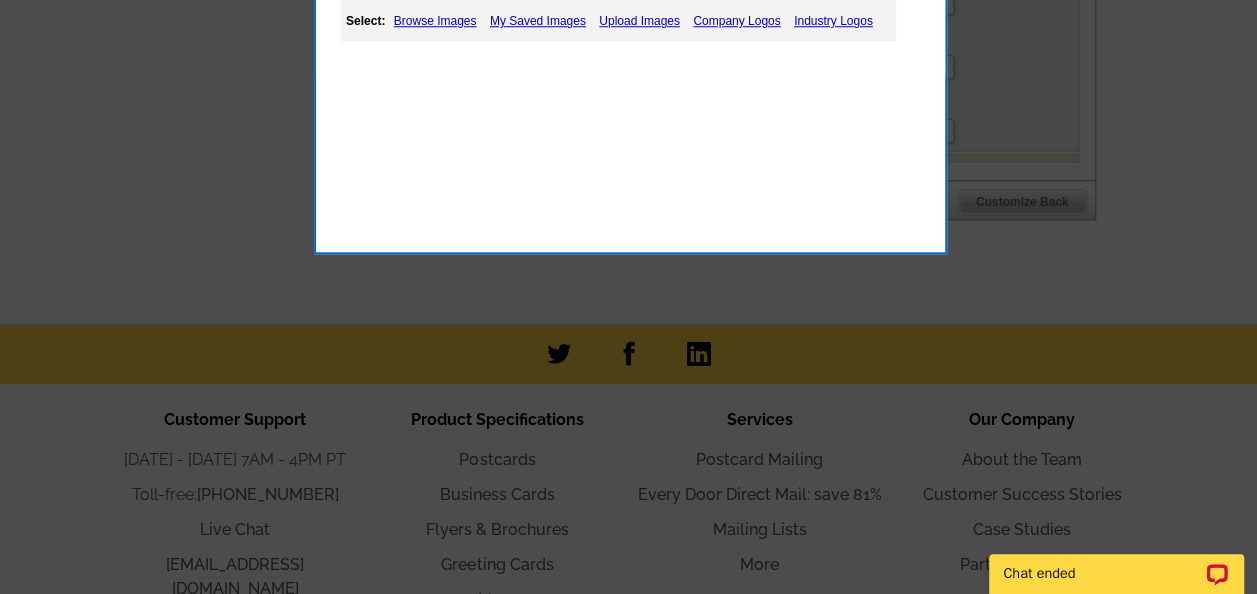click on "My Saved Images" at bounding box center (538, 21) 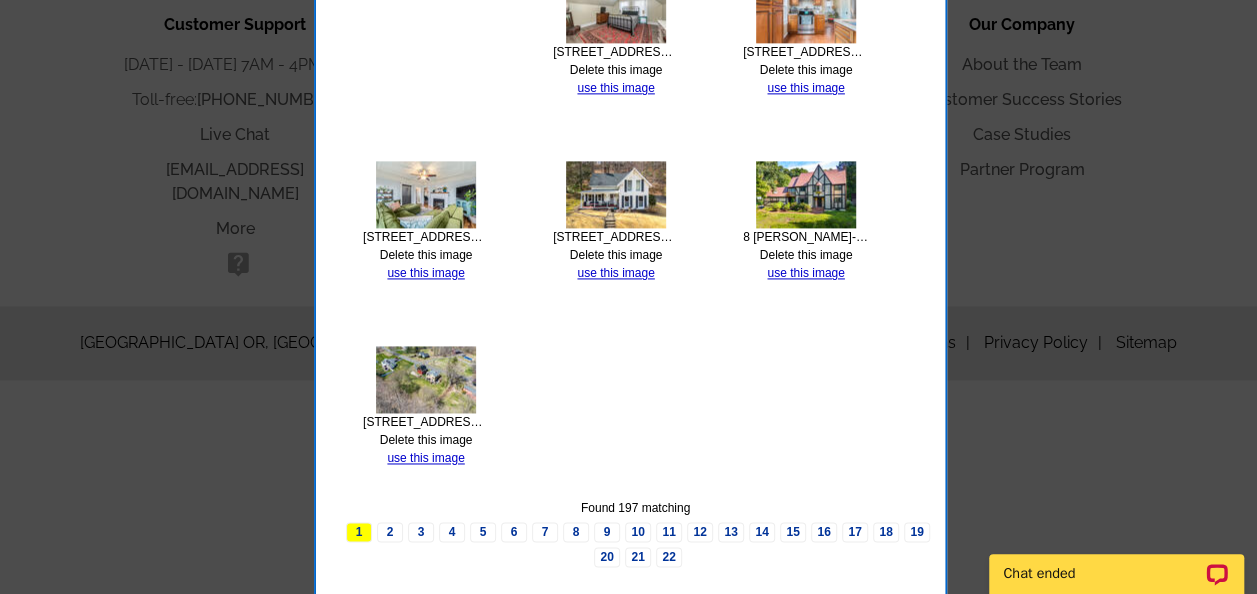 scroll, scrollTop: 1326, scrollLeft: 0, axis: vertical 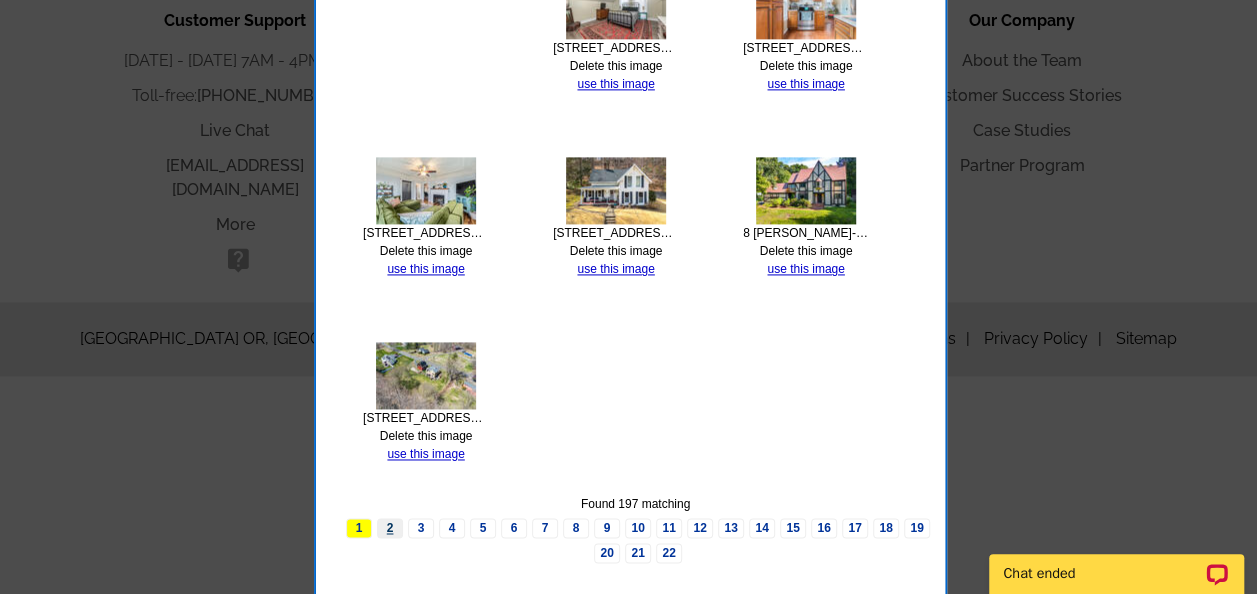 click on "2" at bounding box center [390, 528] 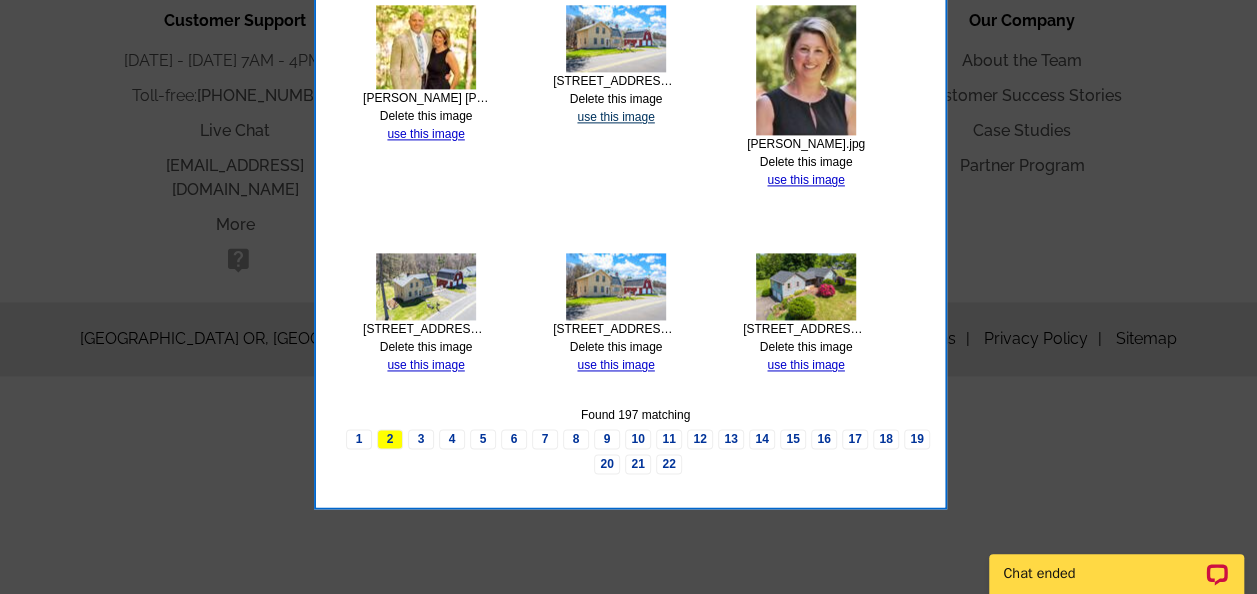 click on "use this image" at bounding box center (615, 117) 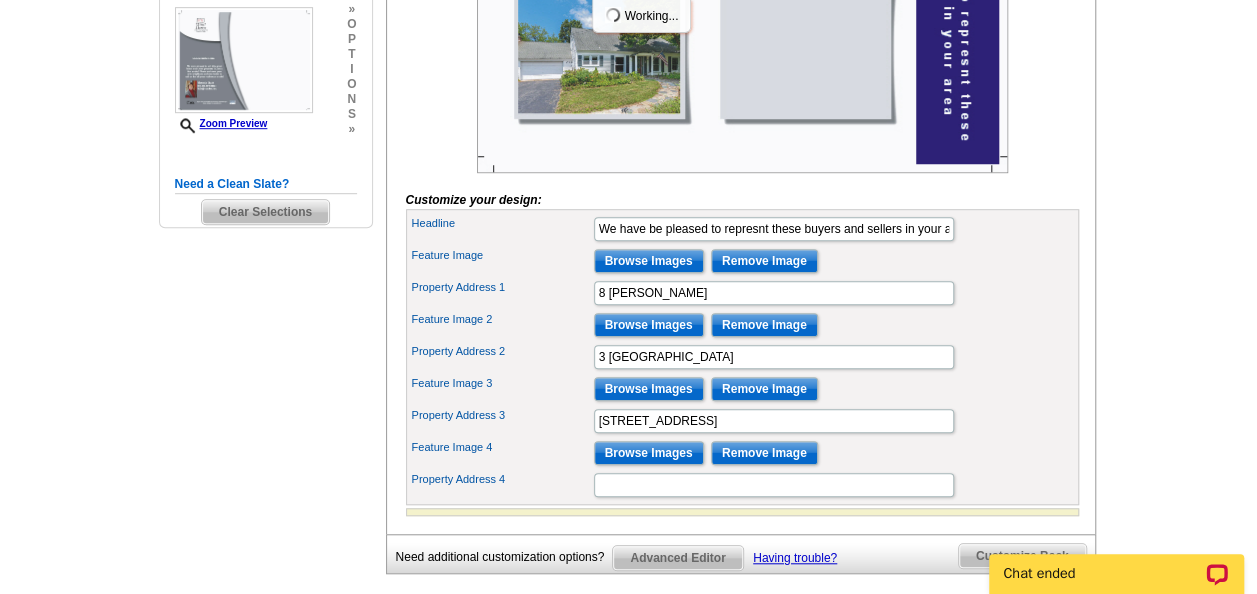 scroll, scrollTop: 579, scrollLeft: 0, axis: vertical 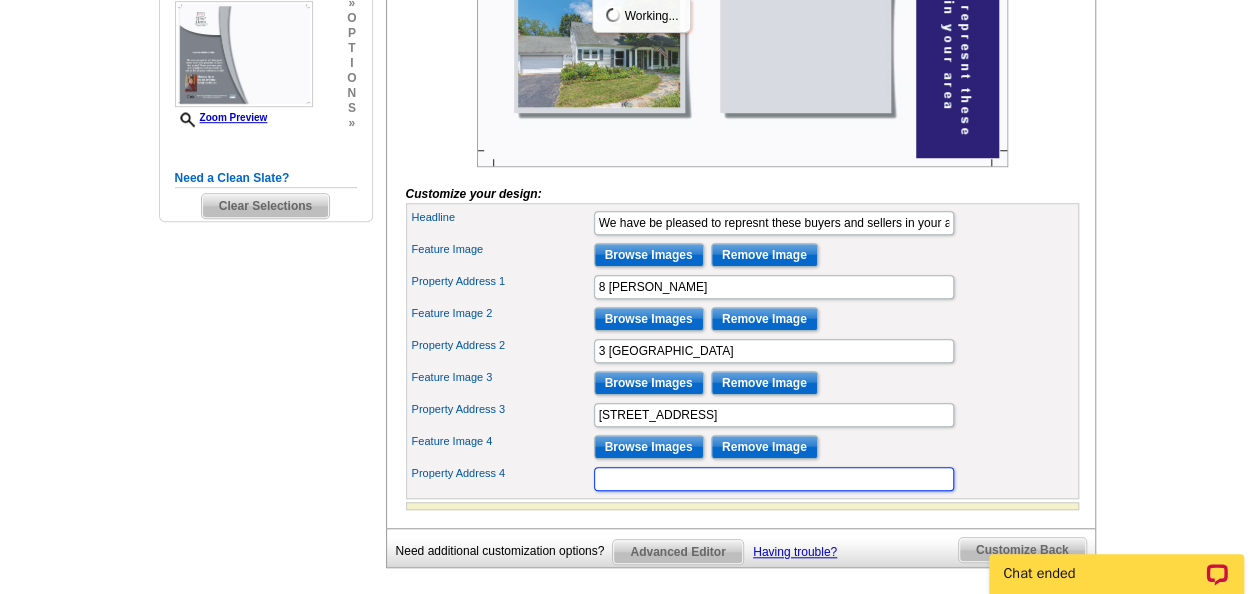 click on "Property Address 4" at bounding box center [774, 479] 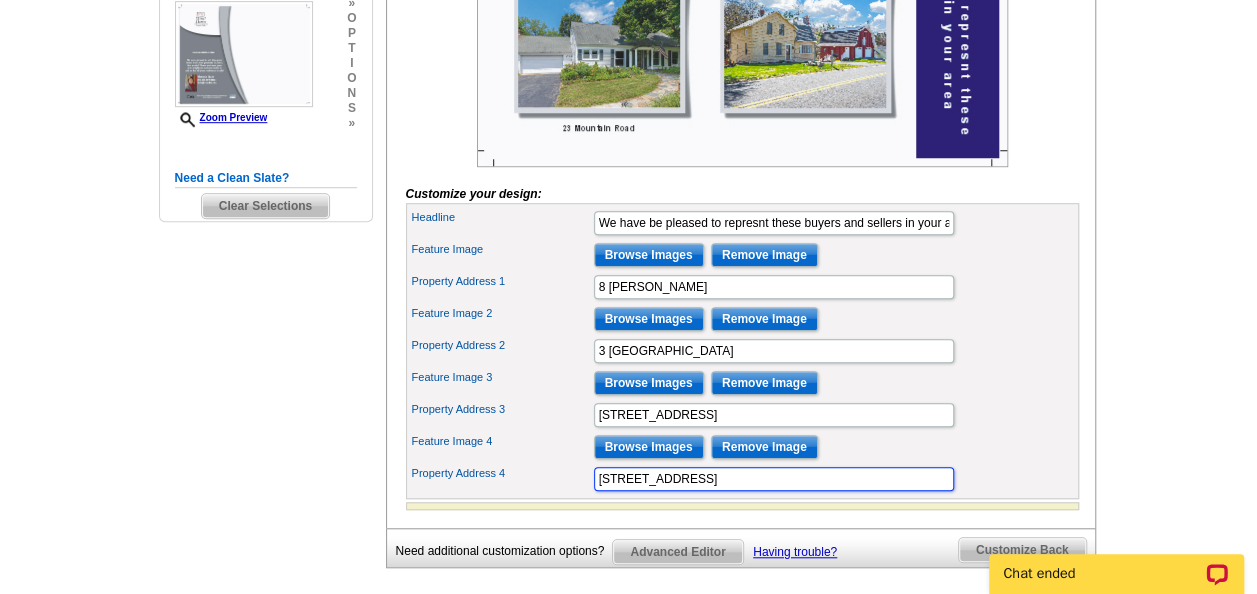 type on "200 Battle Street" 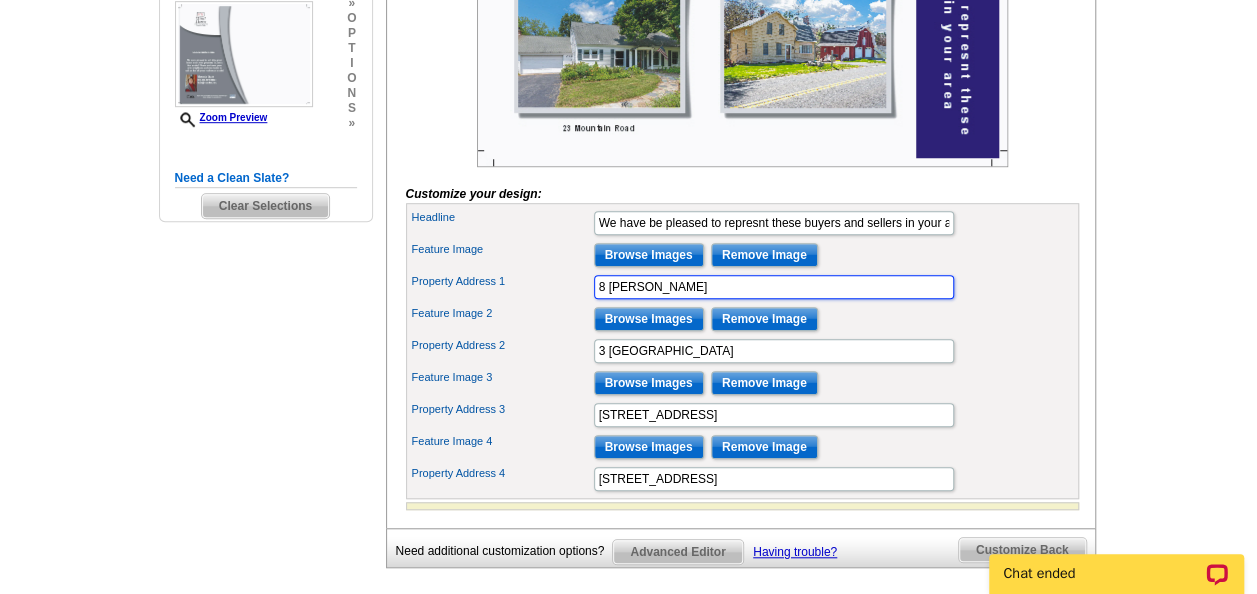 click on "8 Franklin Woods" at bounding box center [774, 287] 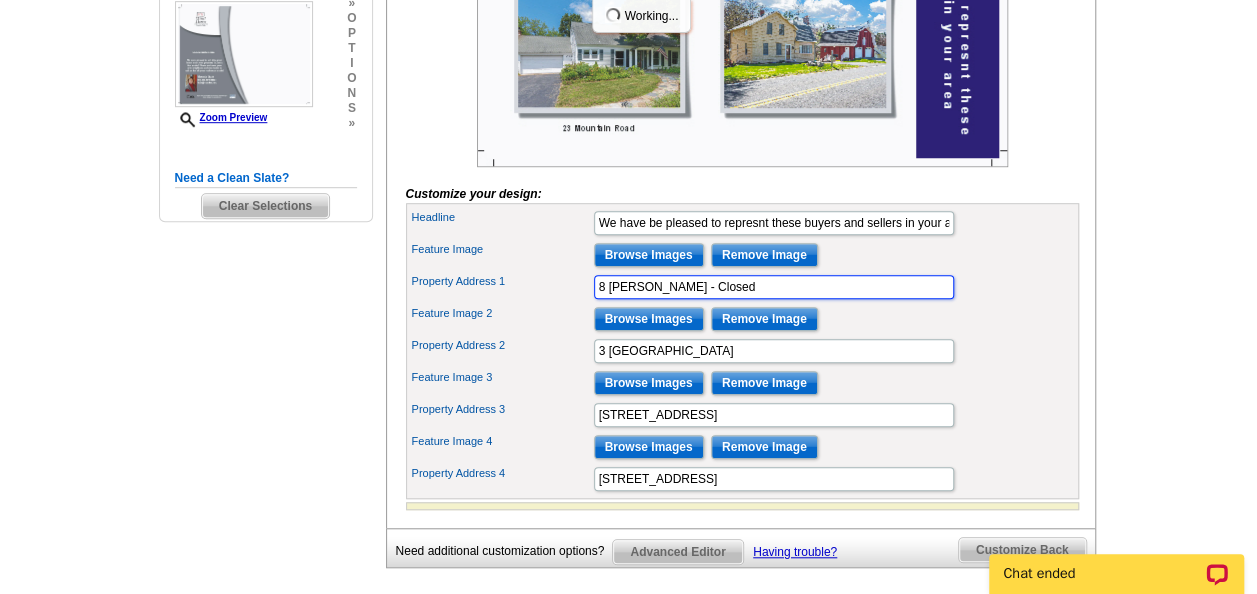 type on "8 Franklin Woods - Closed" 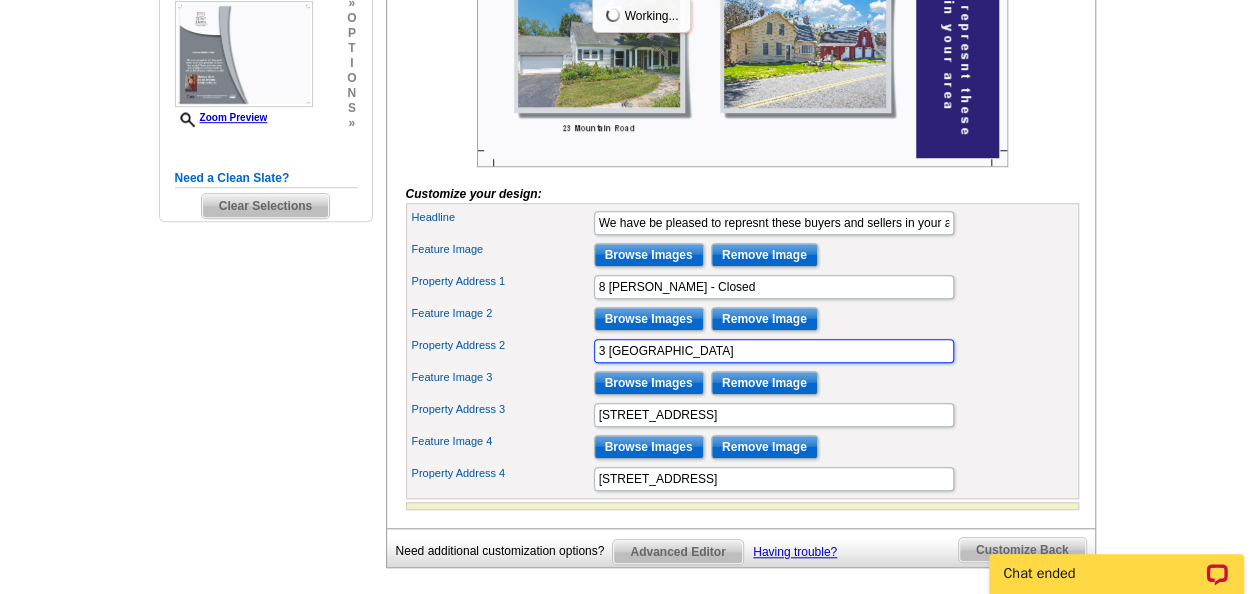 click on "3 Olde Salem" at bounding box center [774, 351] 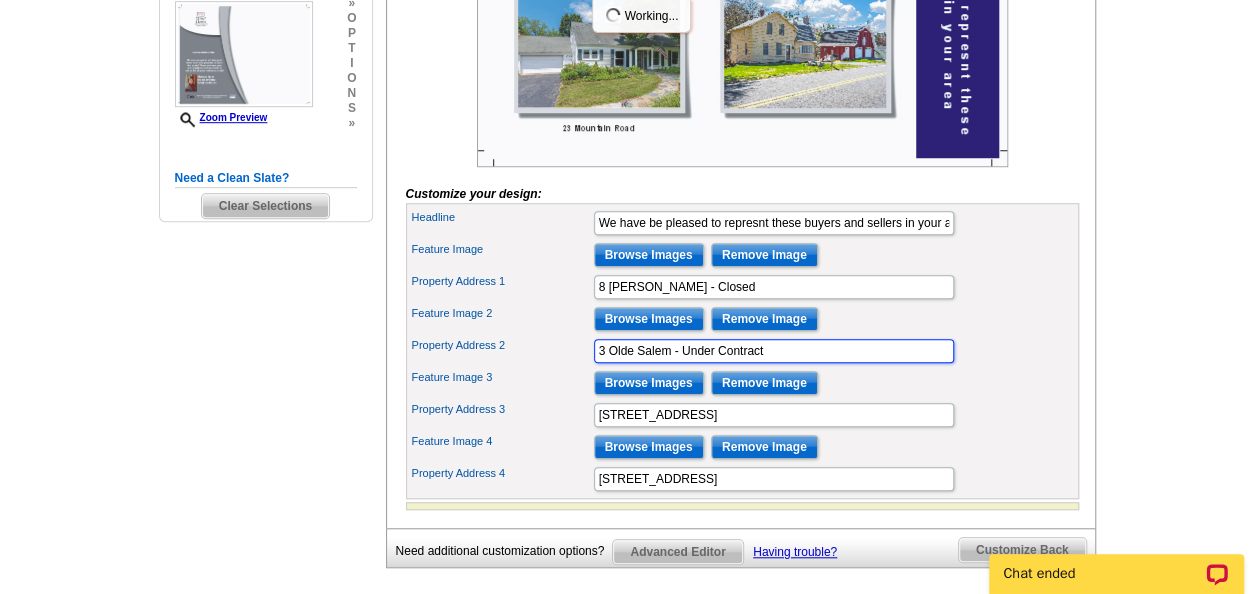 type on "3 Olde Salem - Under Contract" 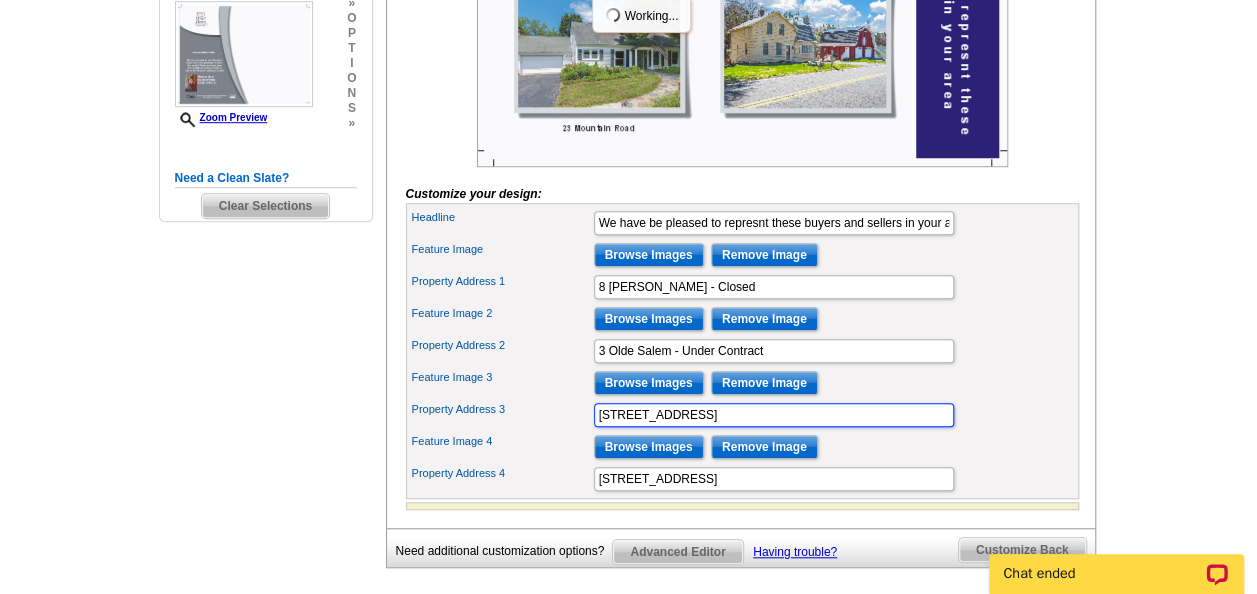 click on "23 Mountain Road" at bounding box center (774, 415) 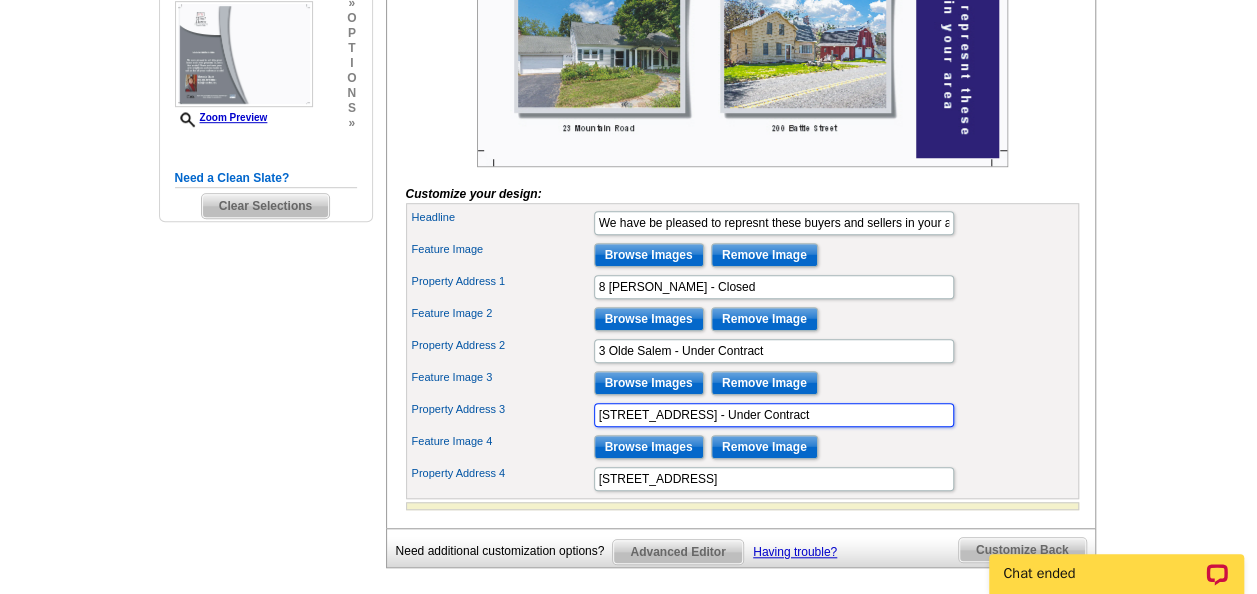 type on "23 Mountain Road - Under Contract" 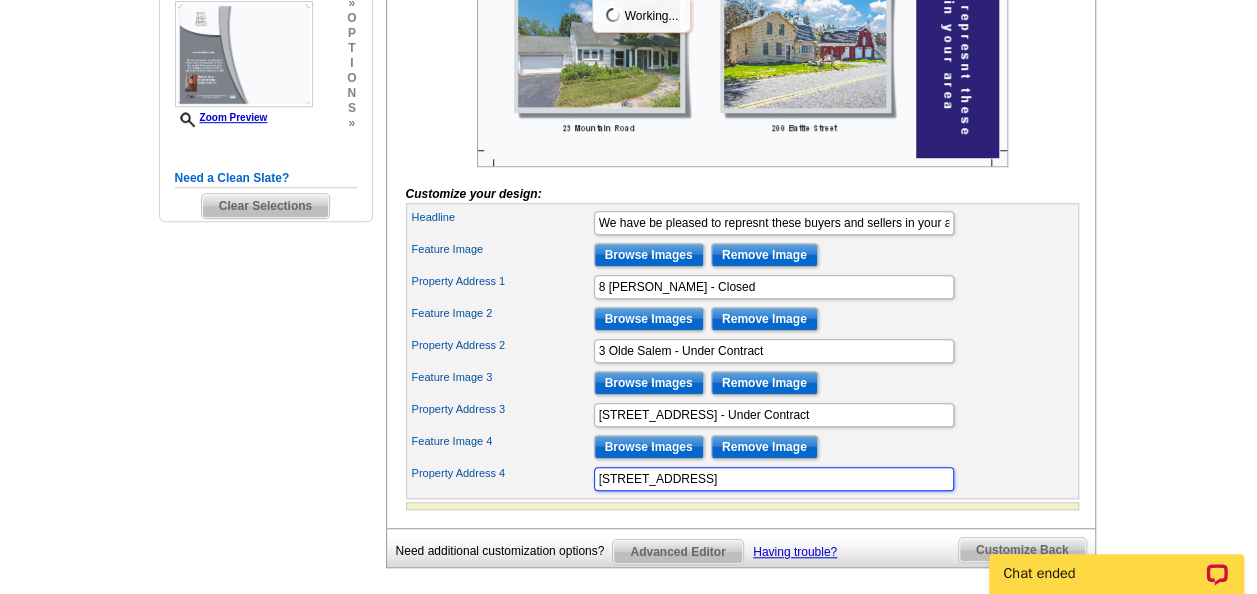click on "200 Battle Street" at bounding box center (774, 479) 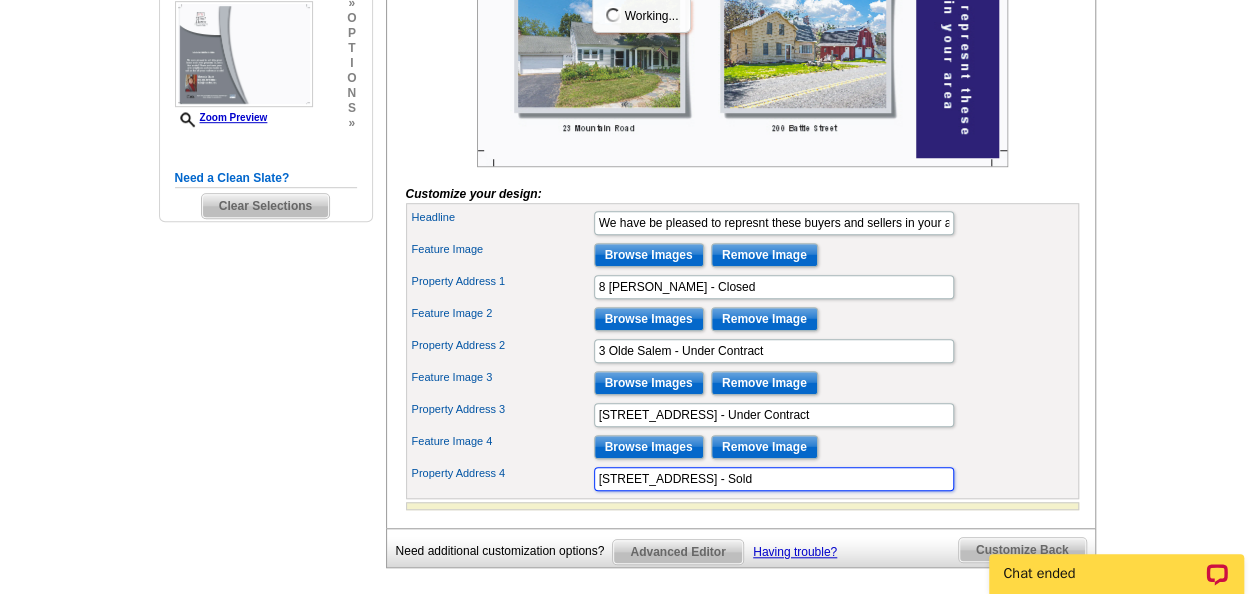 type on "200 Battle Street - Sold" 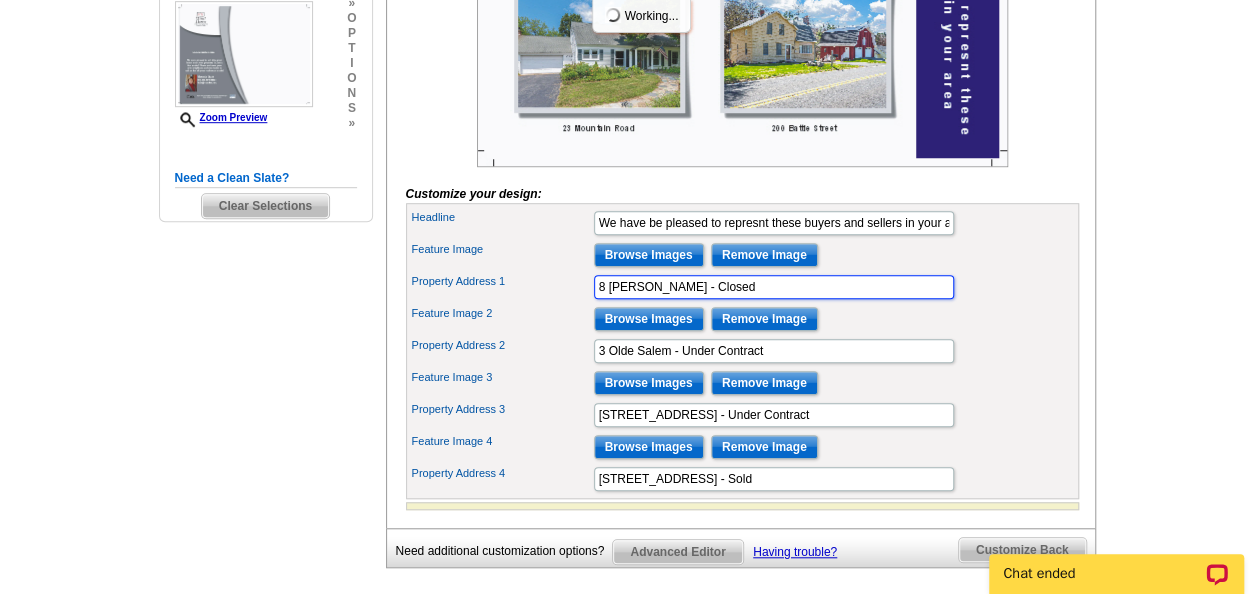 click on "8 Franklin Woods - Closed" at bounding box center (774, 287) 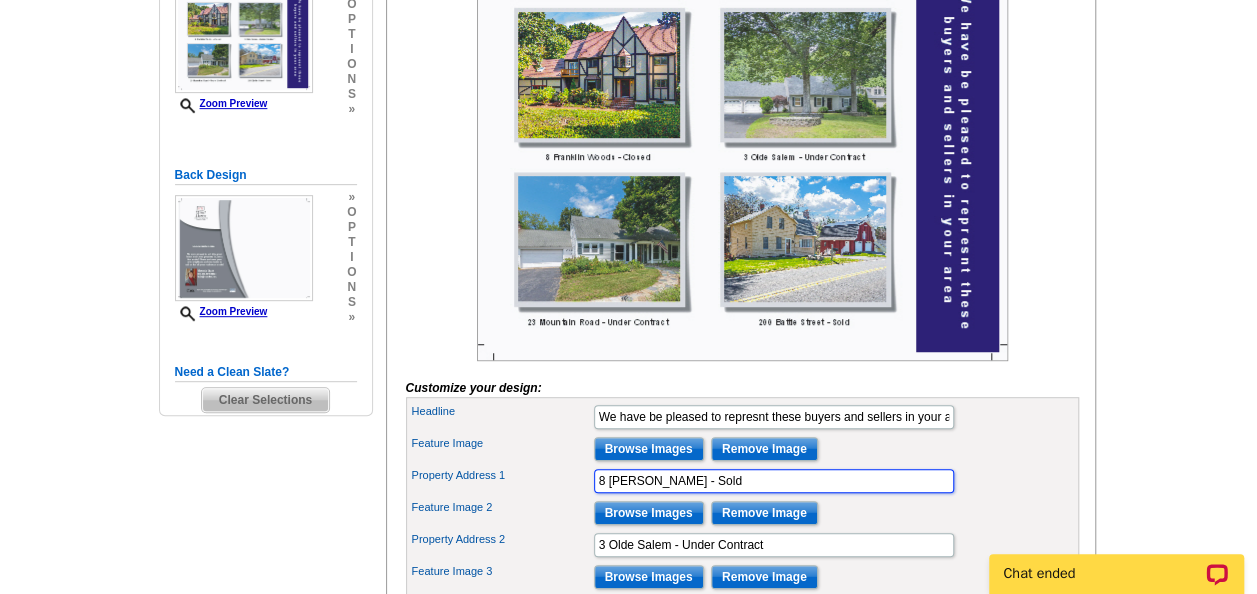 scroll, scrollTop: 424, scrollLeft: 0, axis: vertical 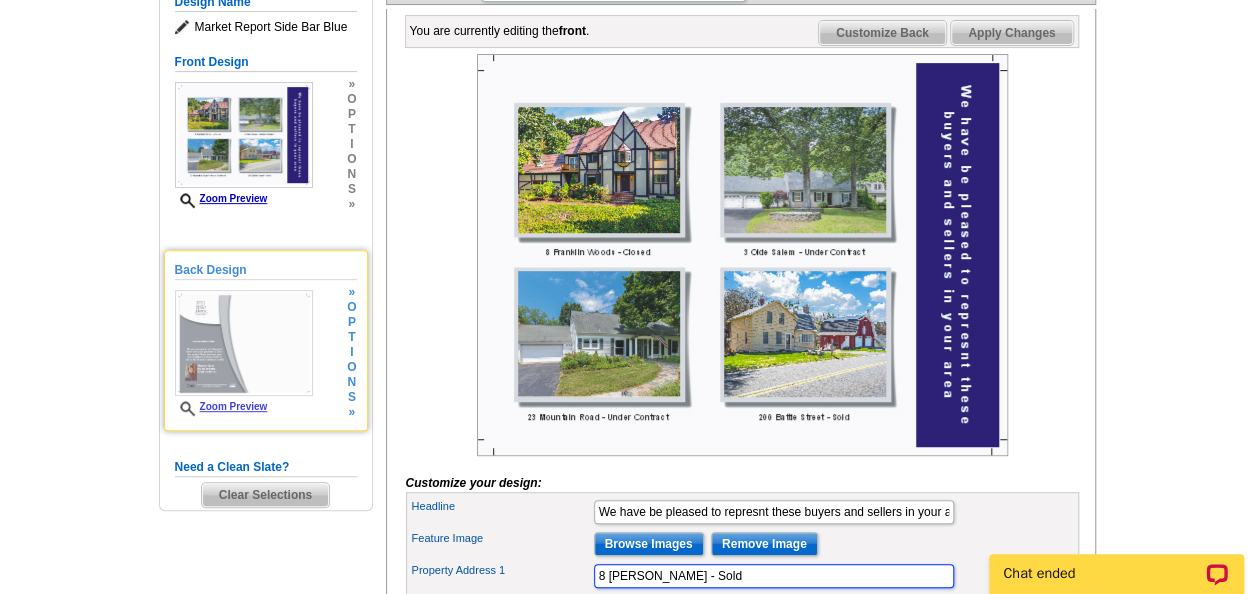 type on "8 Franklin Woods - Sold" 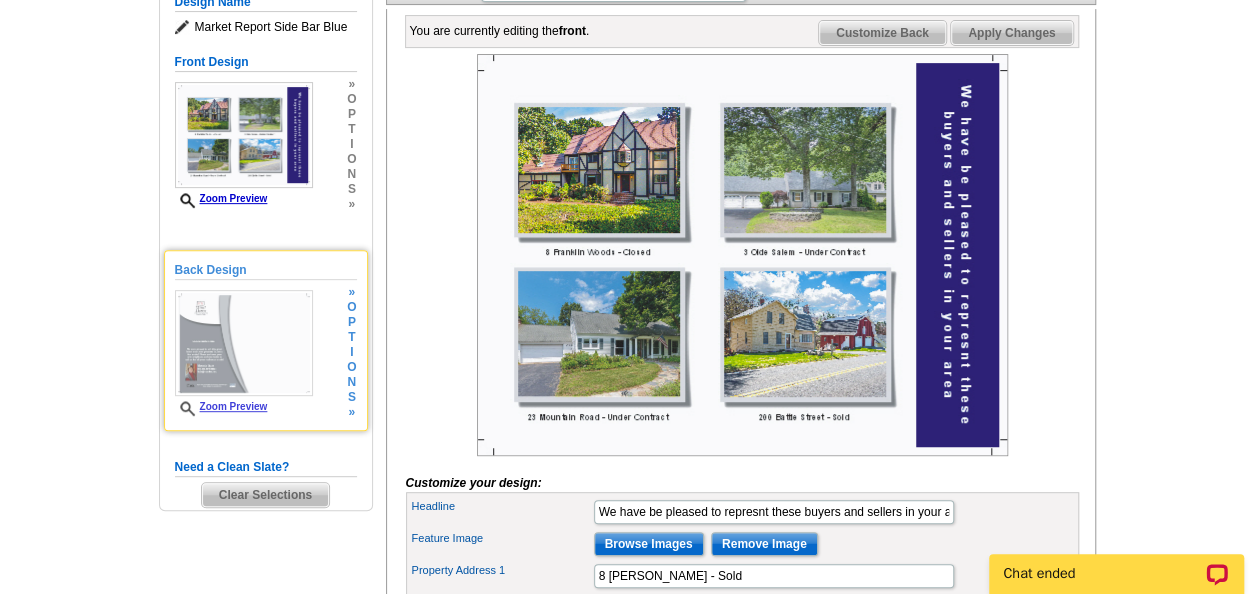 click at bounding box center [244, 343] 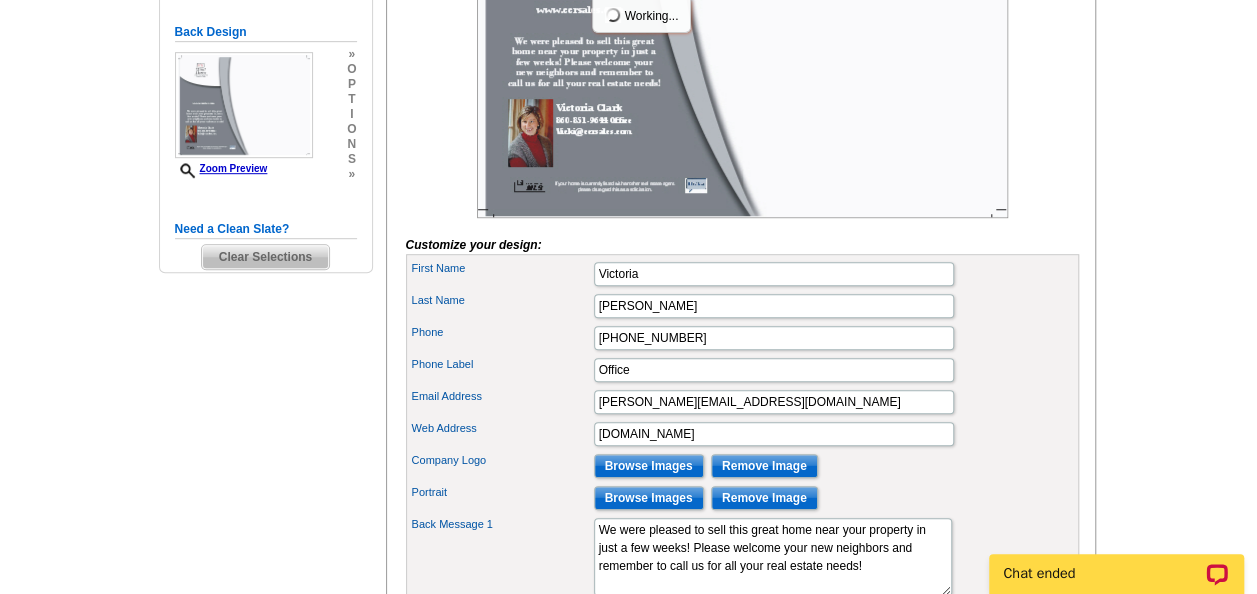 scroll, scrollTop: 580, scrollLeft: 0, axis: vertical 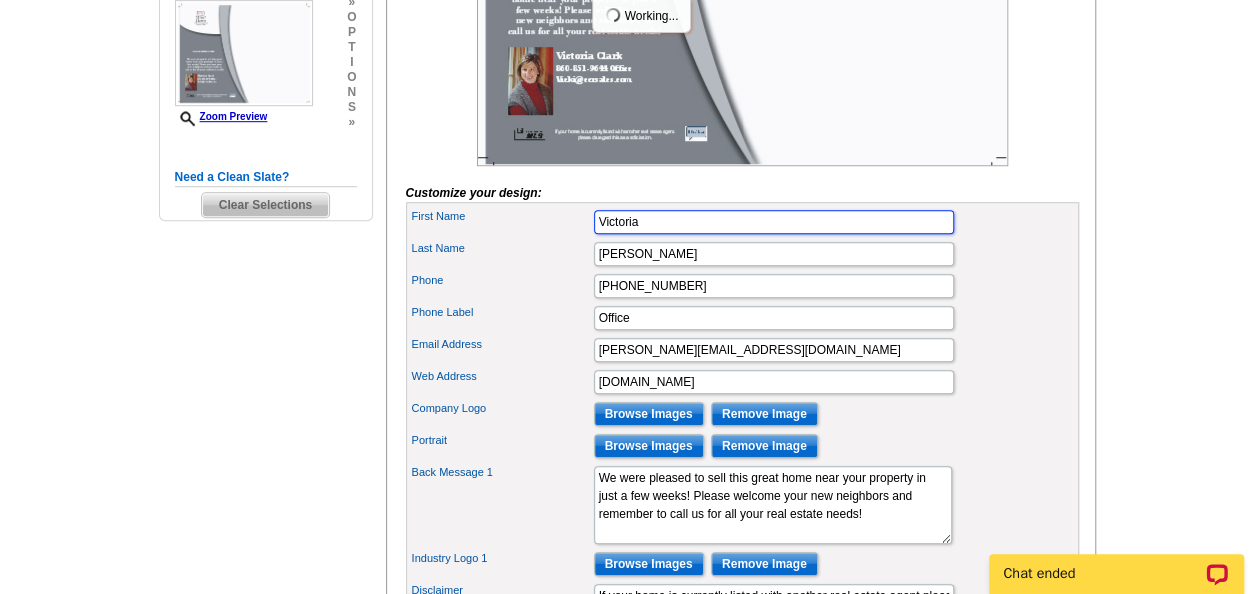 click on "Victoria" at bounding box center (774, 222) 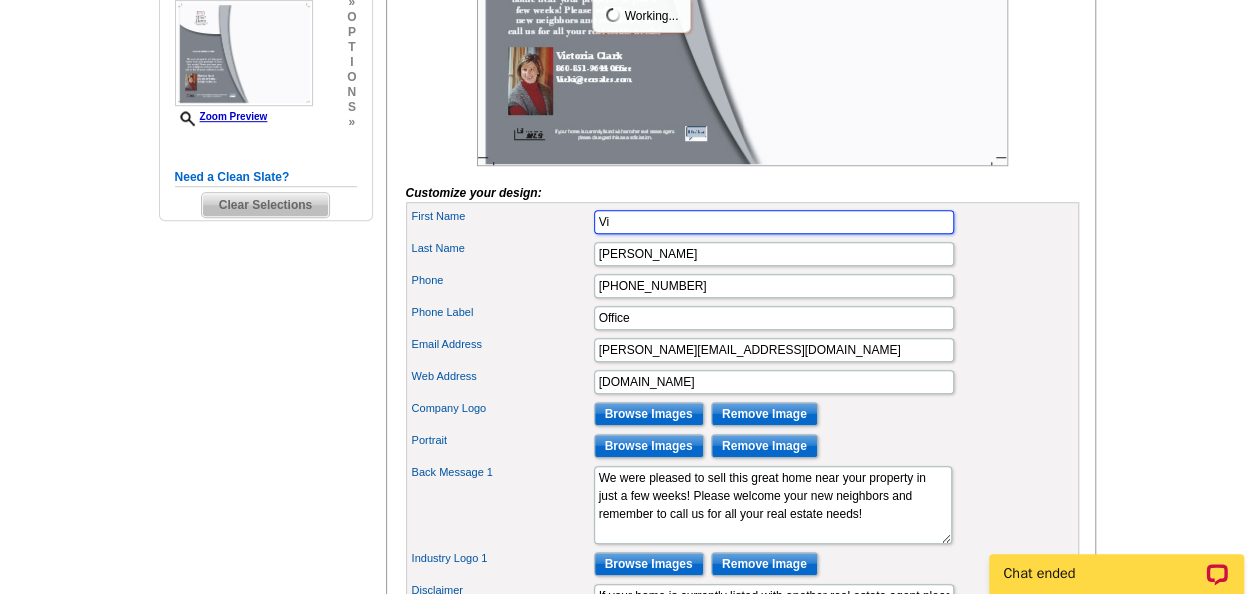 type on "V" 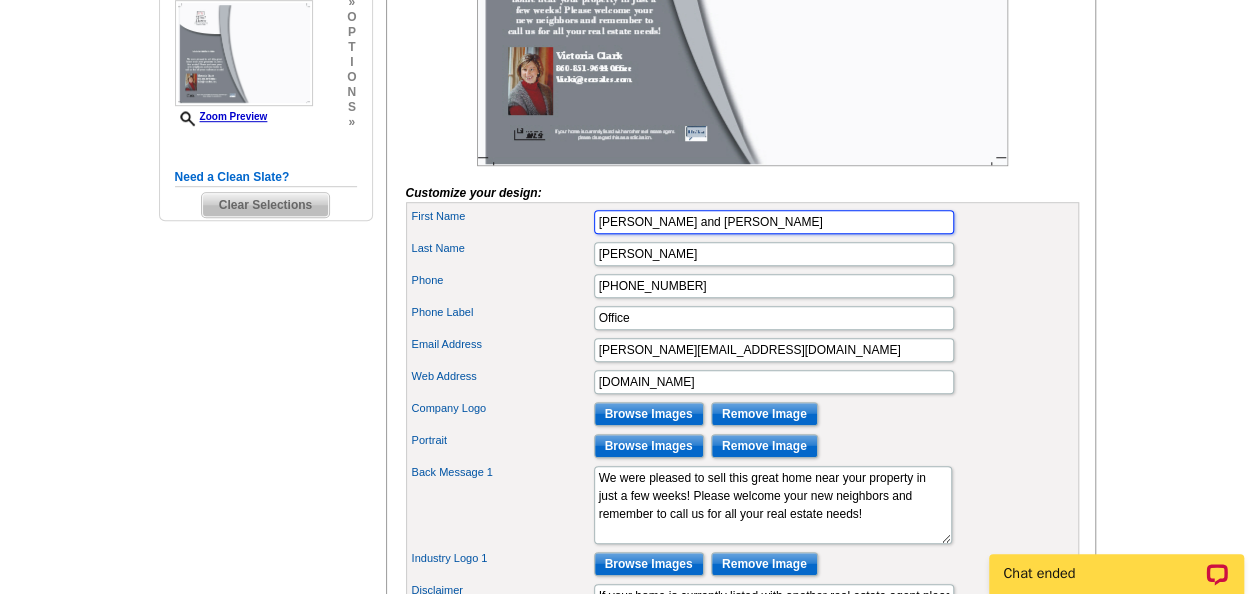 type on "Tom and Vicki" 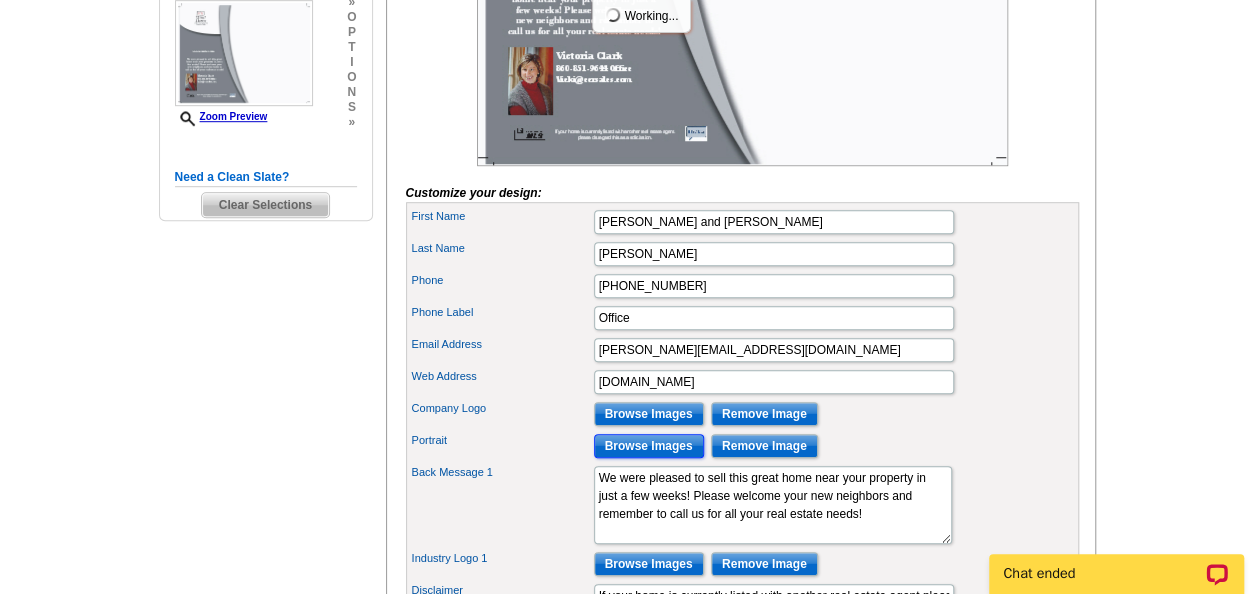 click on "Browse Images" at bounding box center (649, 446) 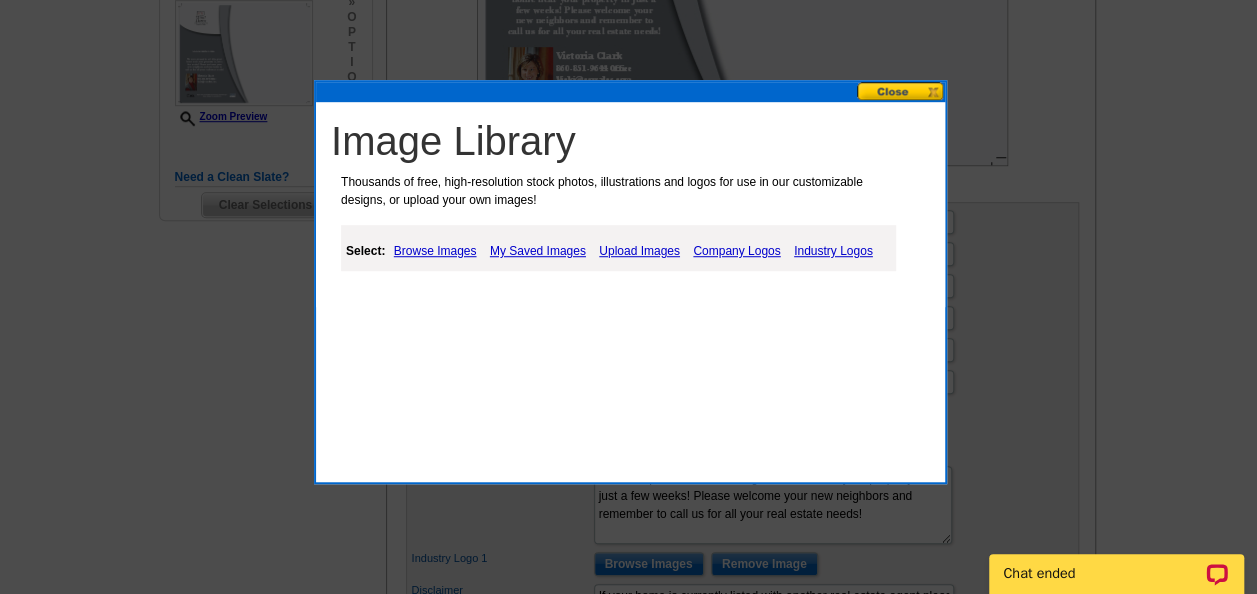 click on "My Saved Images" at bounding box center [538, 251] 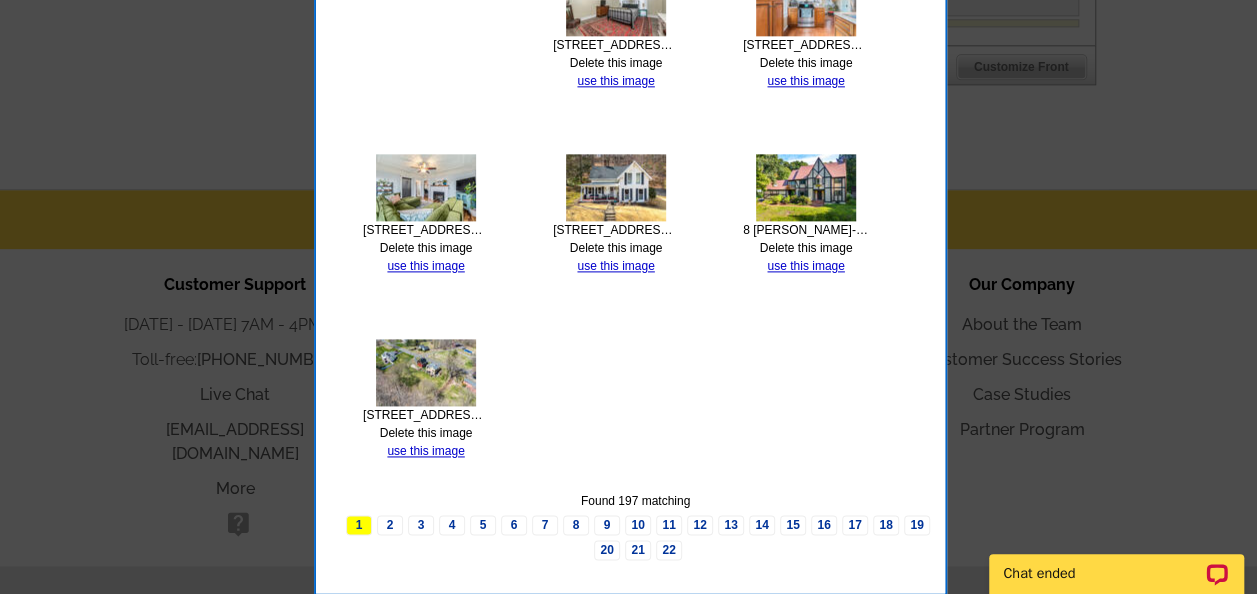 scroll, scrollTop: 1219, scrollLeft: 0, axis: vertical 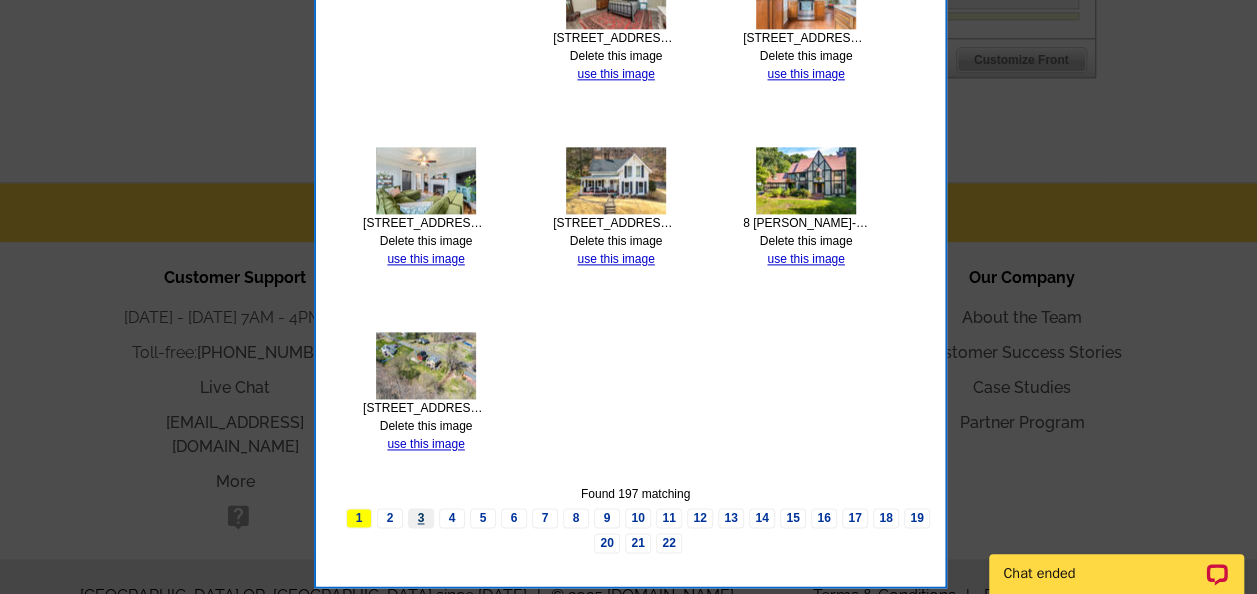 click on "3" at bounding box center (421, 518) 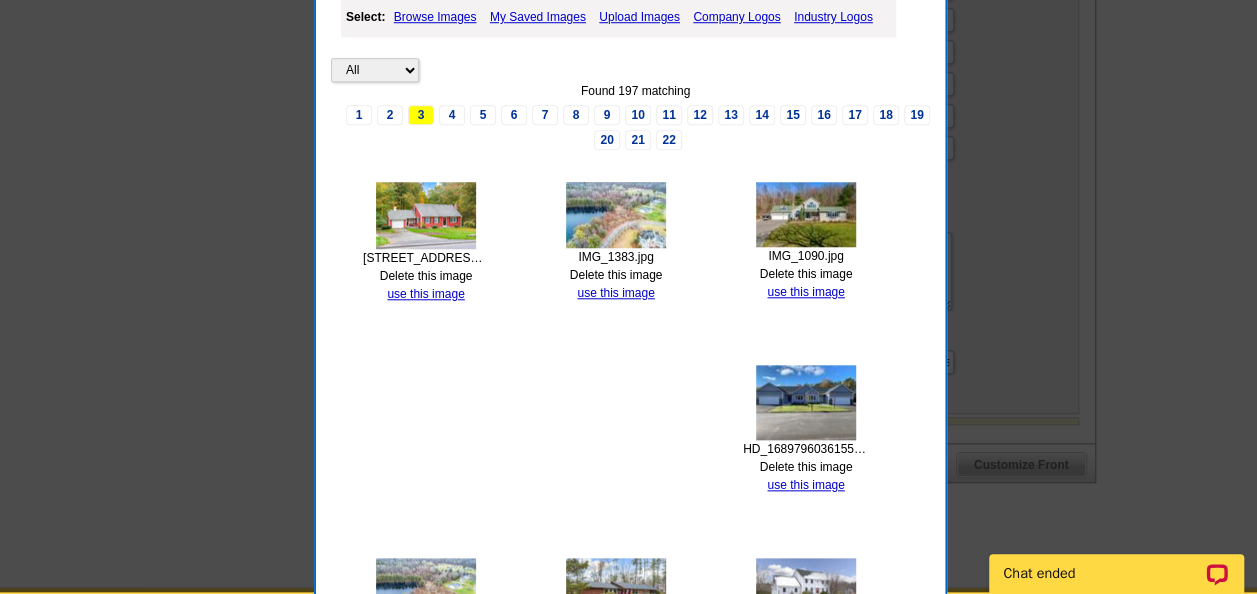 scroll, scrollTop: 812, scrollLeft: 0, axis: vertical 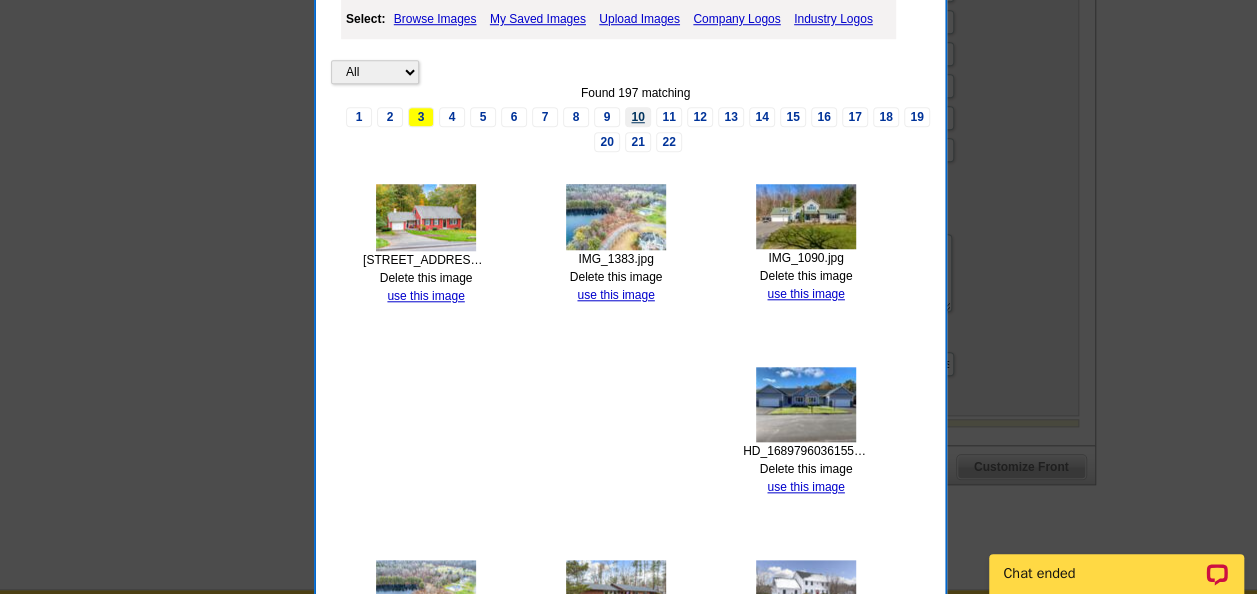 click on "10" at bounding box center (638, 117) 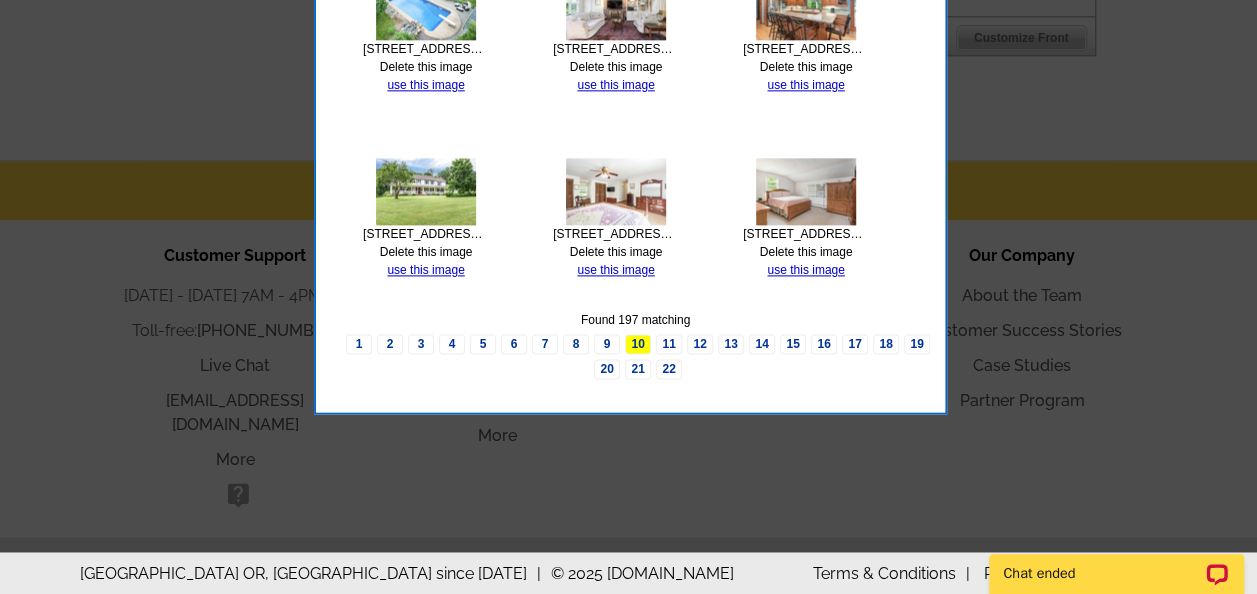 scroll, scrollTop: 1244, scrollLeft: 0, axis: vertical 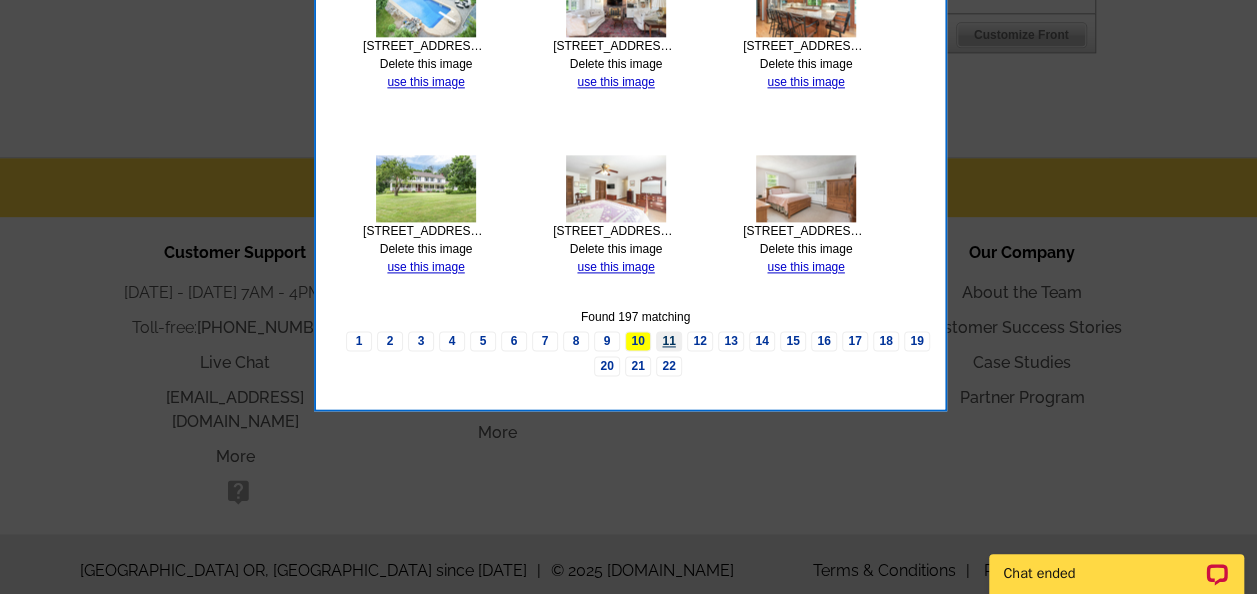 click on "11" at bounding box center [669, 341] 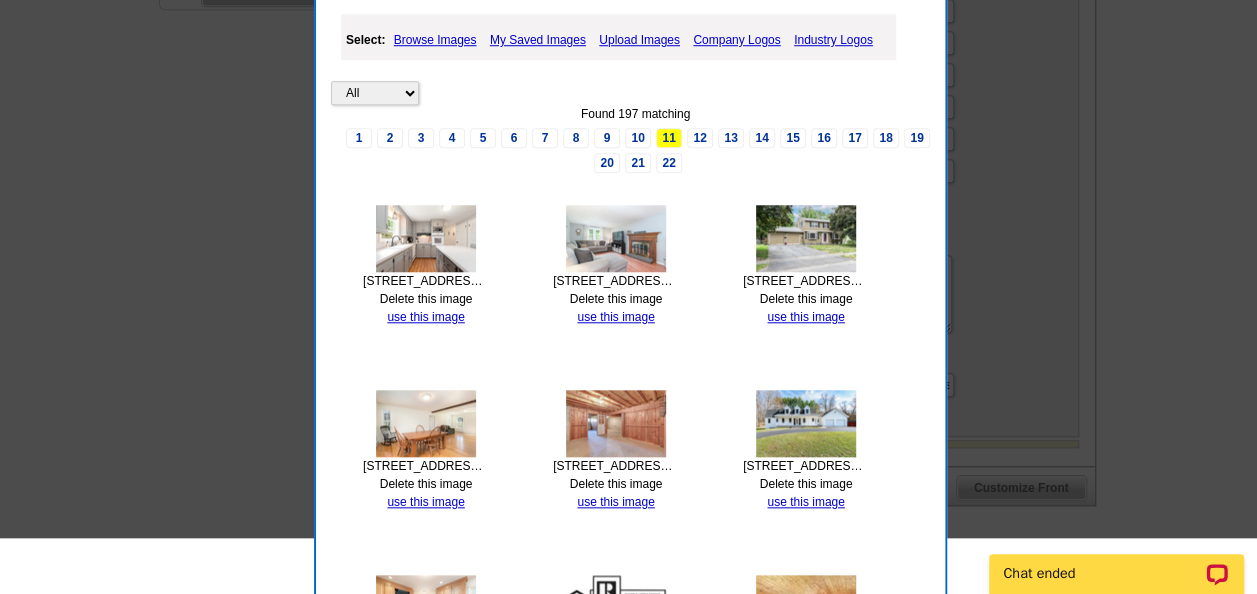 scroll, scrollTop: 722, scrollLeft: 0, axis: vertical 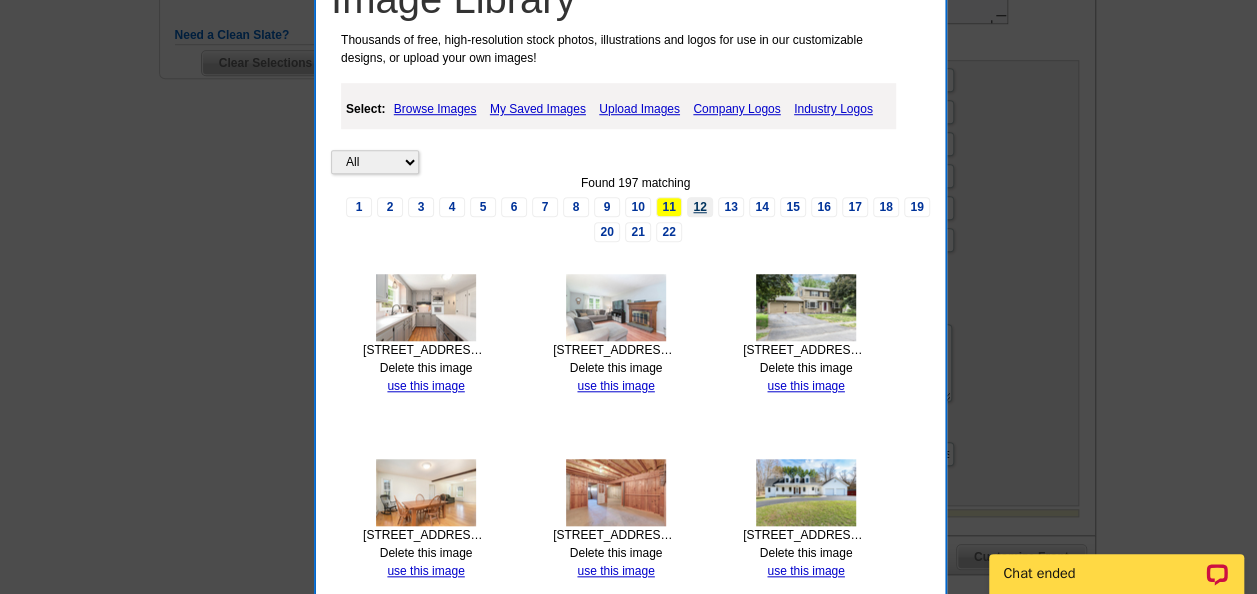 click on "12" at bounding box center (700, 207) 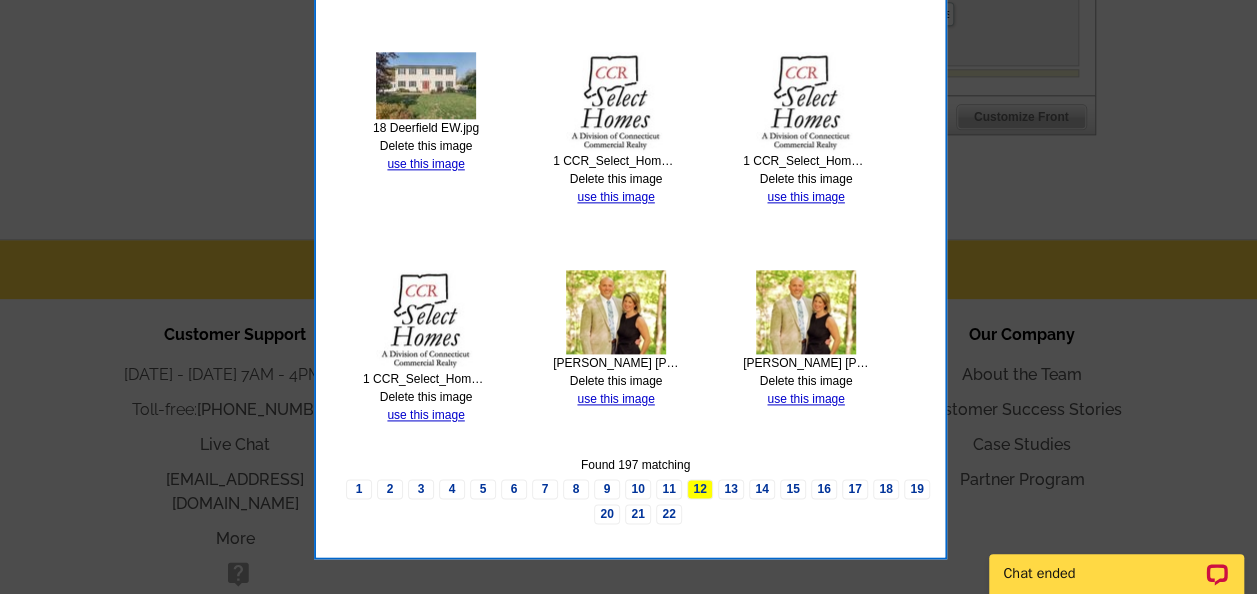 scroll, scrollTop: 1192, scrollLeft: 0, axis: vertical 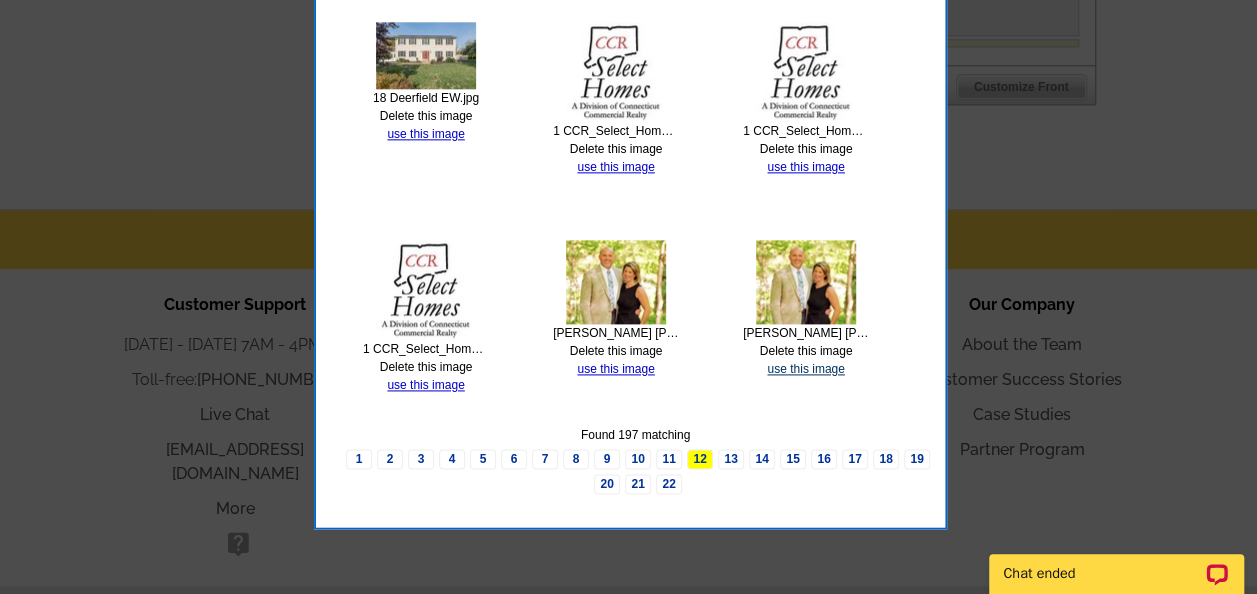 click on "use this image" at bounding box center [805, 369] 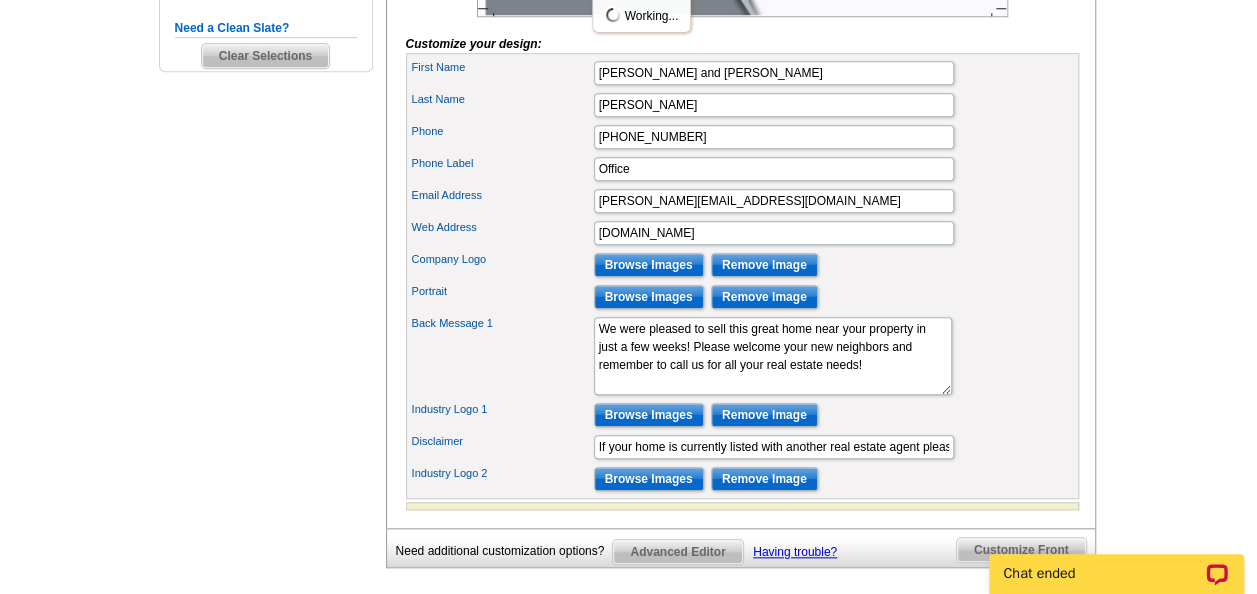 scroll, scrollTop: 772, scrollLeft: 0, axis: vertical 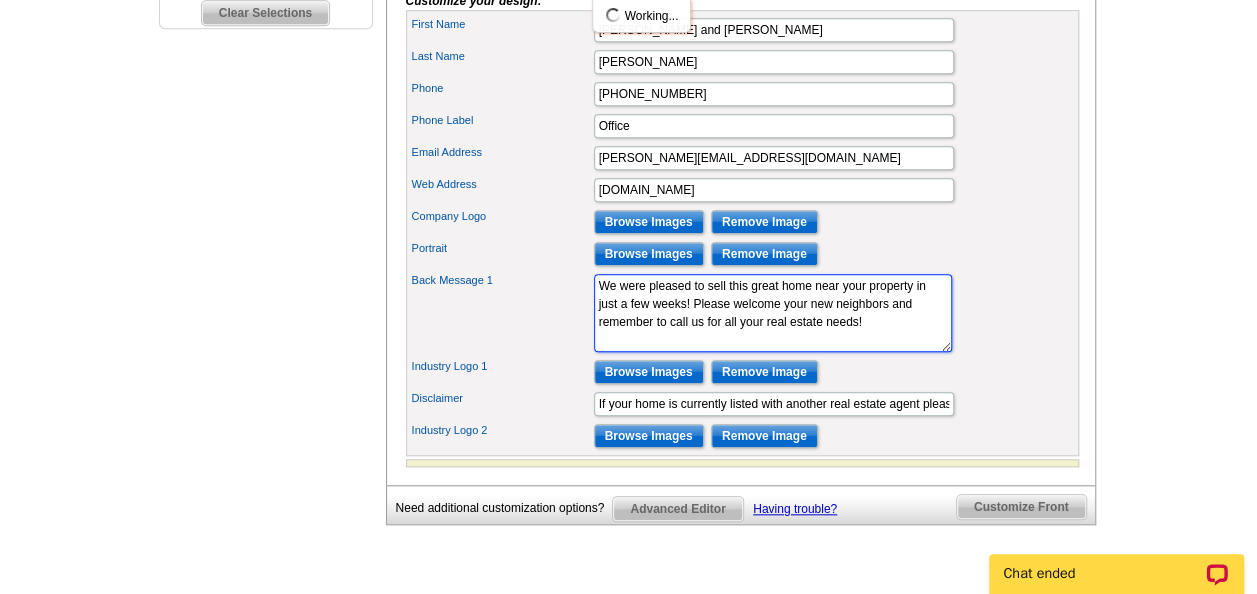 click on "We were pleased to sell this great home near your property in just a few weeks! Please welcome your new neighbors and remember to call us for all your real estate needs!" at bounding box center [773, 313] 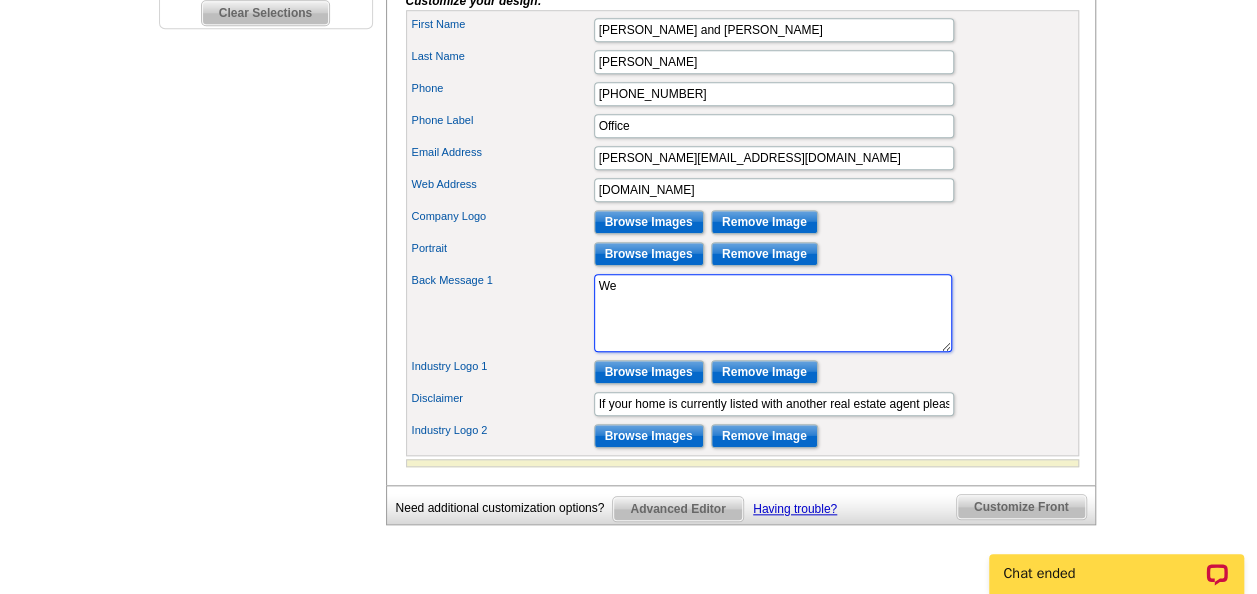 type on "W" 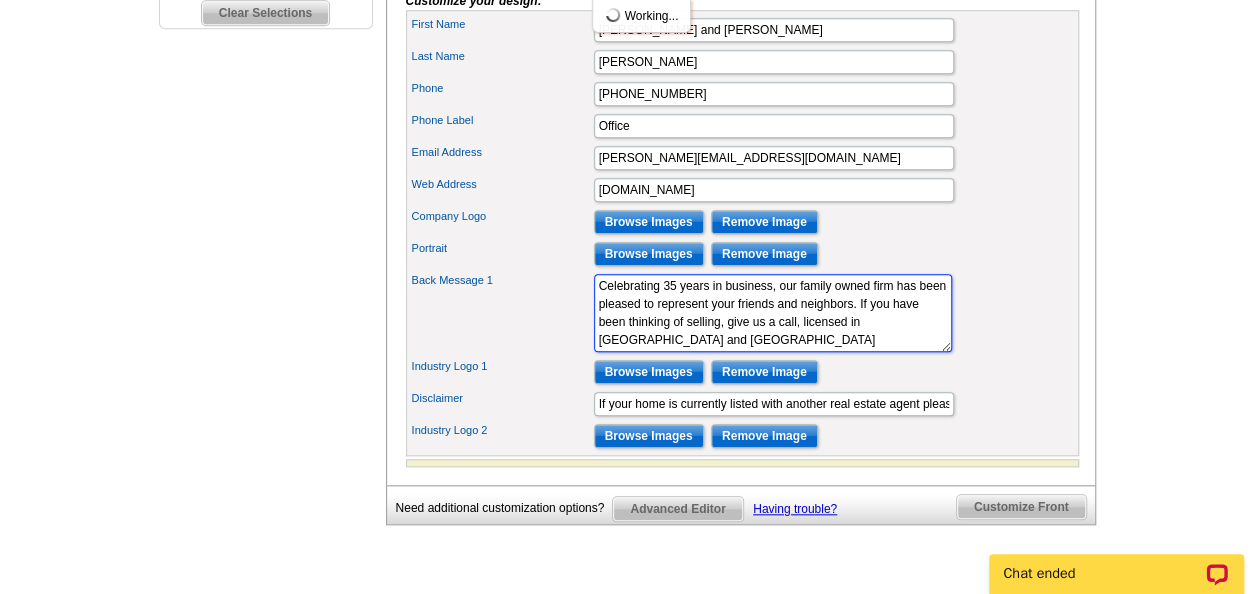 click on "We were pleased to sell this great home near your property in just a few weeks! Please welcome your new neighbors and remember to call us for all your real estate needs!" at bounding box center (773, 313) 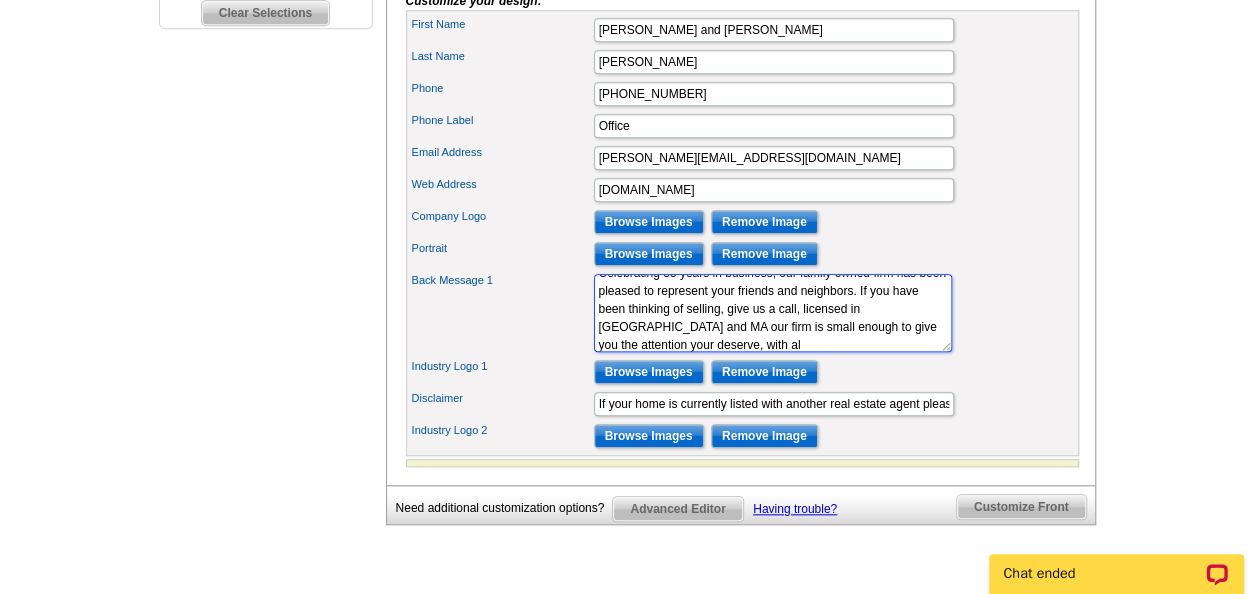 scroll, scrollTop: 31, scrollLeft: 0, axis: vertical 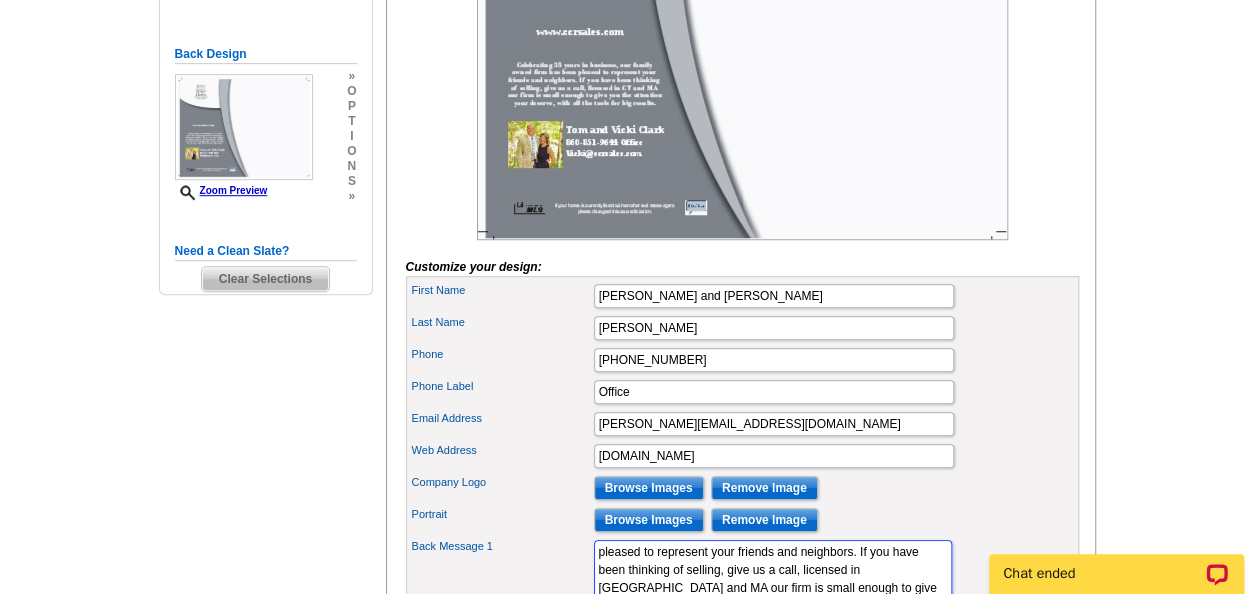type on "Celebrating 35 years in business, our family owned firm has been pleased to represent your friends and neighbors. If you have been thinking of selling, give us a call, licensed in CT and MA our firm is small enough to give you the attention you deserve, with all the tools for big results." 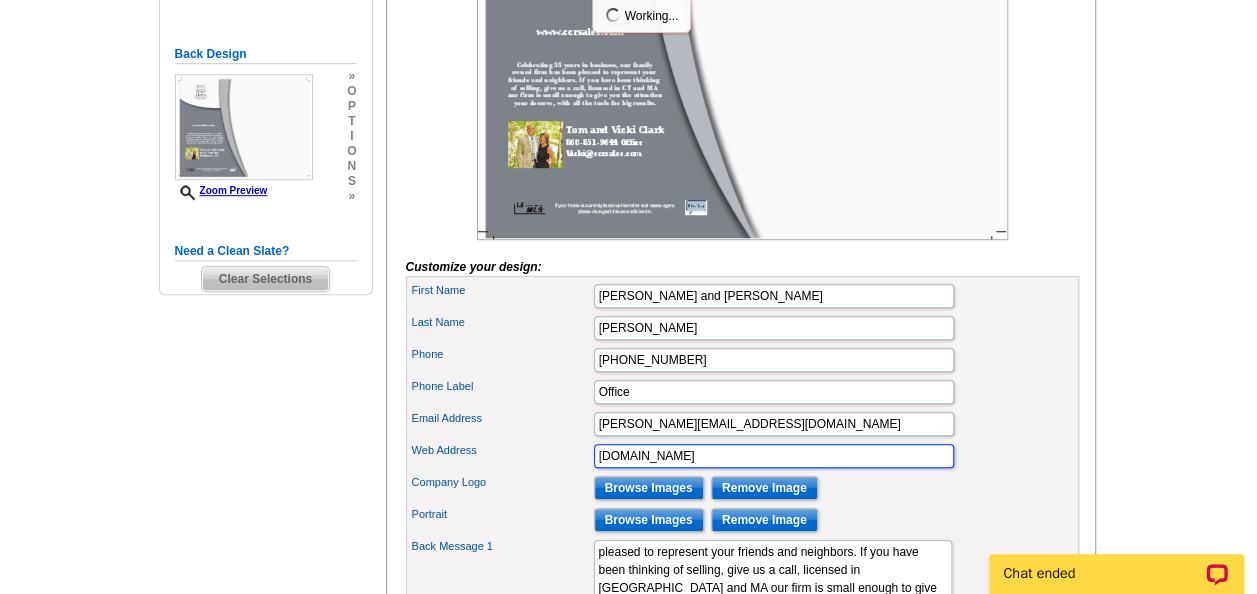 click on "www.ccrsales.com" at bounding box center (774, 456) 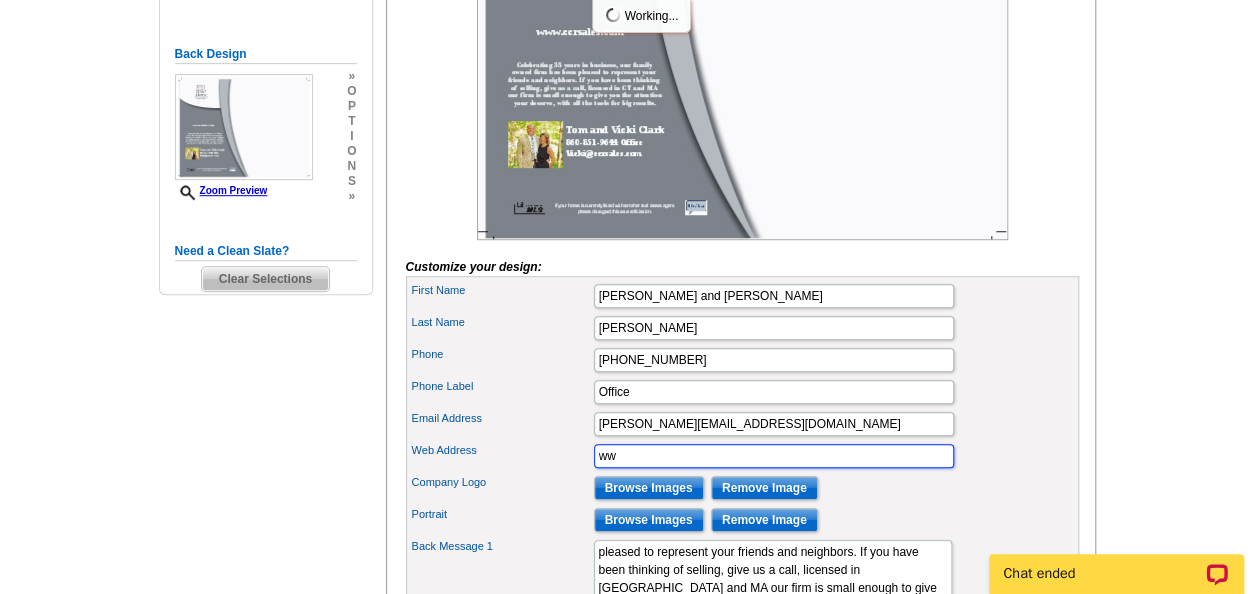 type on "w" 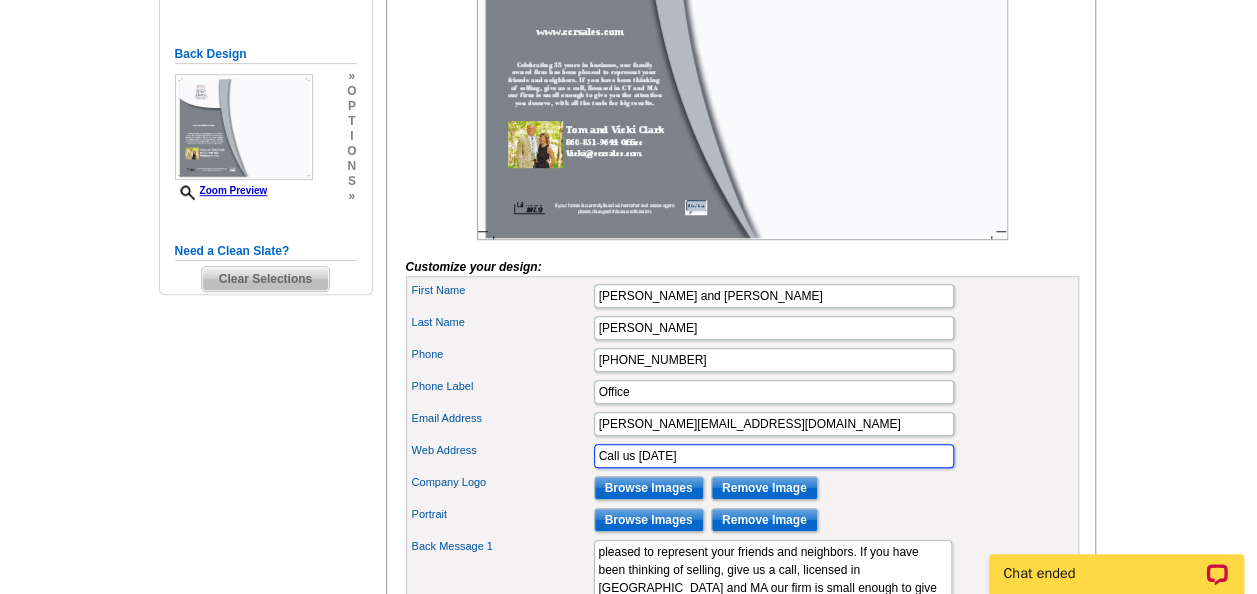 type on "Call us today" 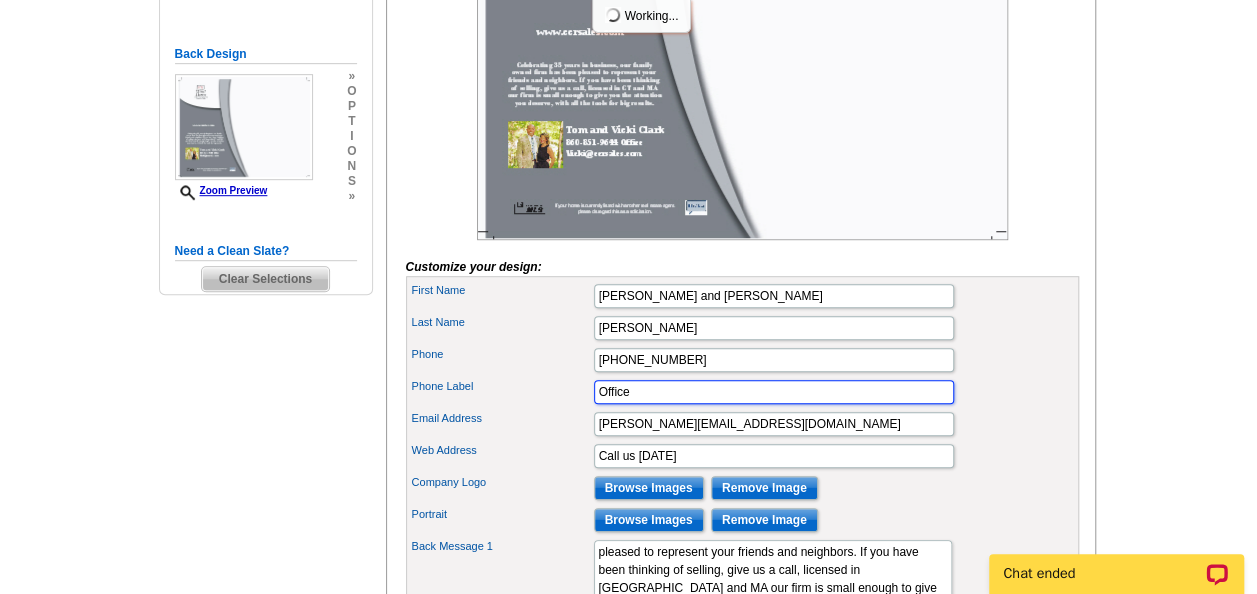 click on "Office" at bounding box center [774, 392] 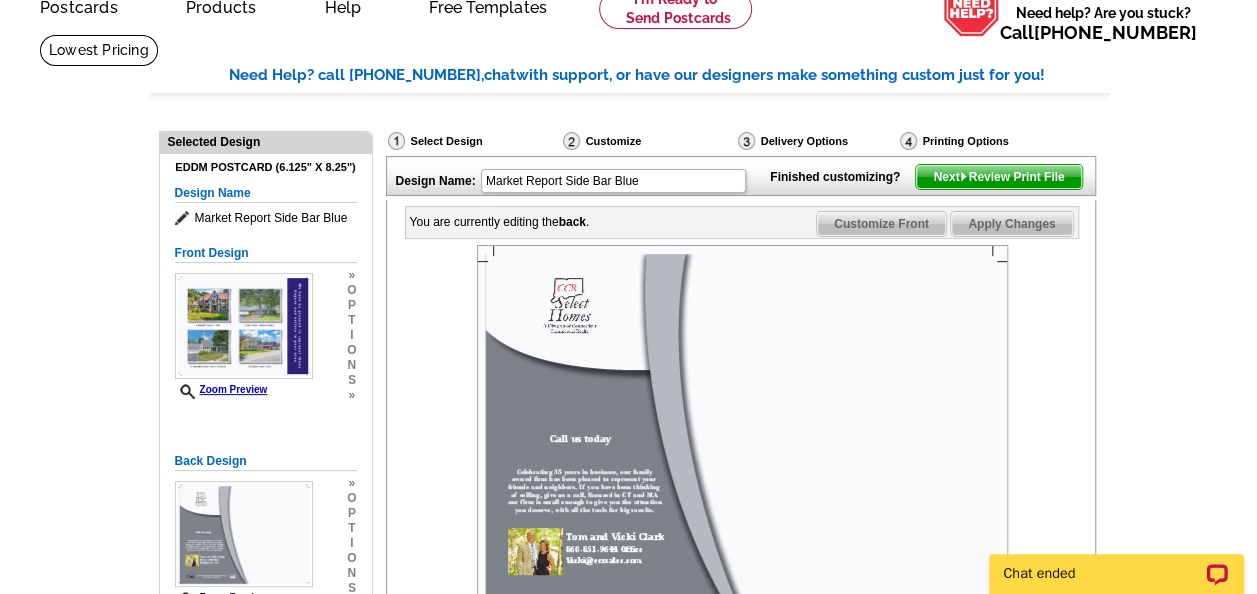 scroll, scrollTop: 96, scrollLeft: 0, axis: vertical 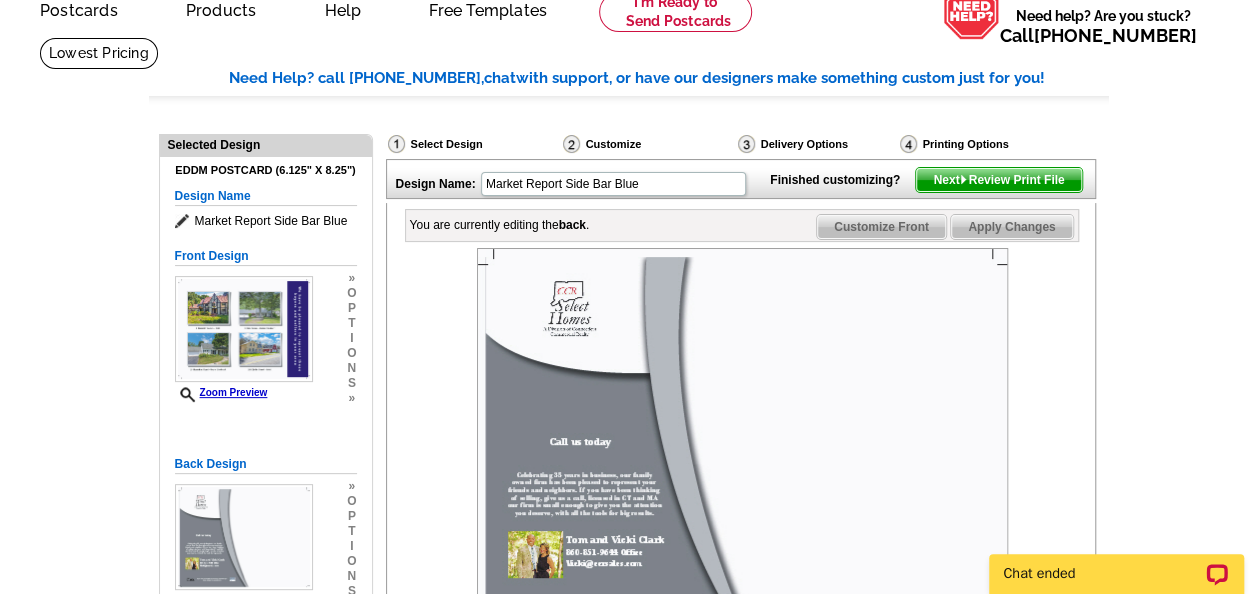 click on "Next   Review Print File" at bounding box center (998, 180) 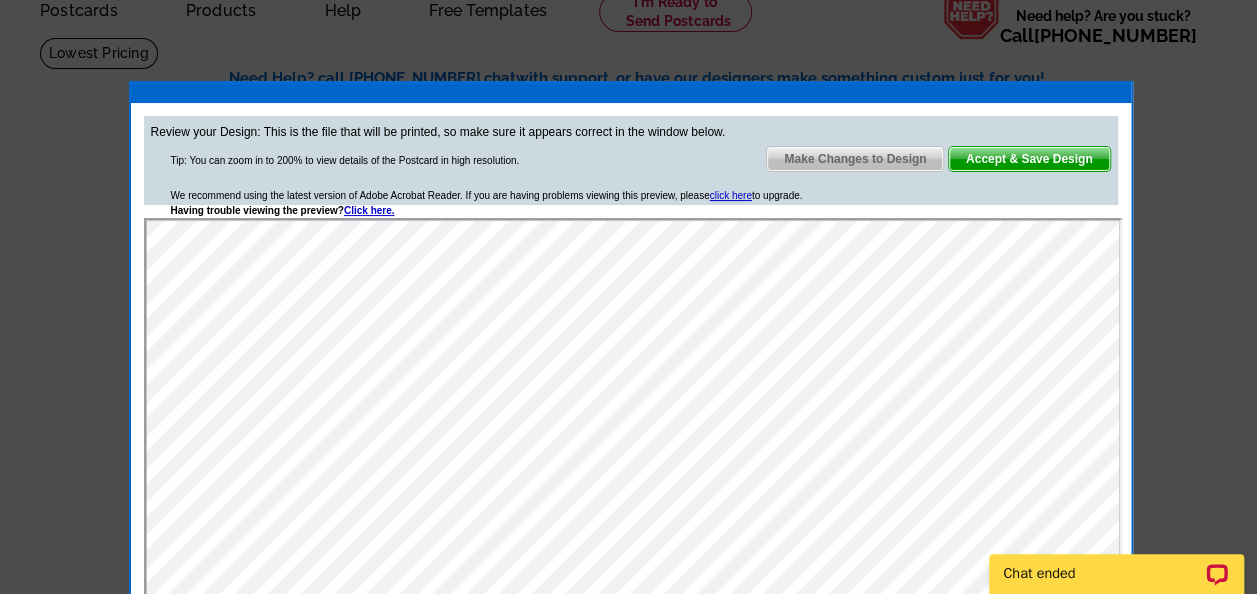 scroll, scrollTop: 0, scrollLeft: 0, axis: both 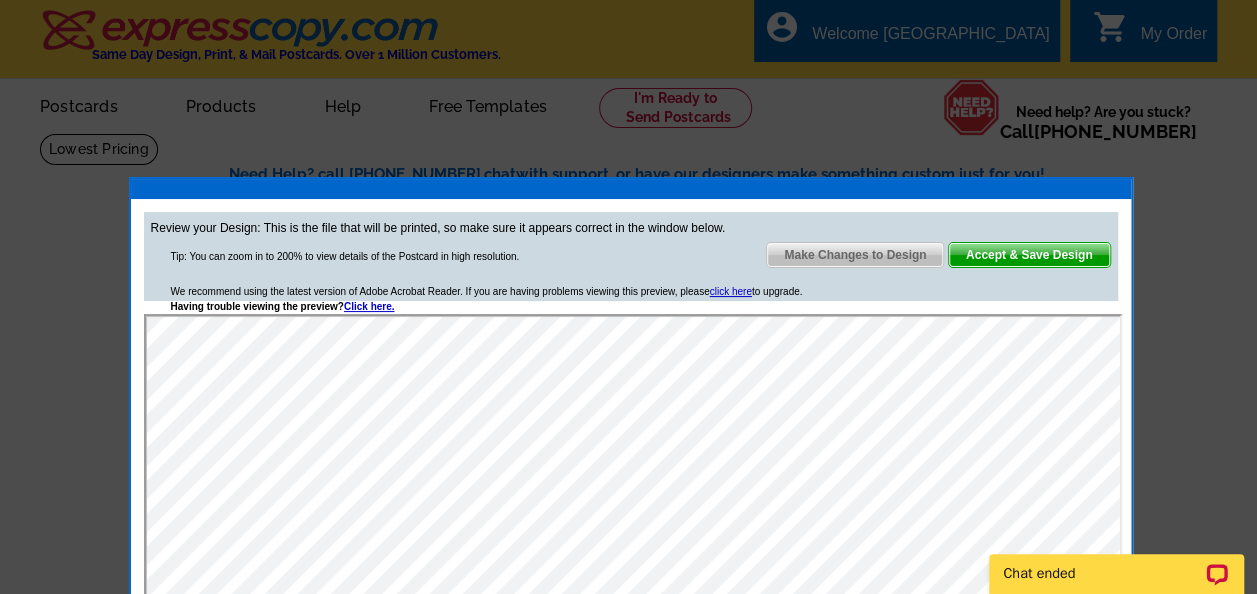click on "Accept & Save Design" at bounding box center [1029, 255] 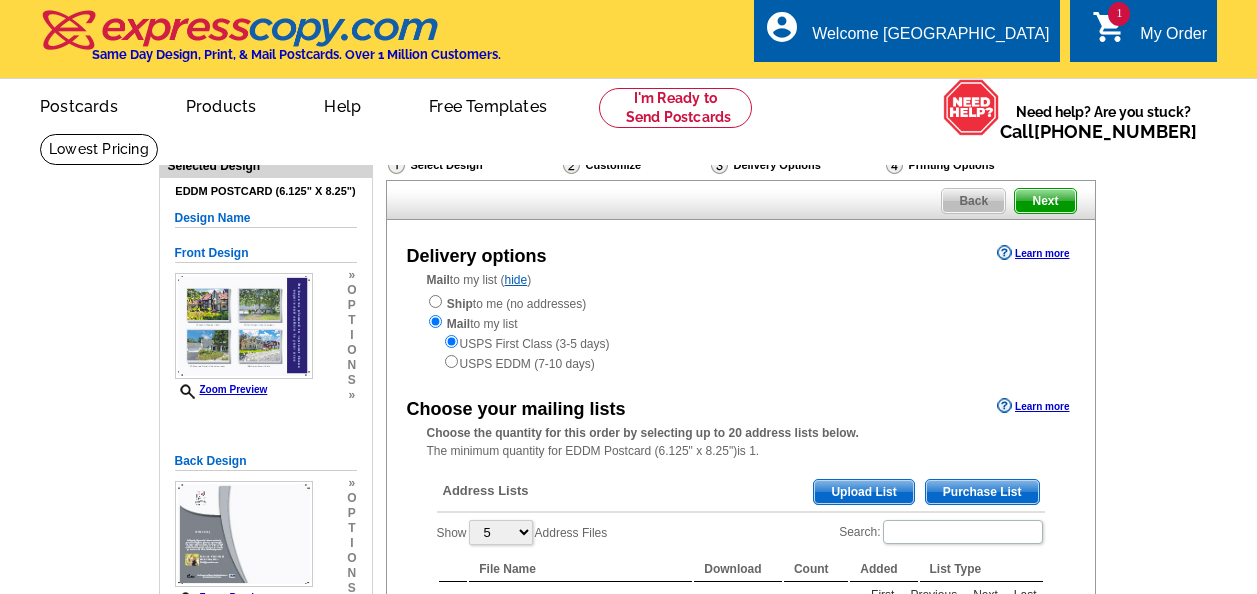 scroll, scrollTop: 0, scrollLeft: 0, axis: both 